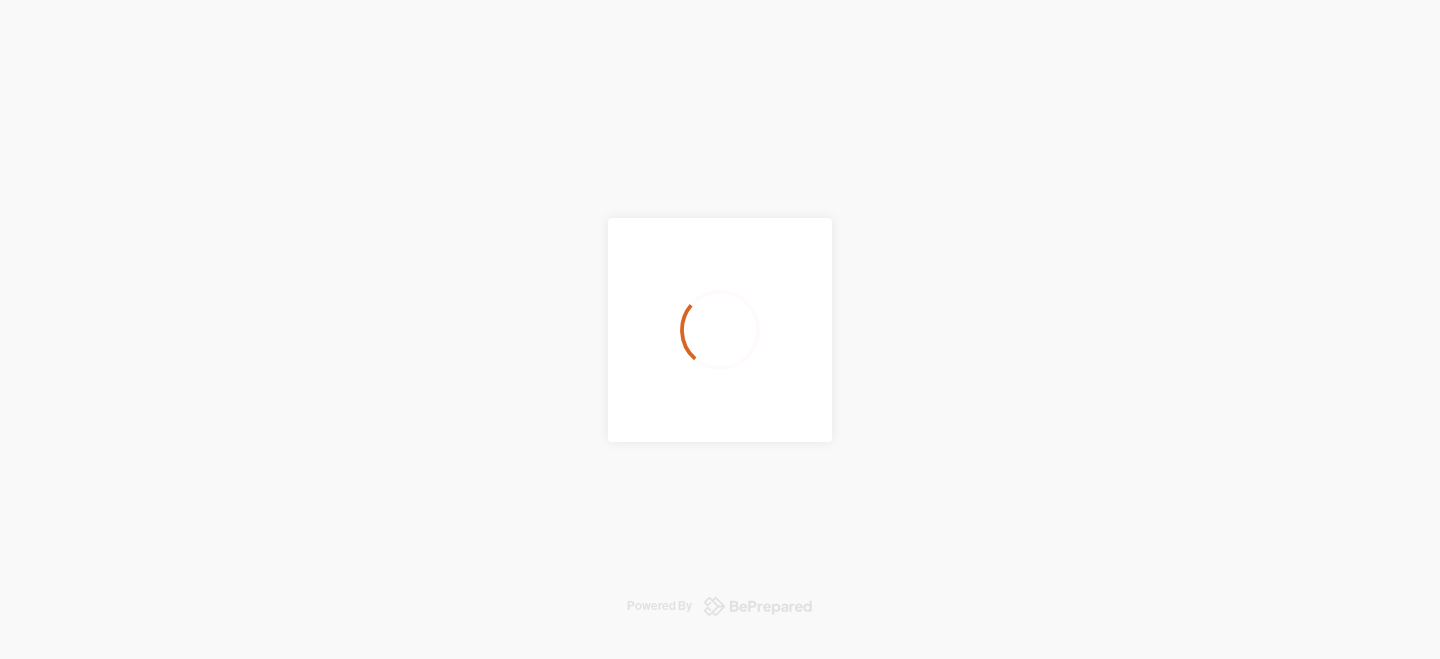 scroll, scrollTop: 0, scrollLeft: 0, axis: both 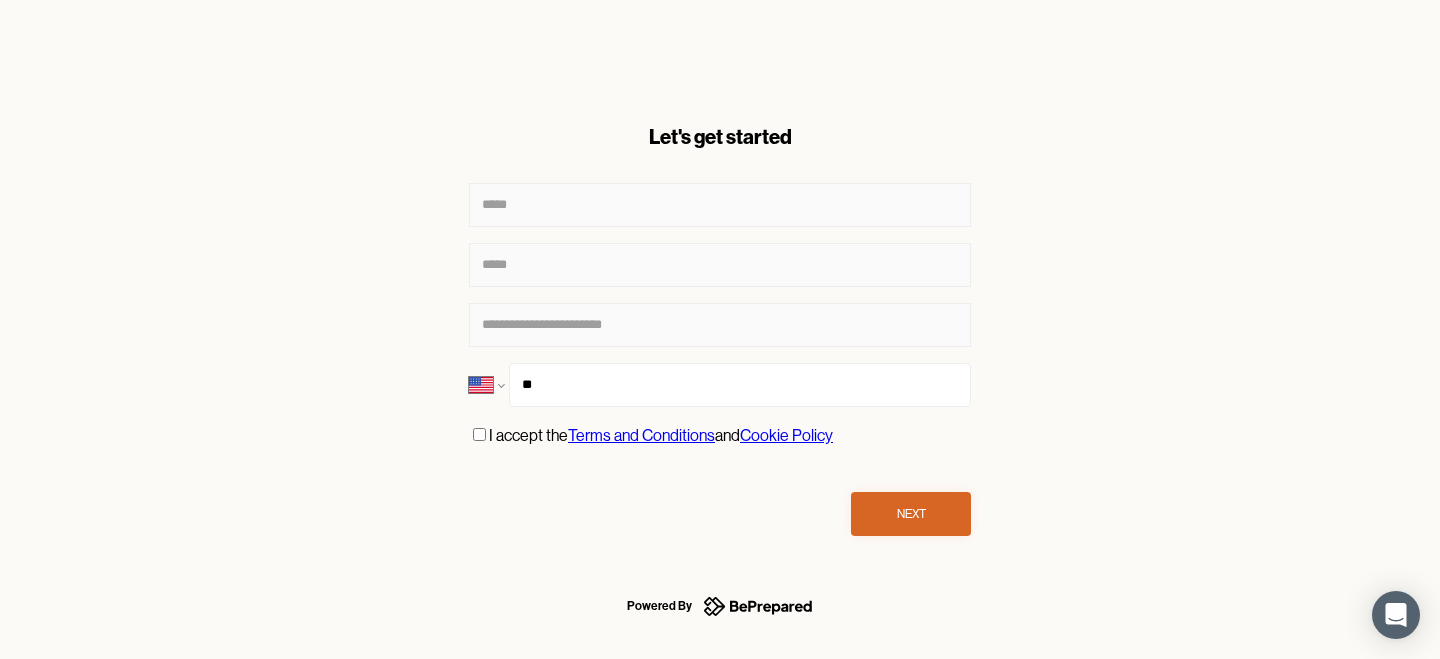 select on "**" 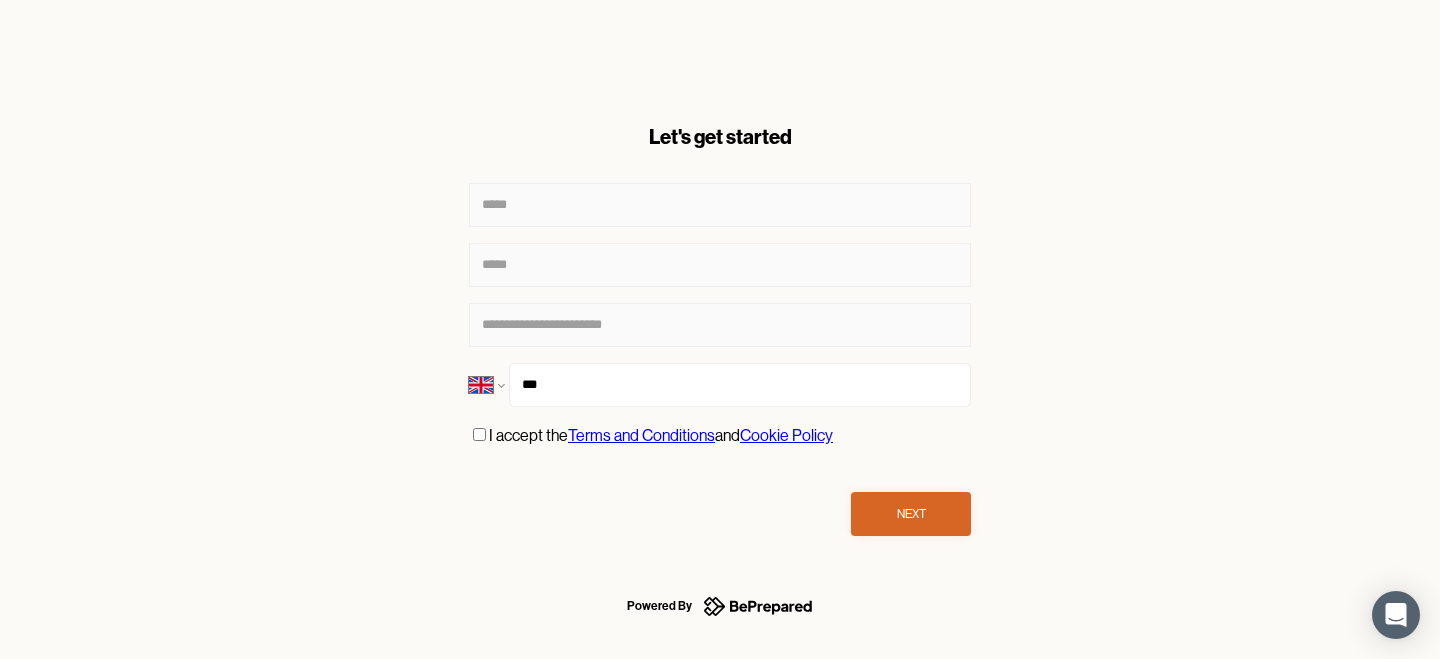 click on "***" at bounding box center (740, 385) 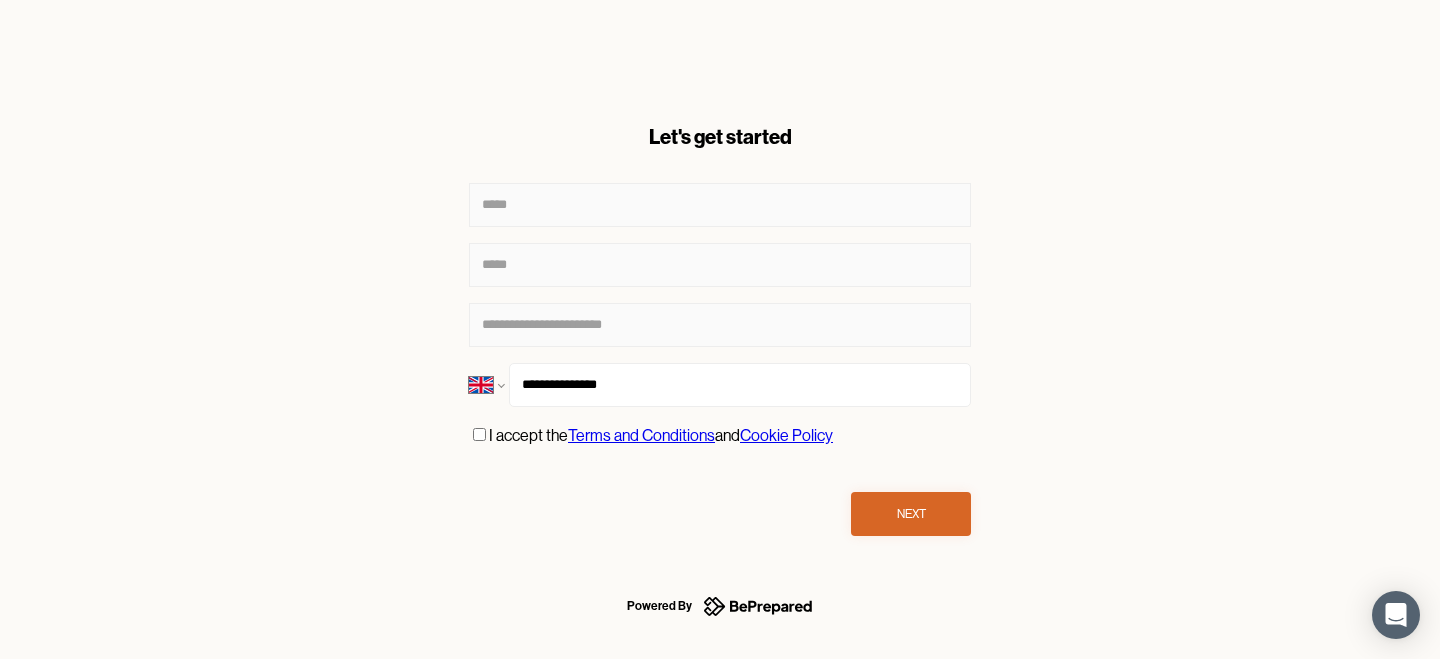click on "Next" at bounding box center [911, 514] 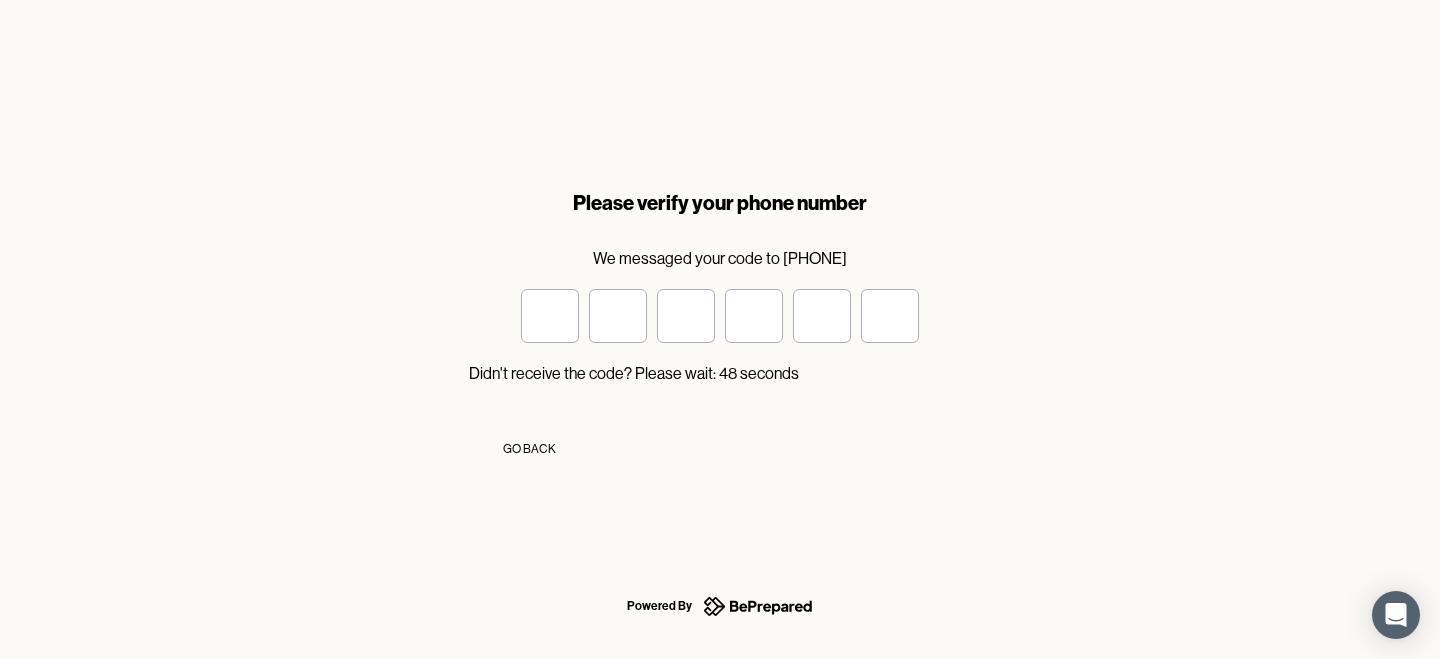 type on "*" 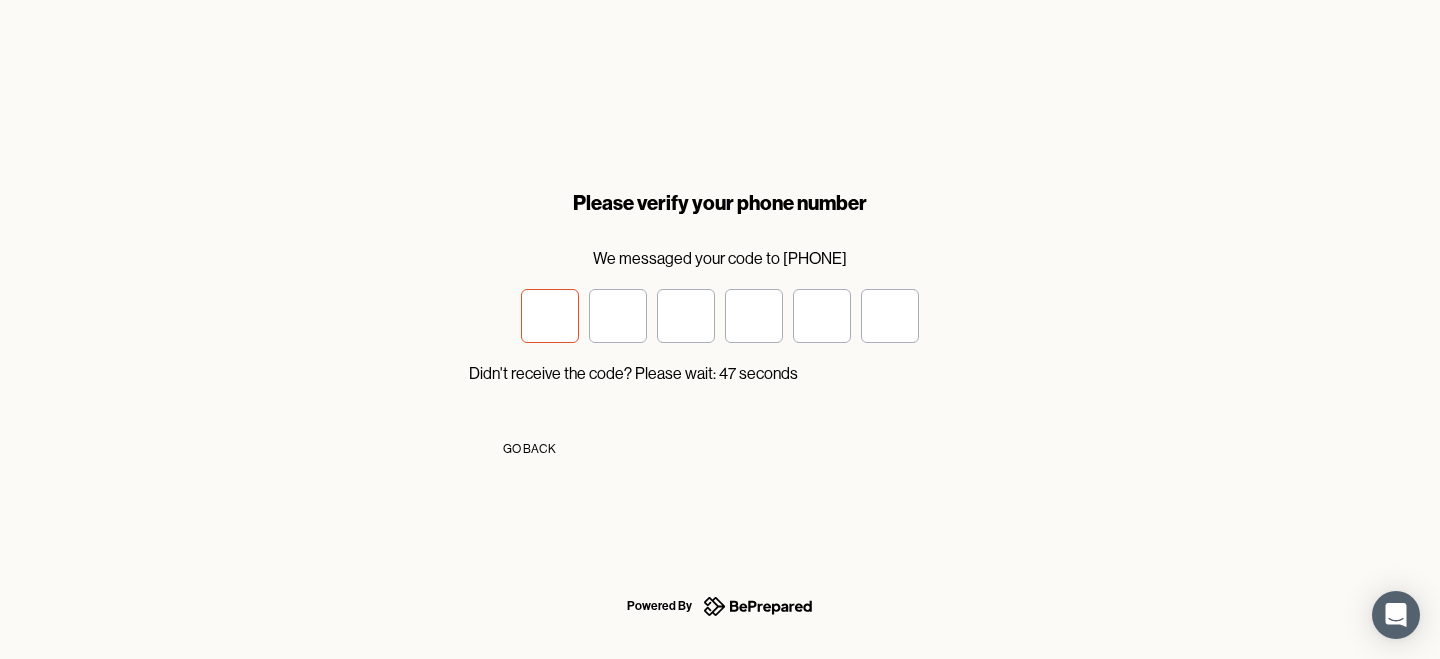 type on "*" 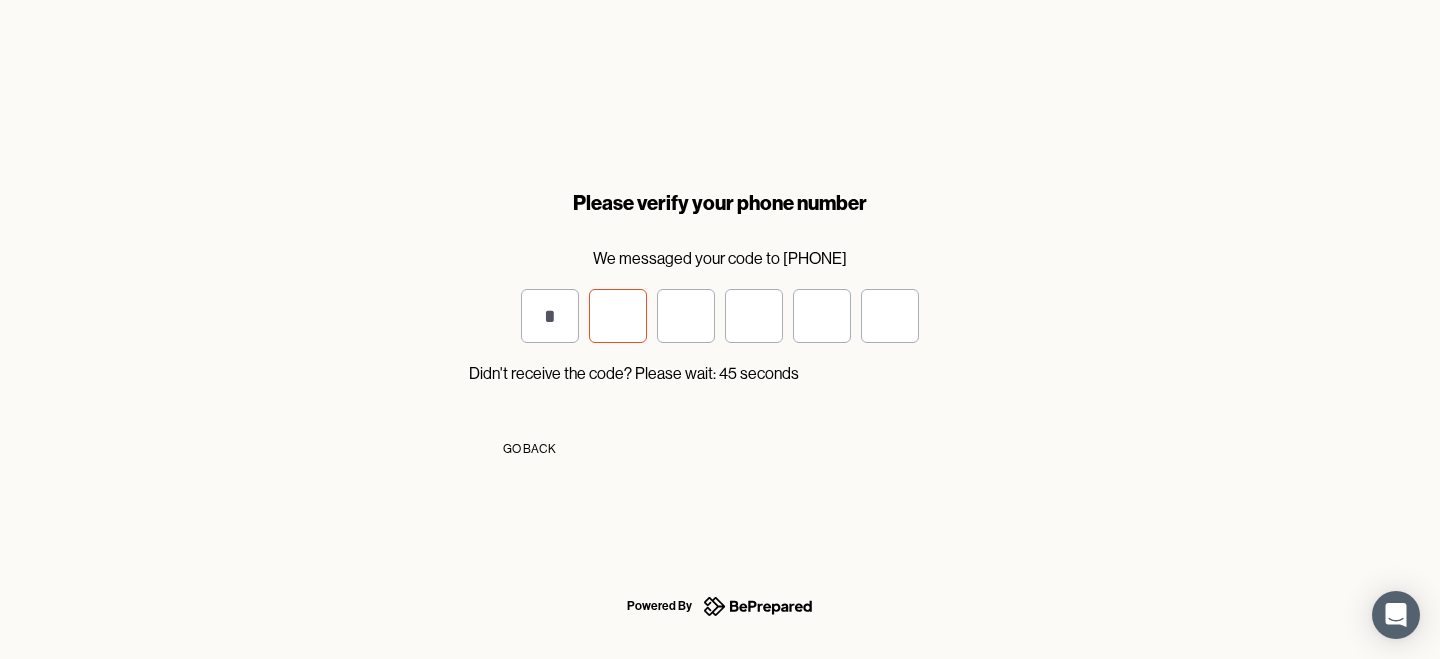 type on "*" 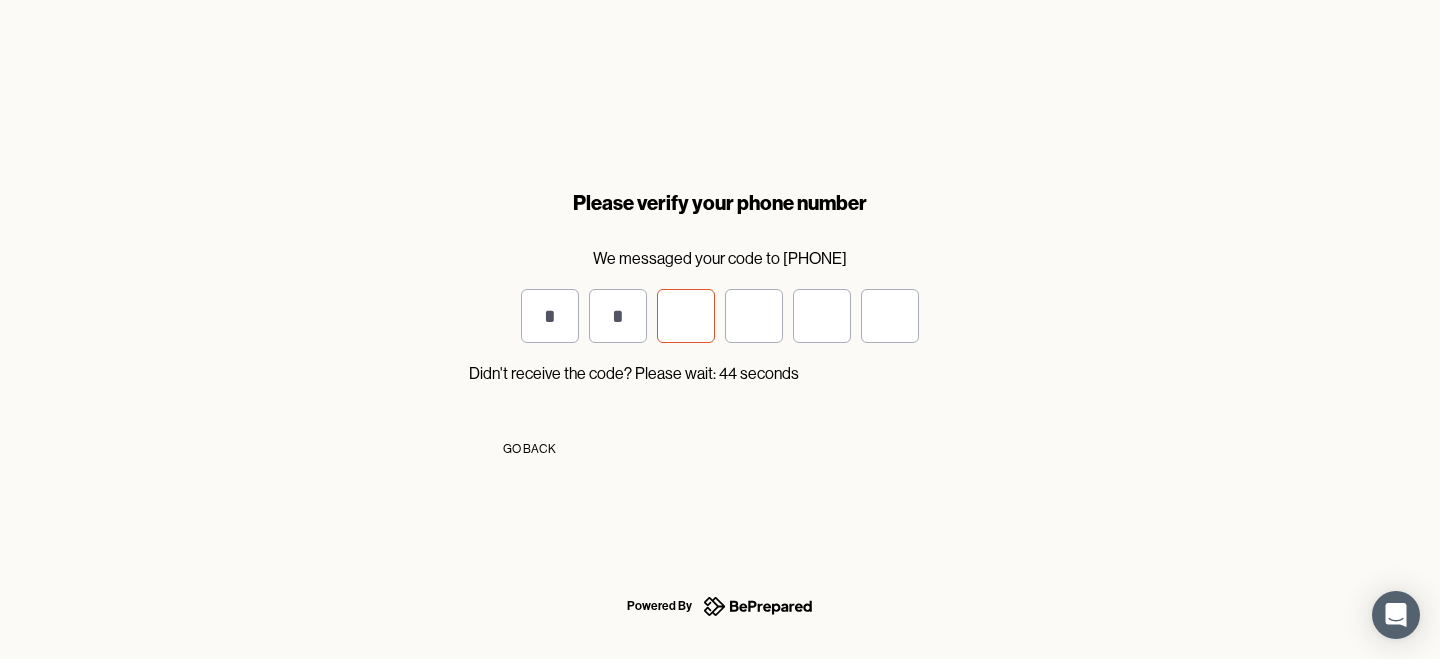 type on "*" 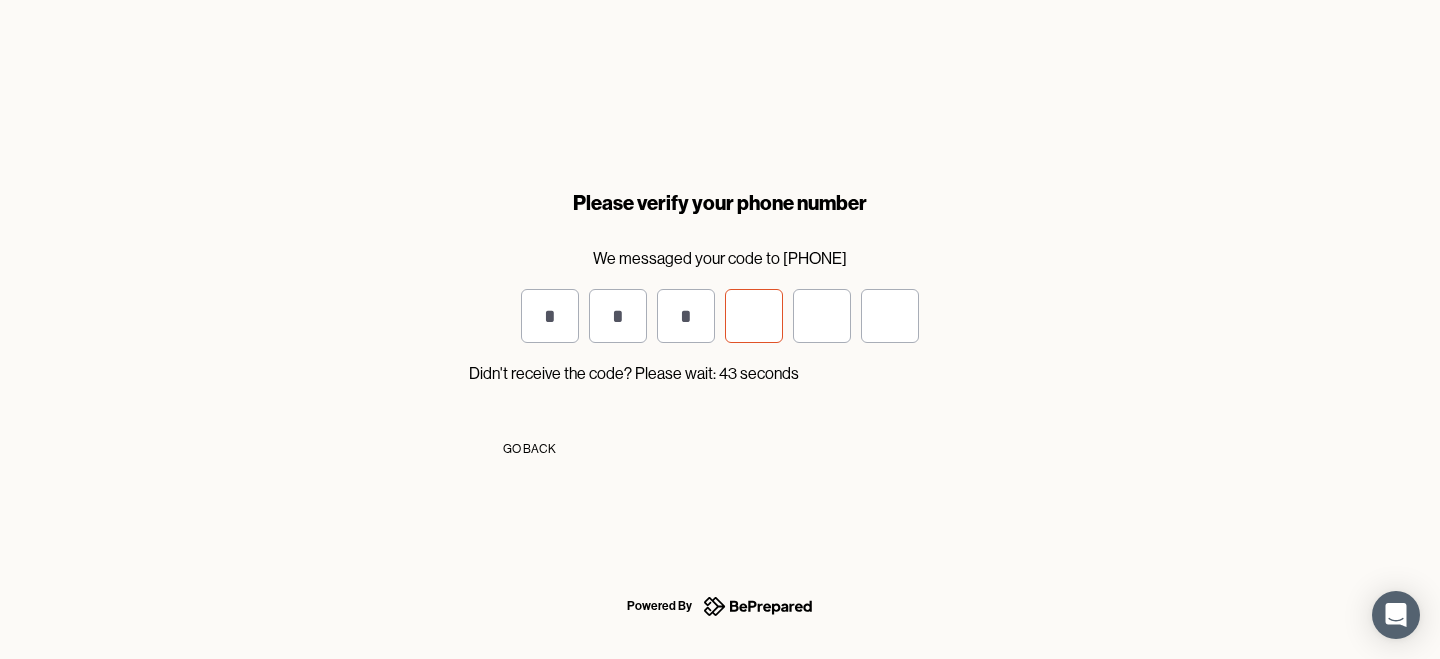 type on "*" 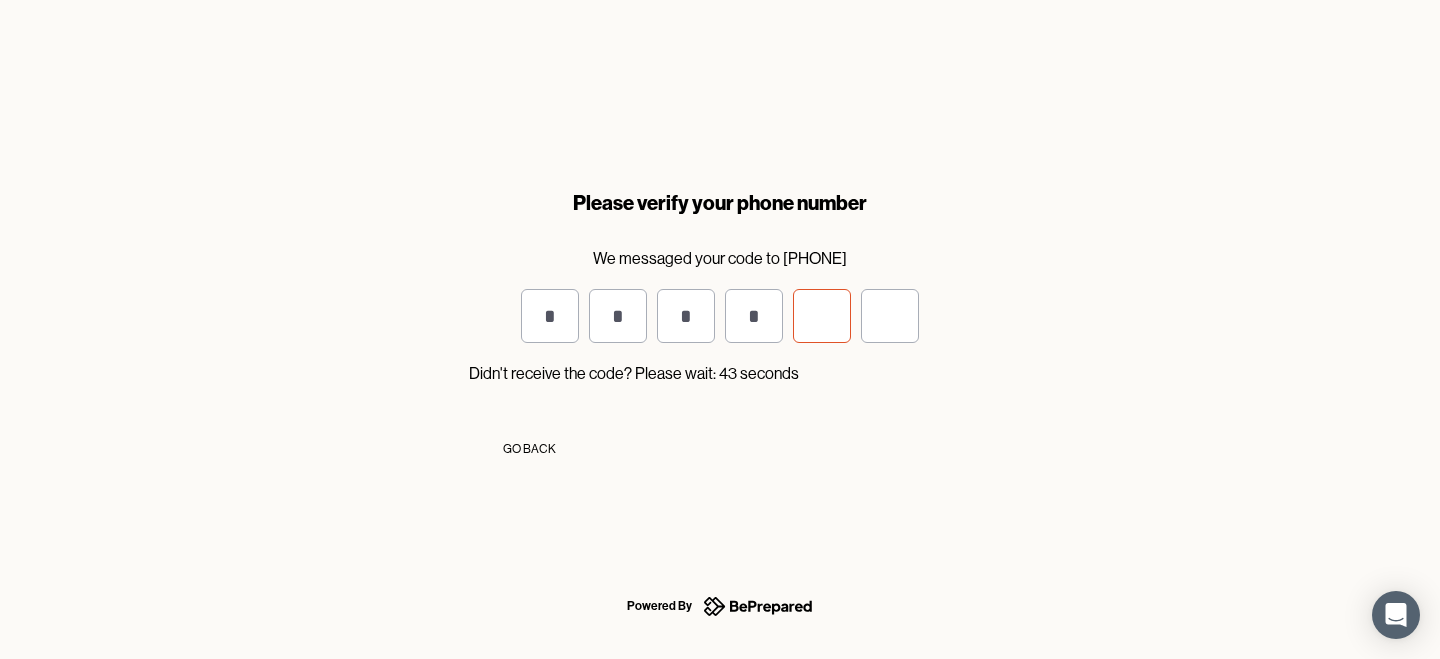 type on "*" 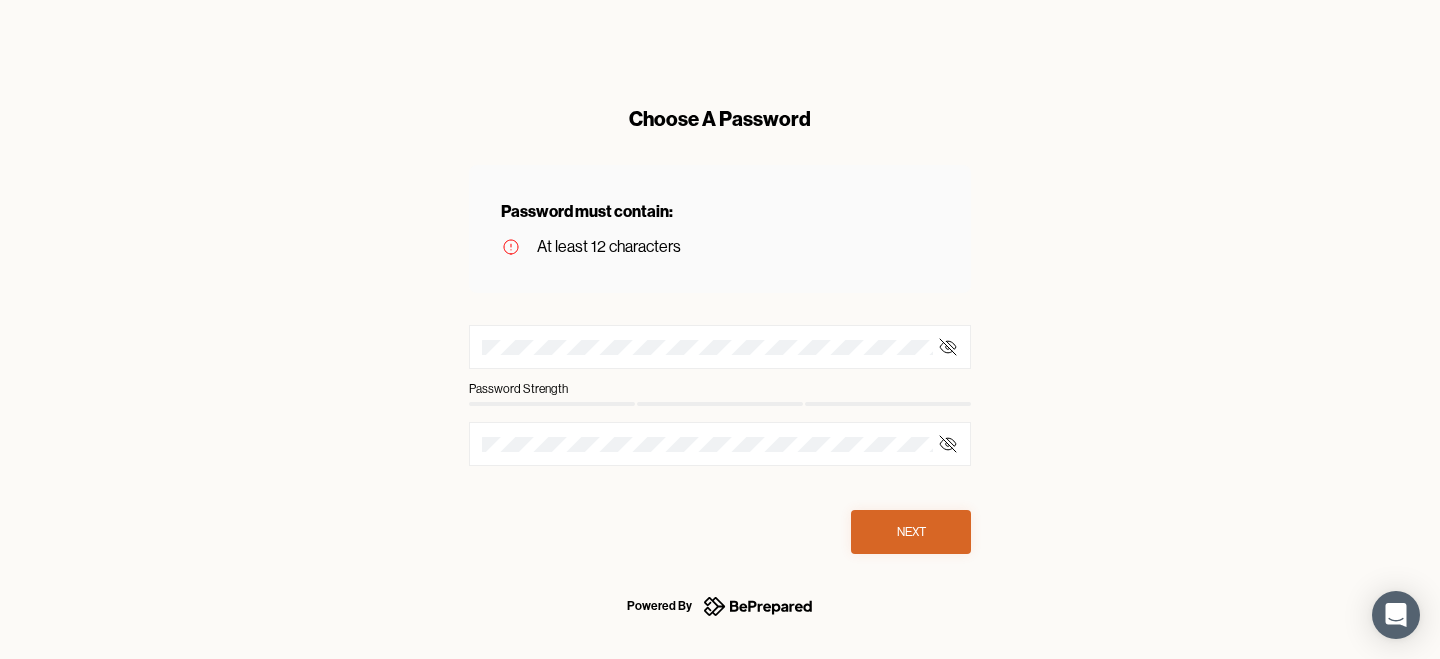 click on "Password Strength" at bounding box center [720, 387] 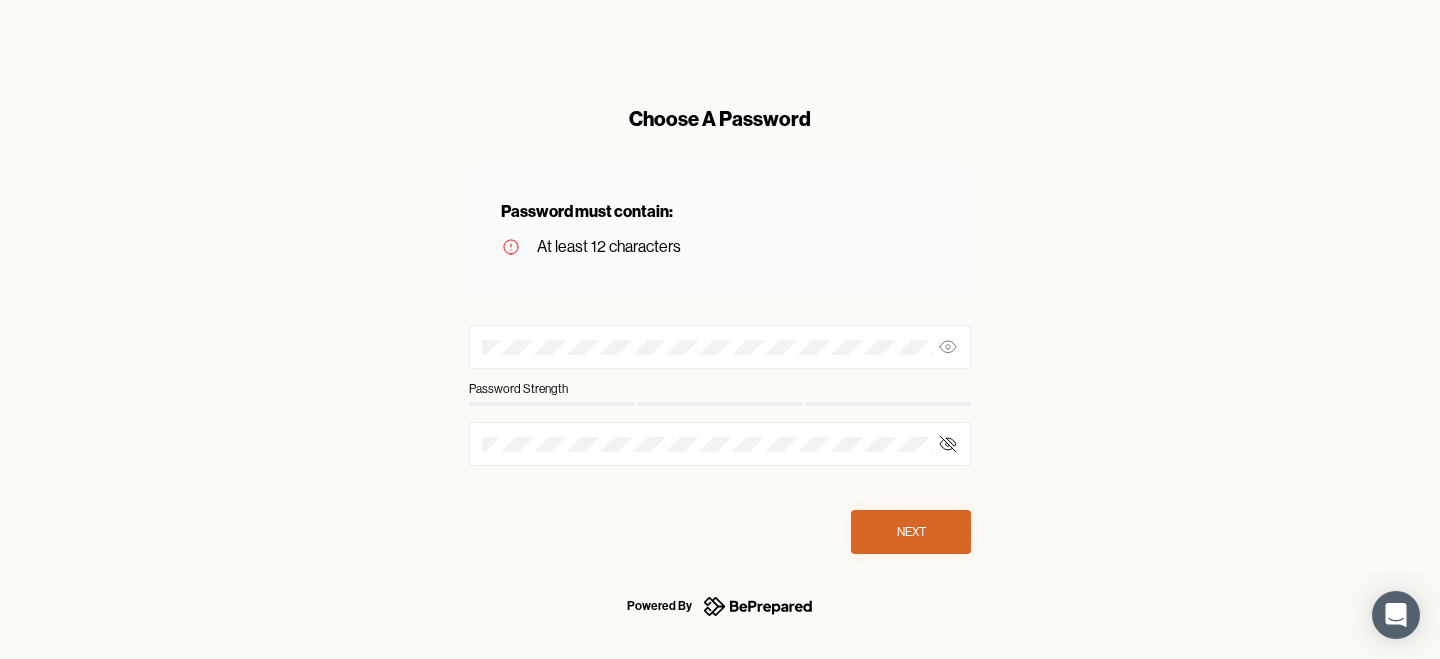 click 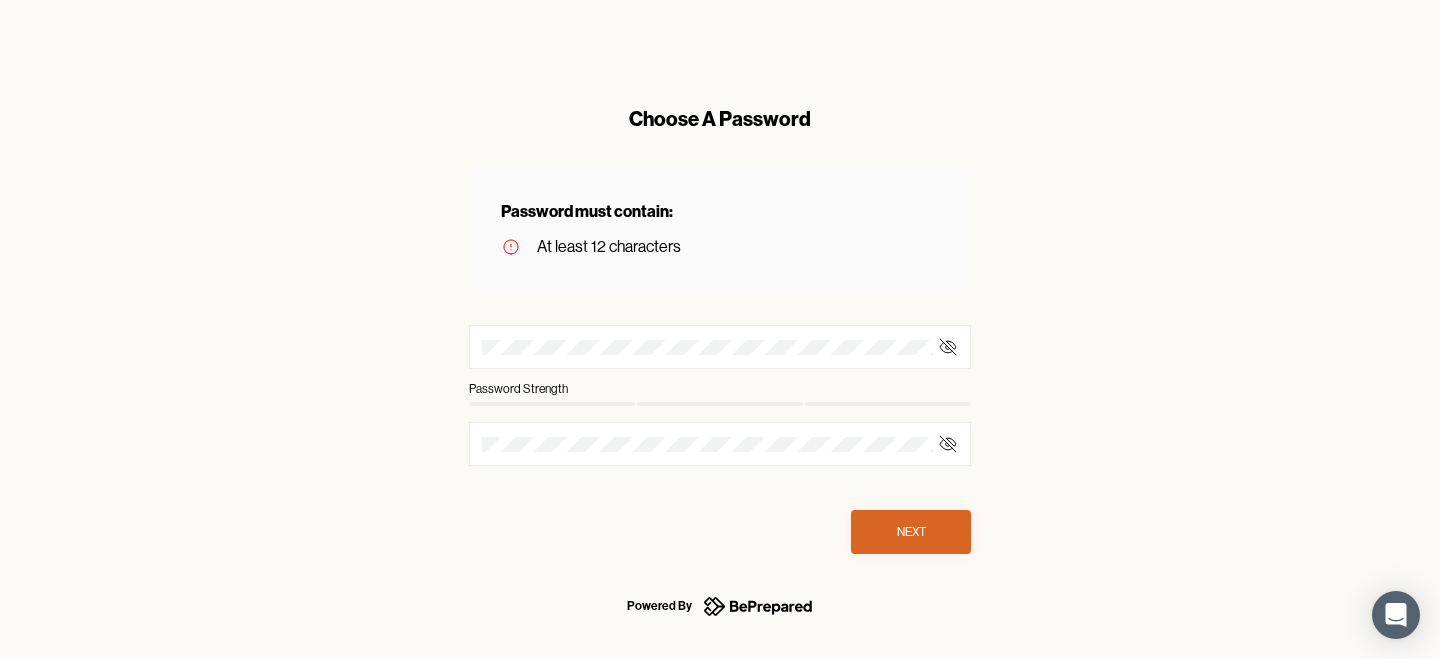 click at bounding box center [720, 347] 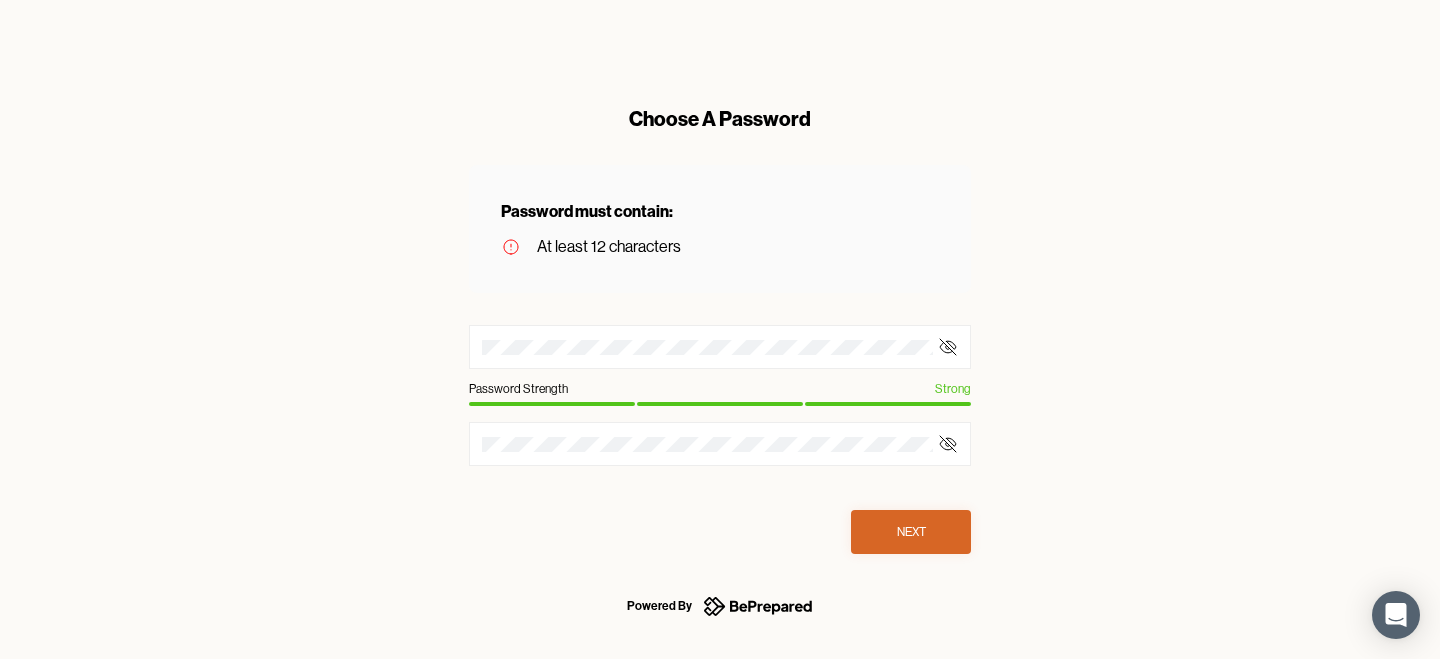 click on "Choose A Password Password must contain:   At least 12 characters Password Strength Strong Next" at bounding box center [720, 329] 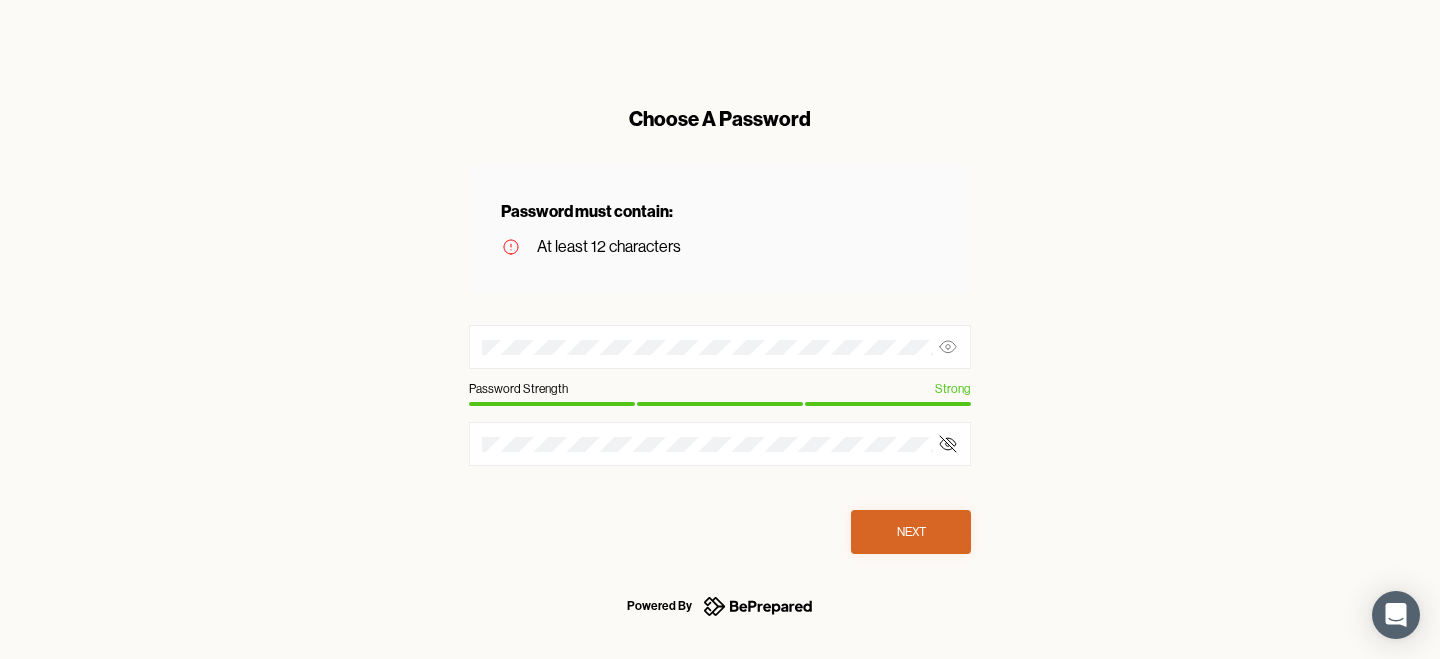 click at bounding box center [720, 347] 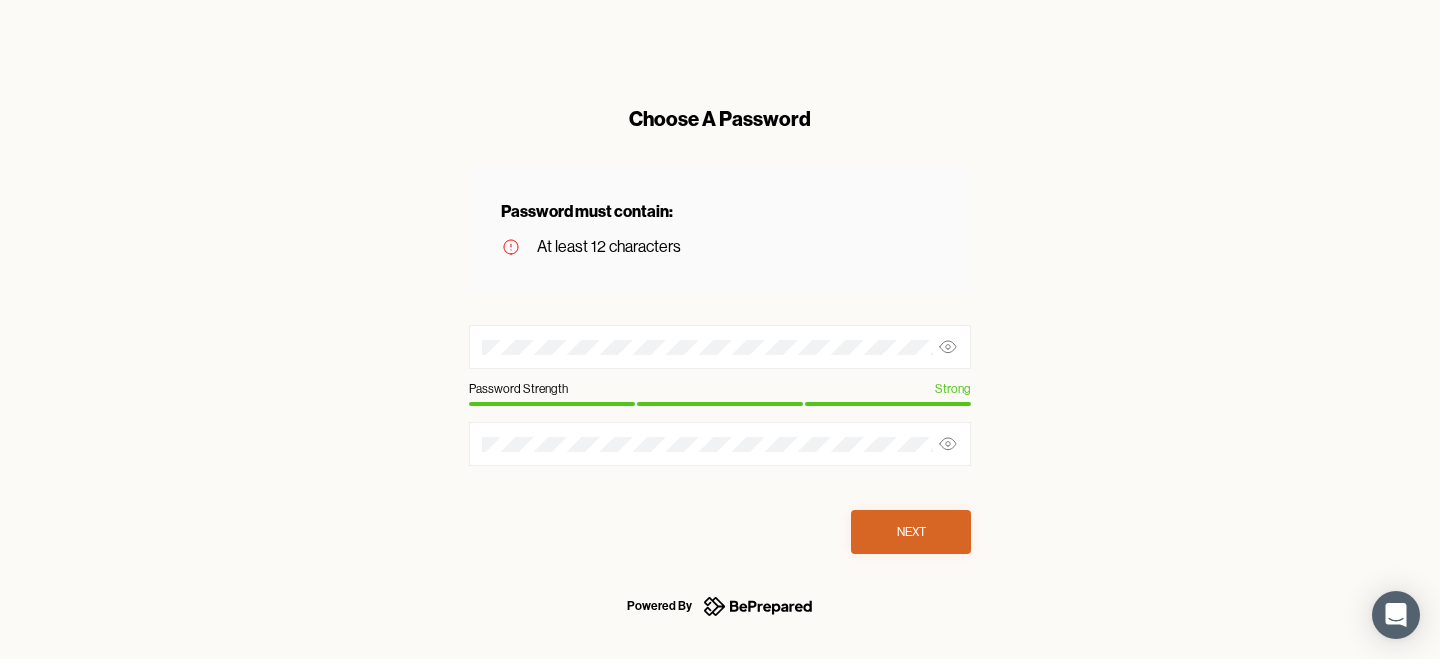 click 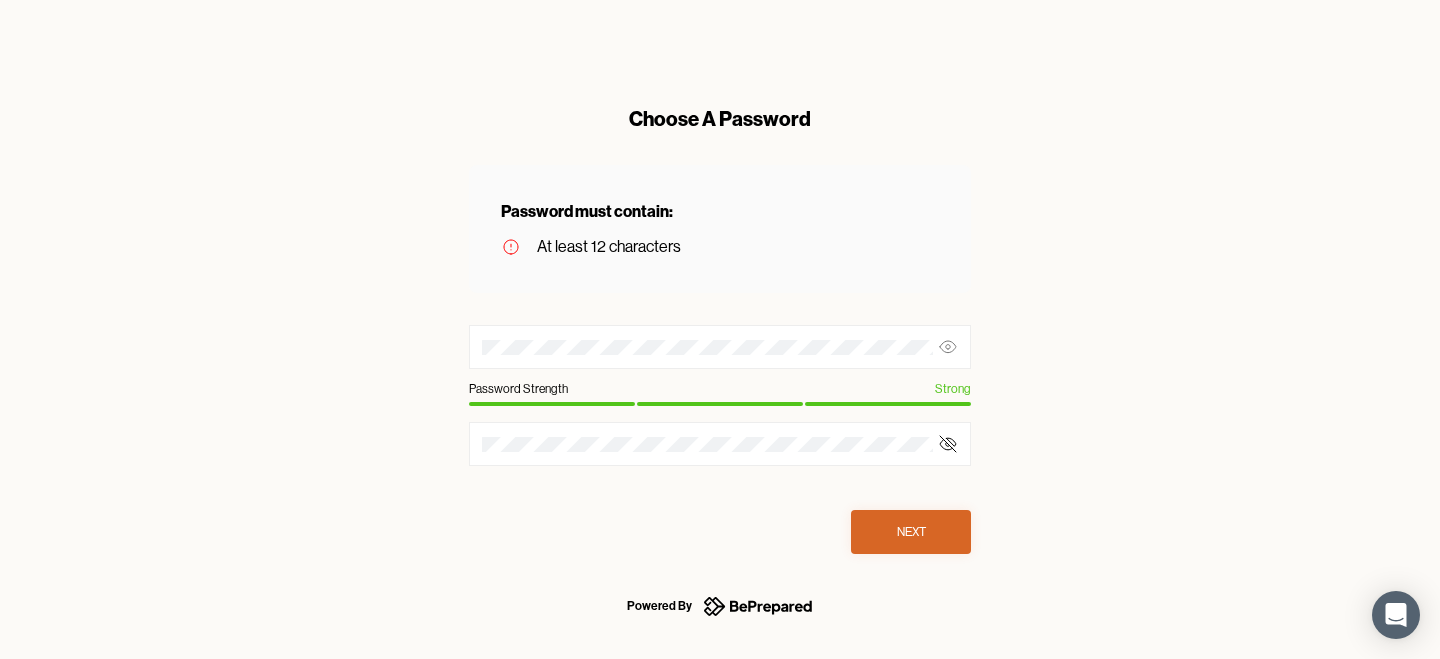 click 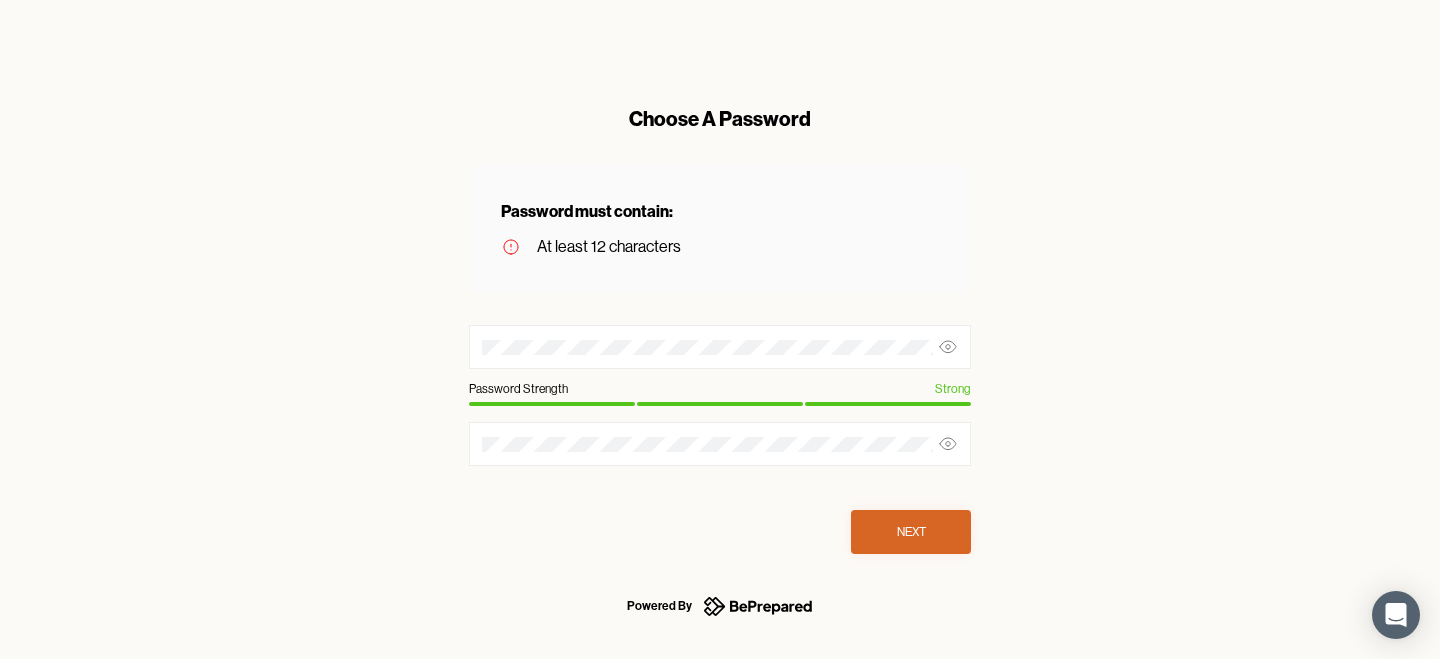click on "Choose A Password Password must contain:   At least 12 characters Password Strength Strong Next" at bounding box center [720, 329] 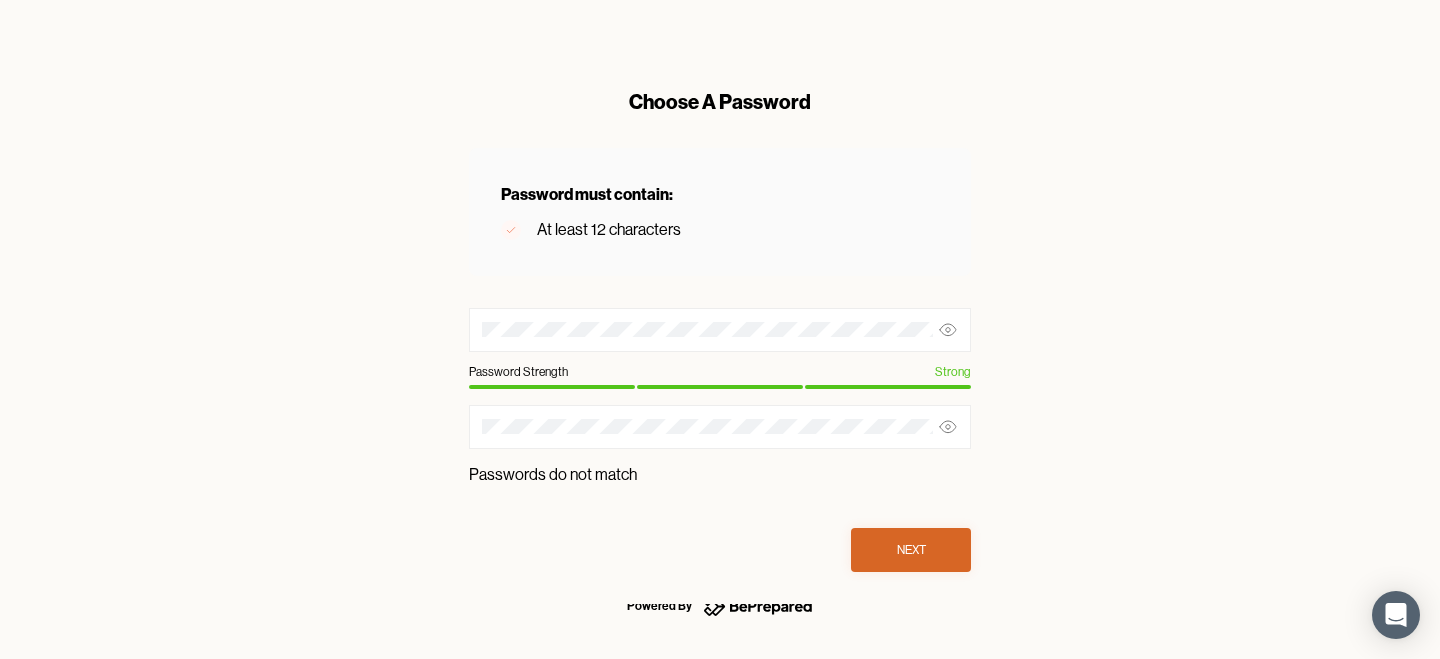 click at bounding box center [720, 427] 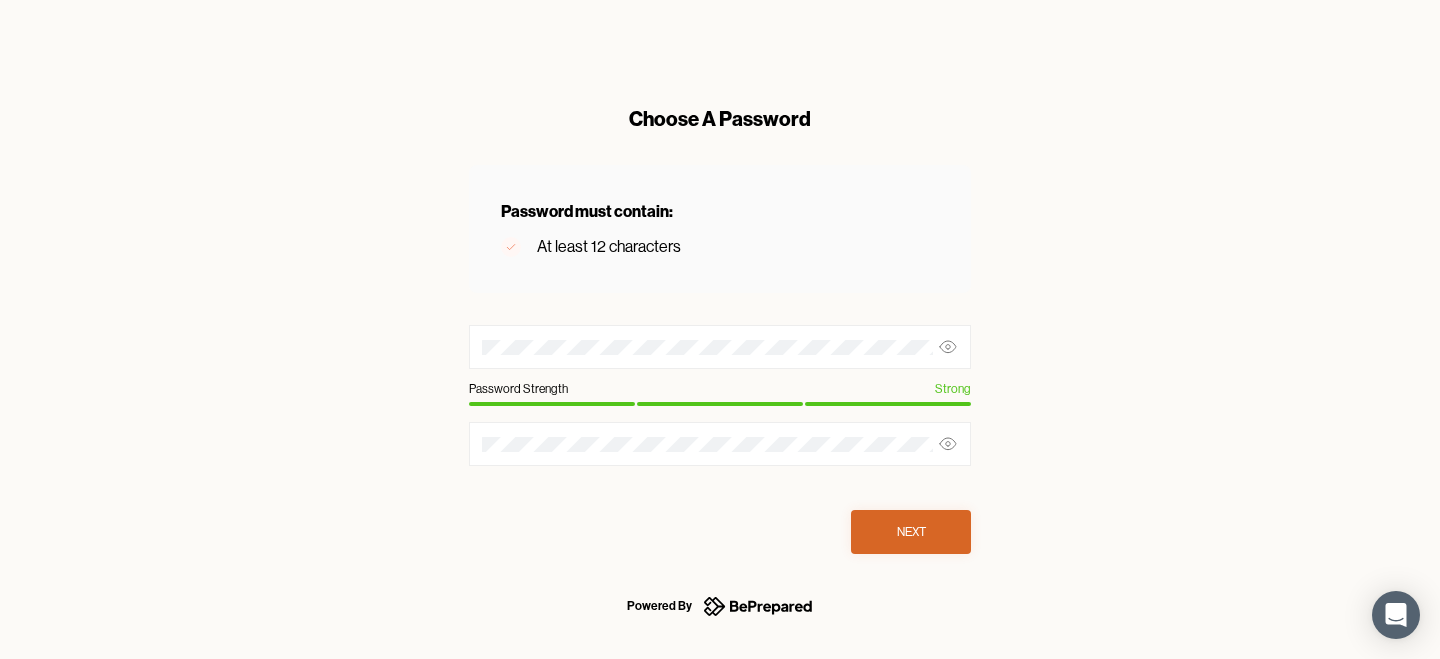 click on "Next" at bounding box center [911, 532] 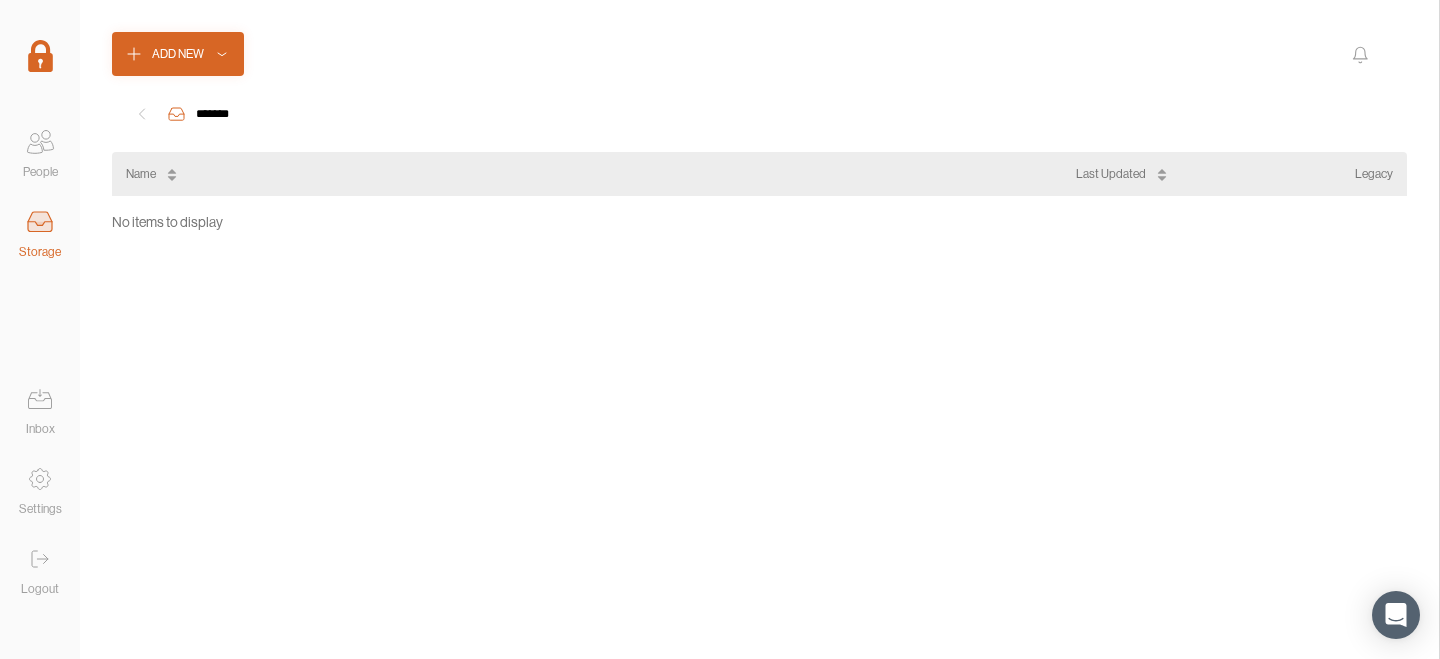 click on "*******" at bounding box center (759, 114) 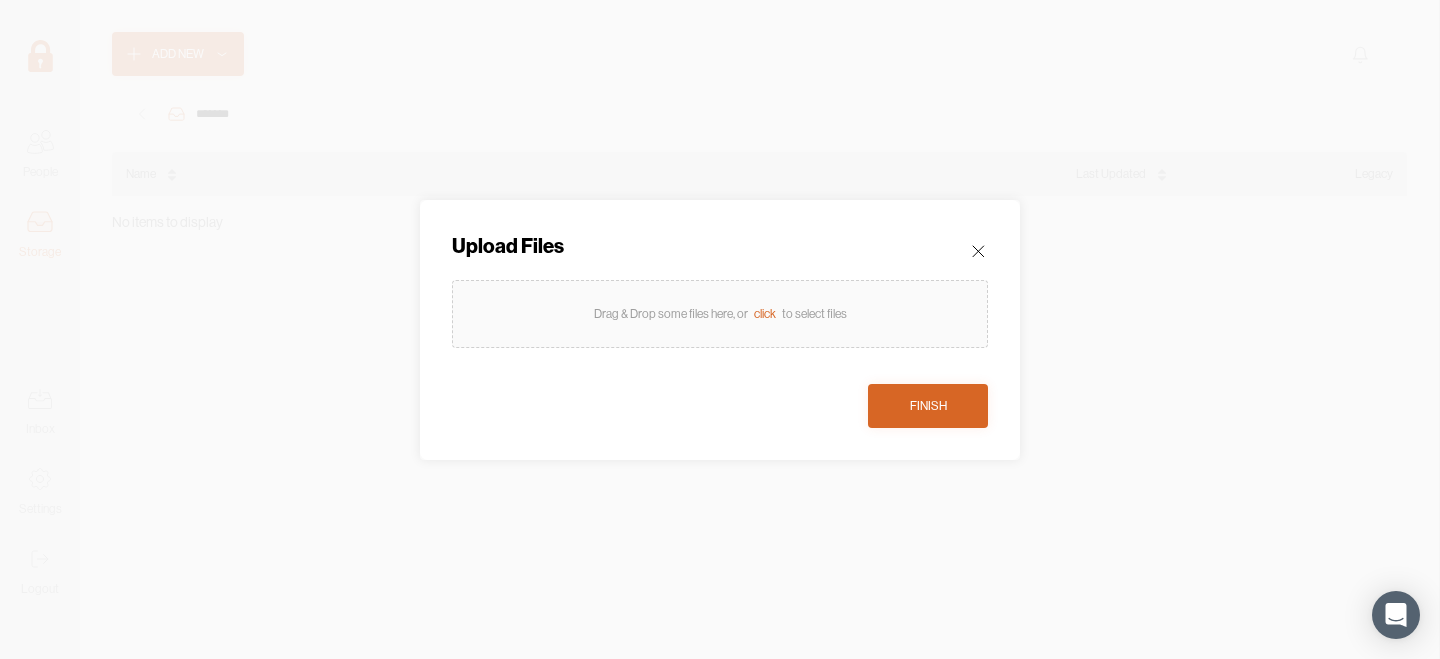 click 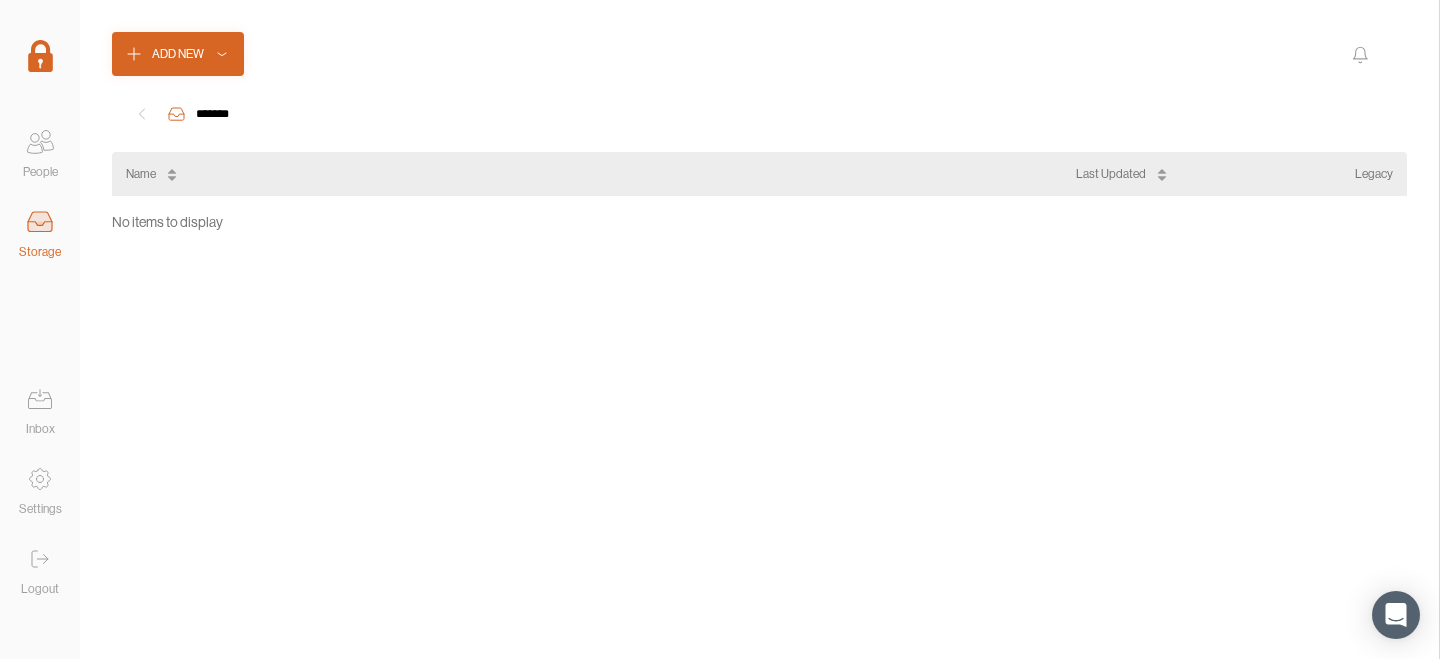 click at bounding box center (40, 56) 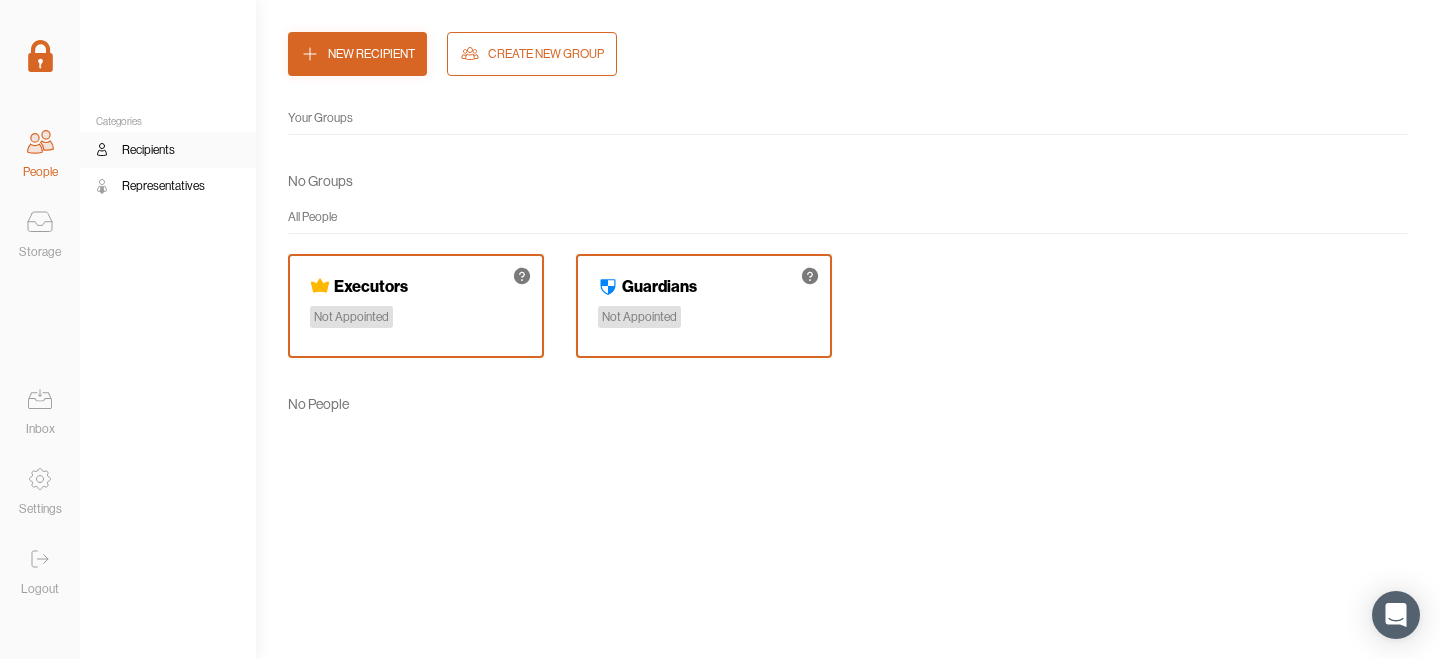 click on "[EXECUTORS]" at bounding box center [359, 291] 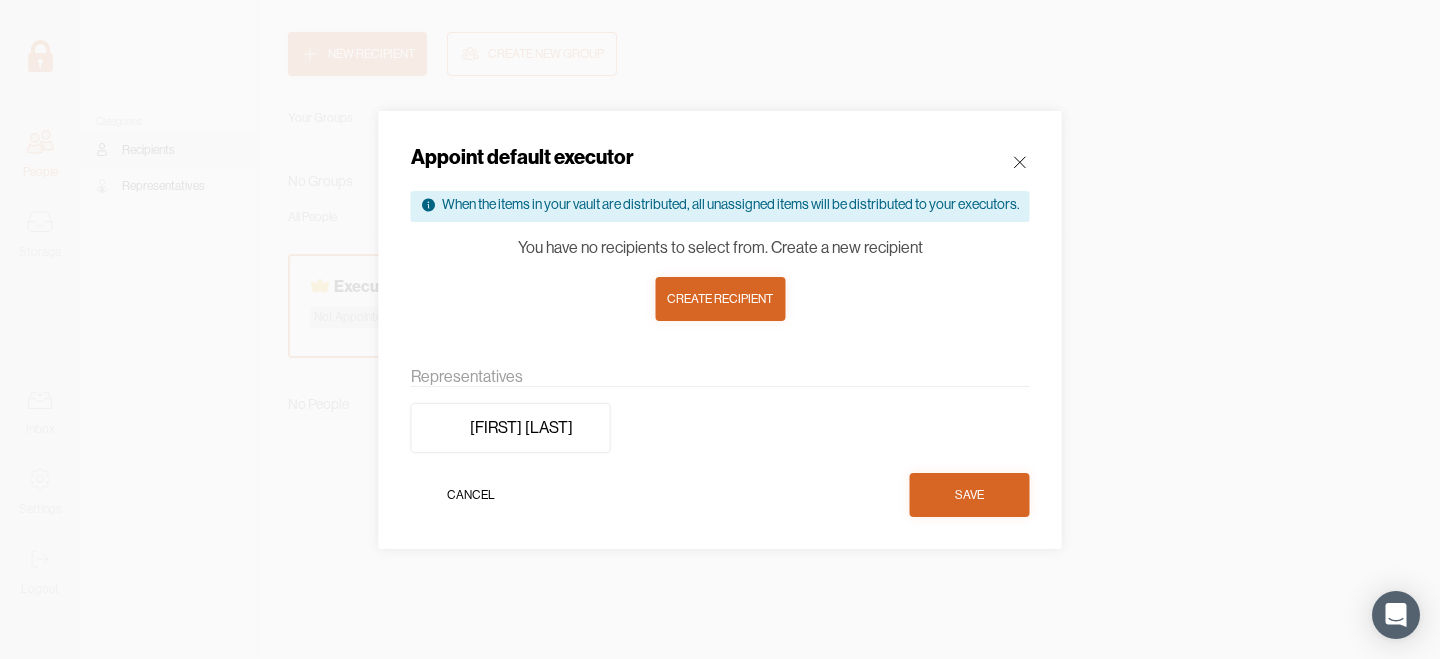 click on "Create recipient" at bounding box center (720, 299) 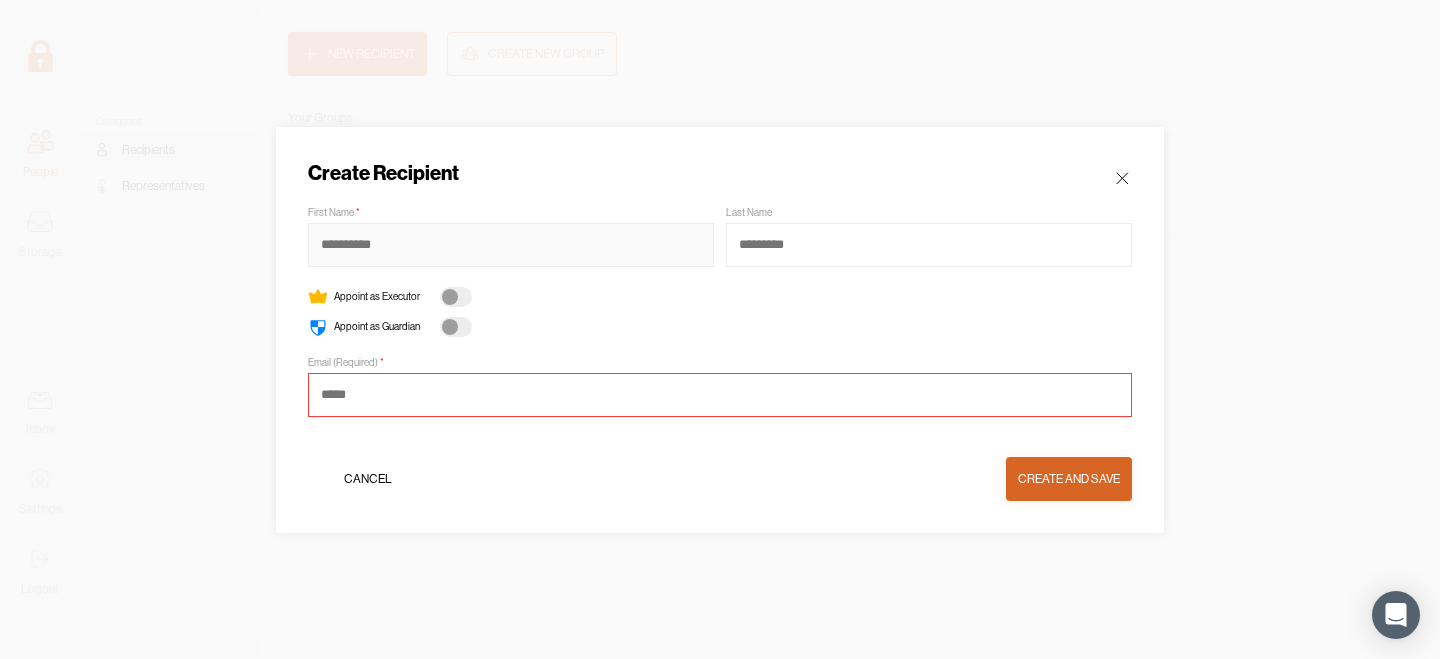 click at bounding box center (511, 245) 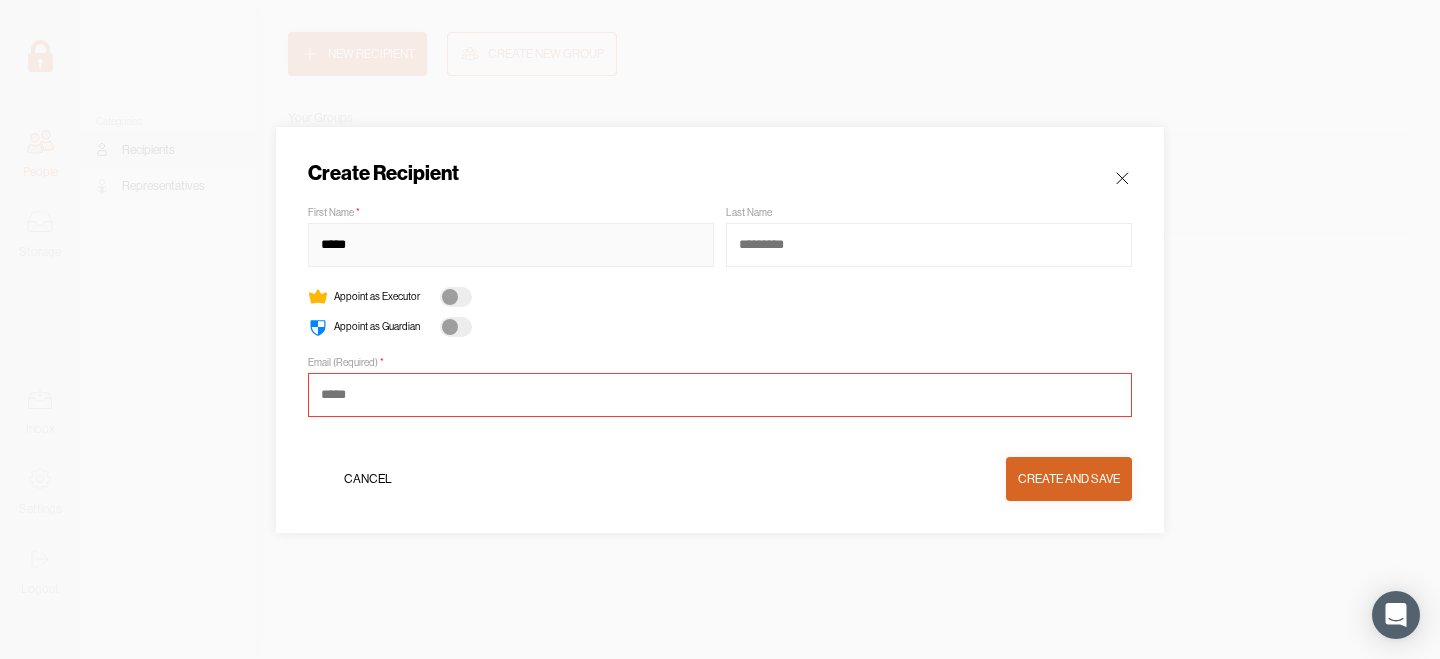 type on "*****" 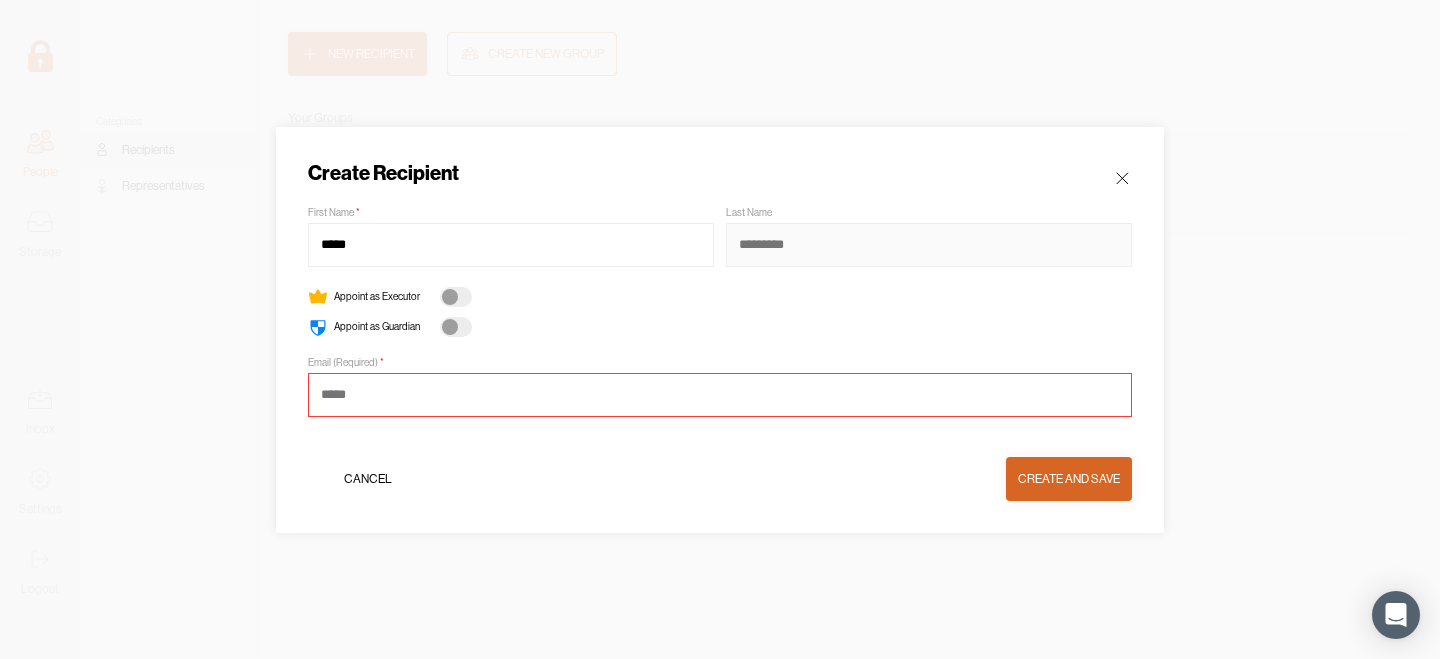 click at bounding box center [929, 245] 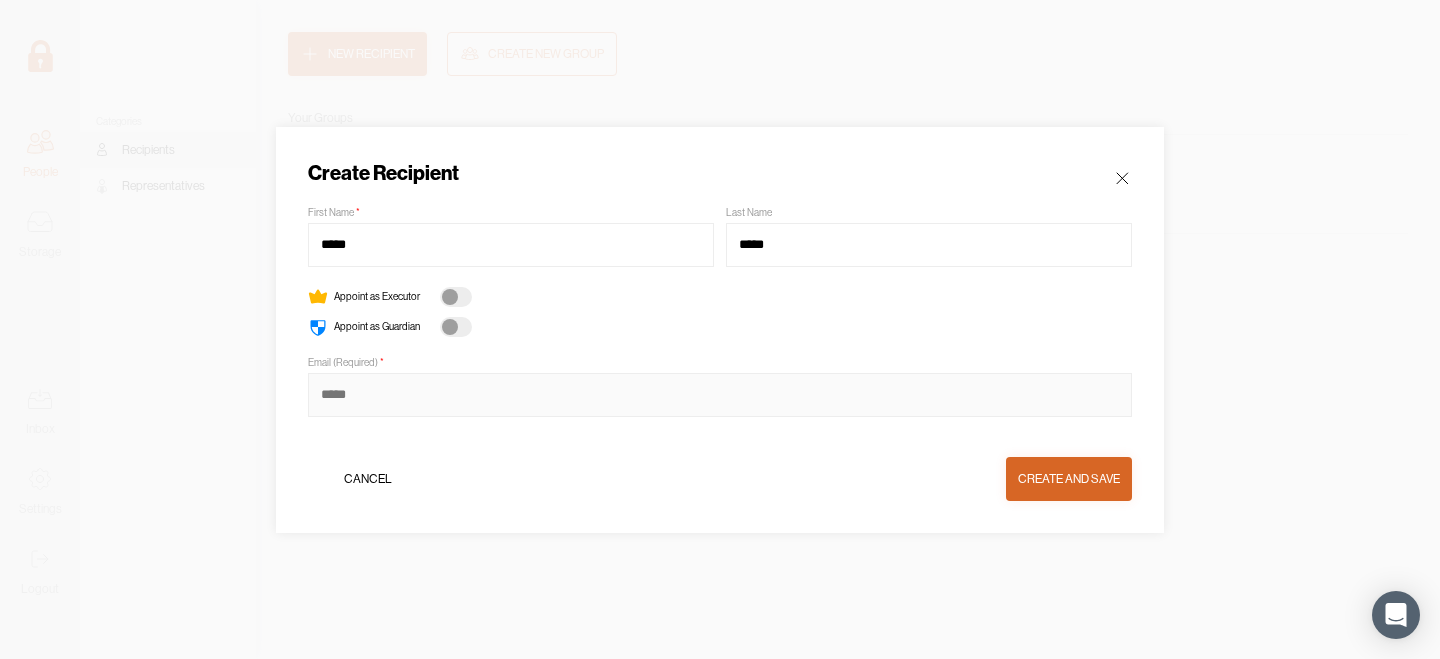 type on "**********" 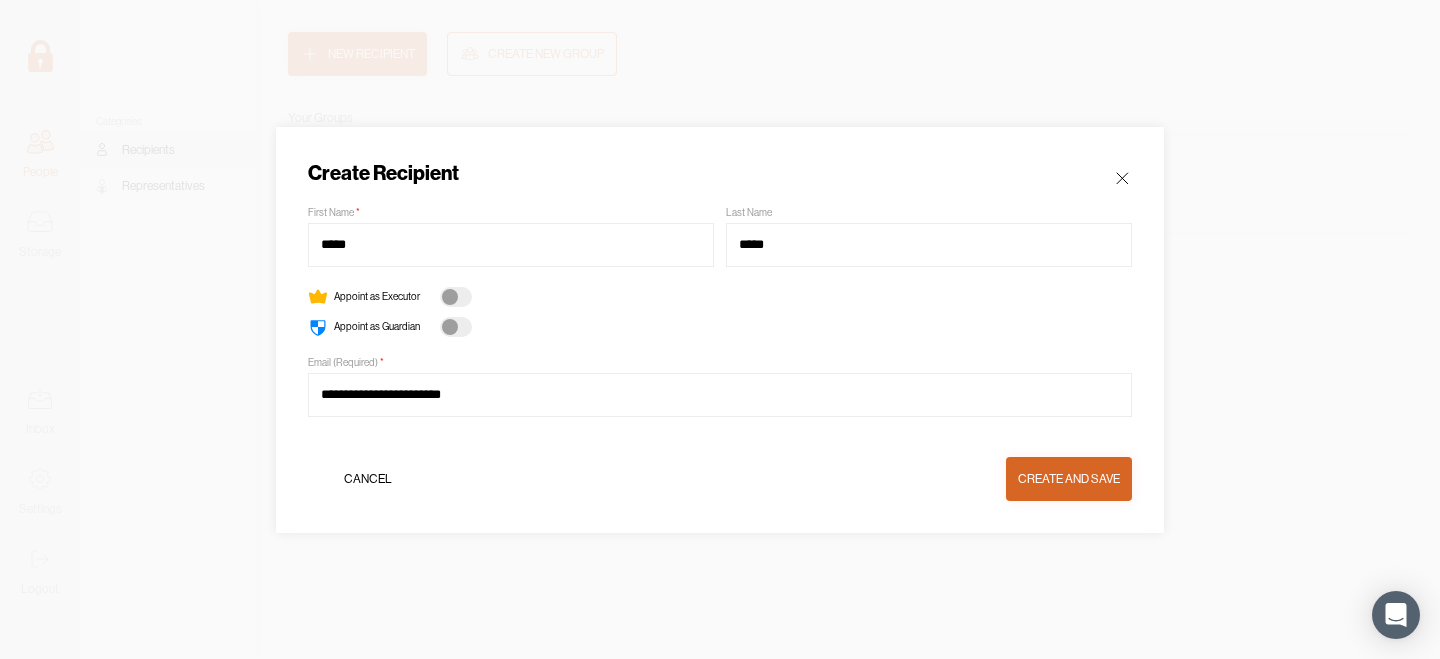 click at bounding box center [456, 297] 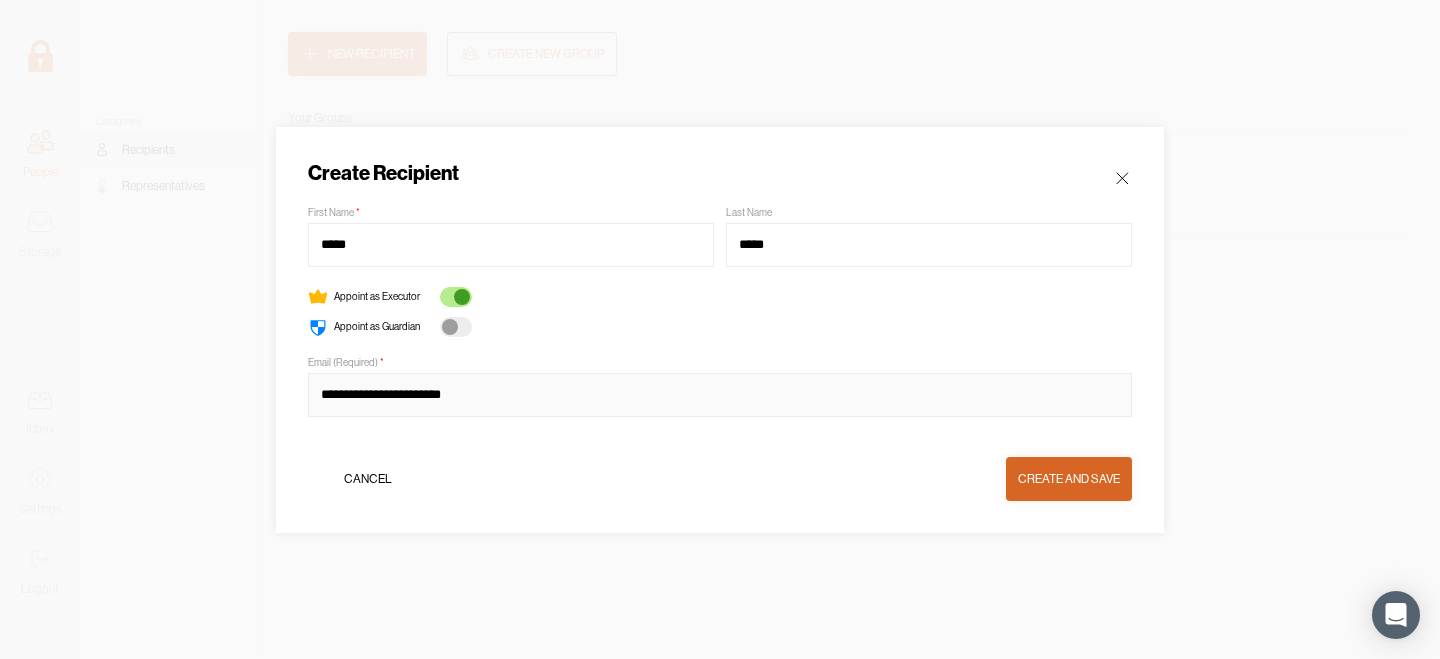 click on "**********" at bounding box center (720, 395) 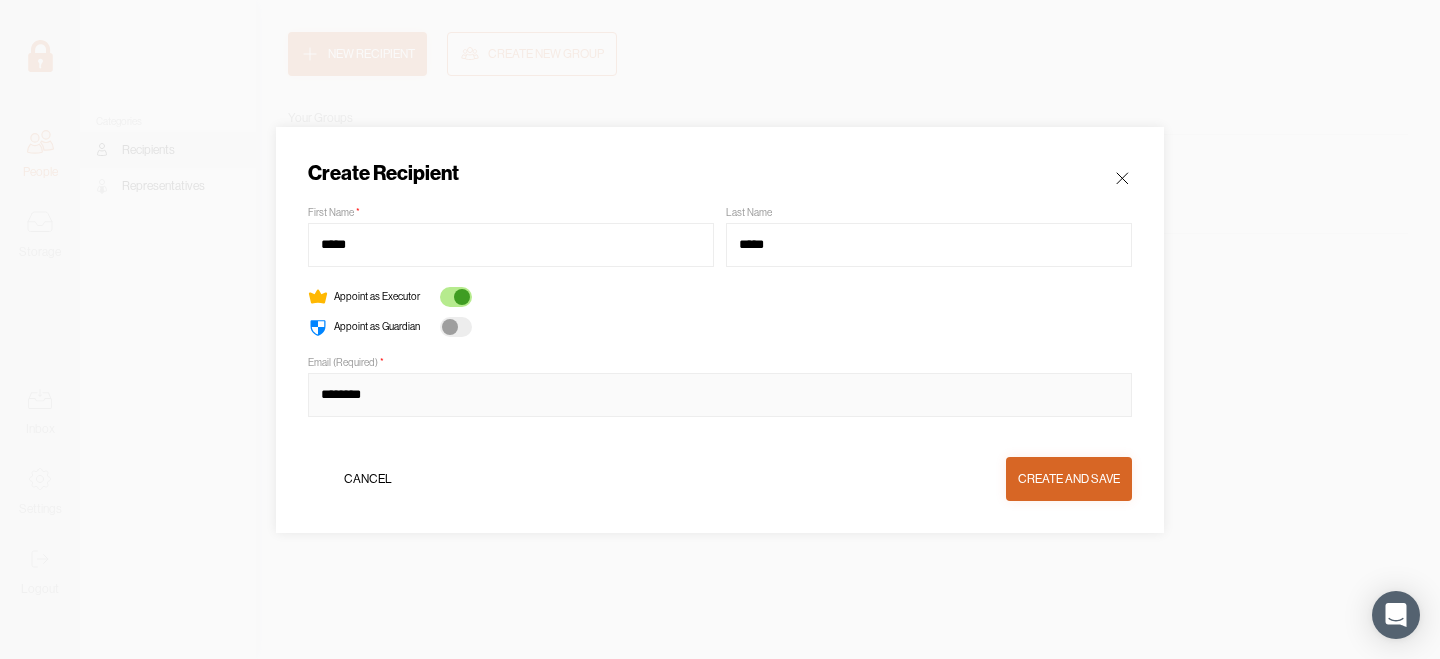 type on "**********" 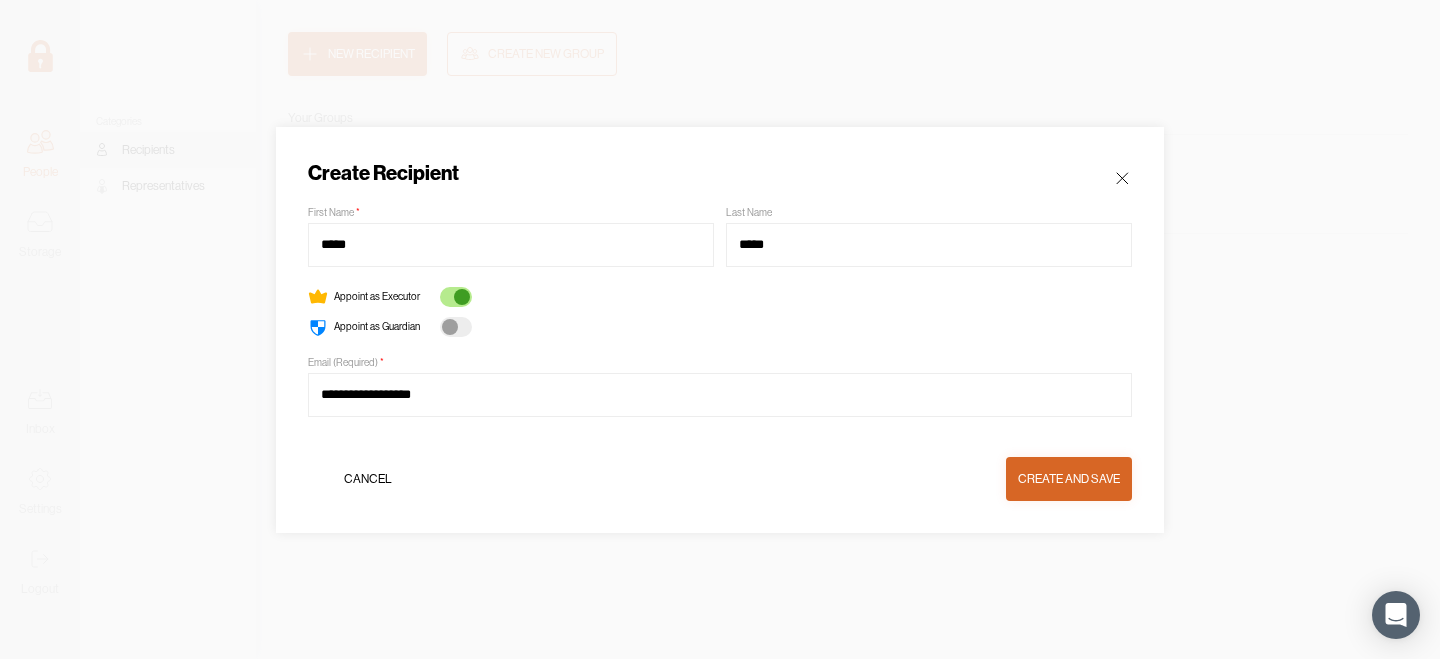 click on "Create and Save" at bounding box center [1069, 479] 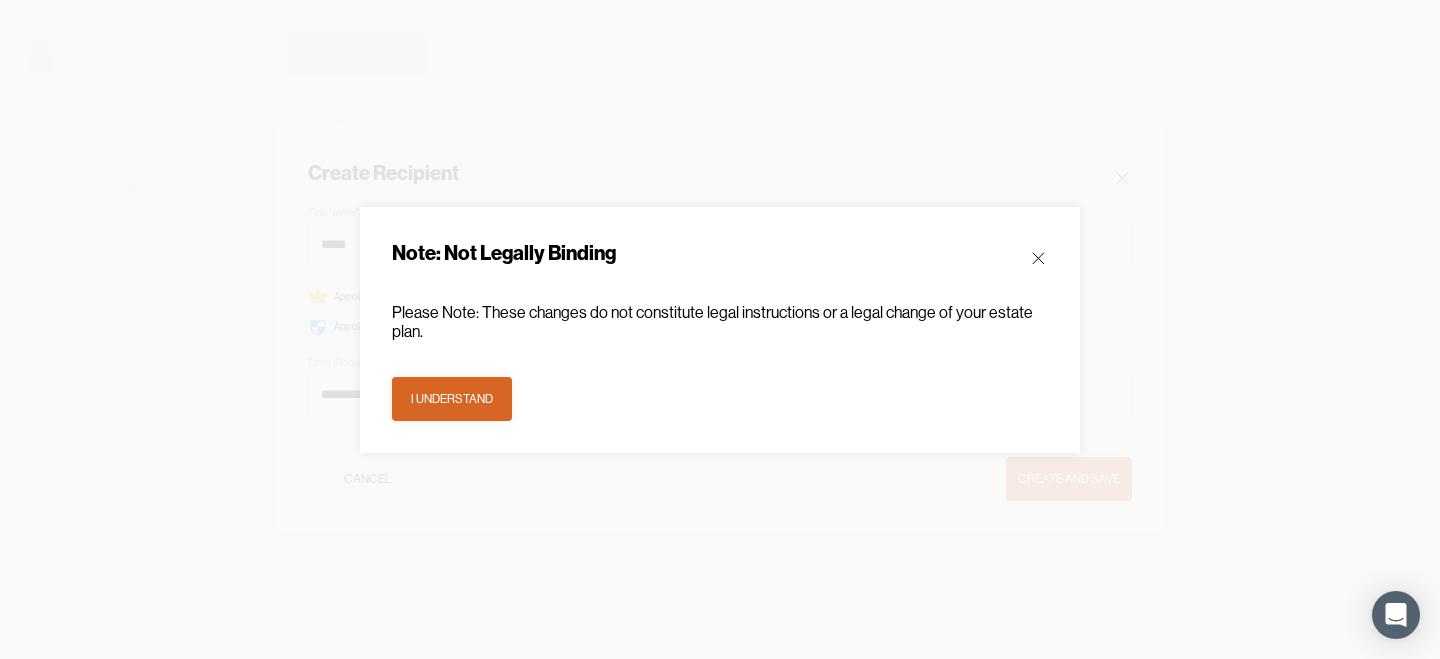click on "I understand" at bounding box center [452, 399] 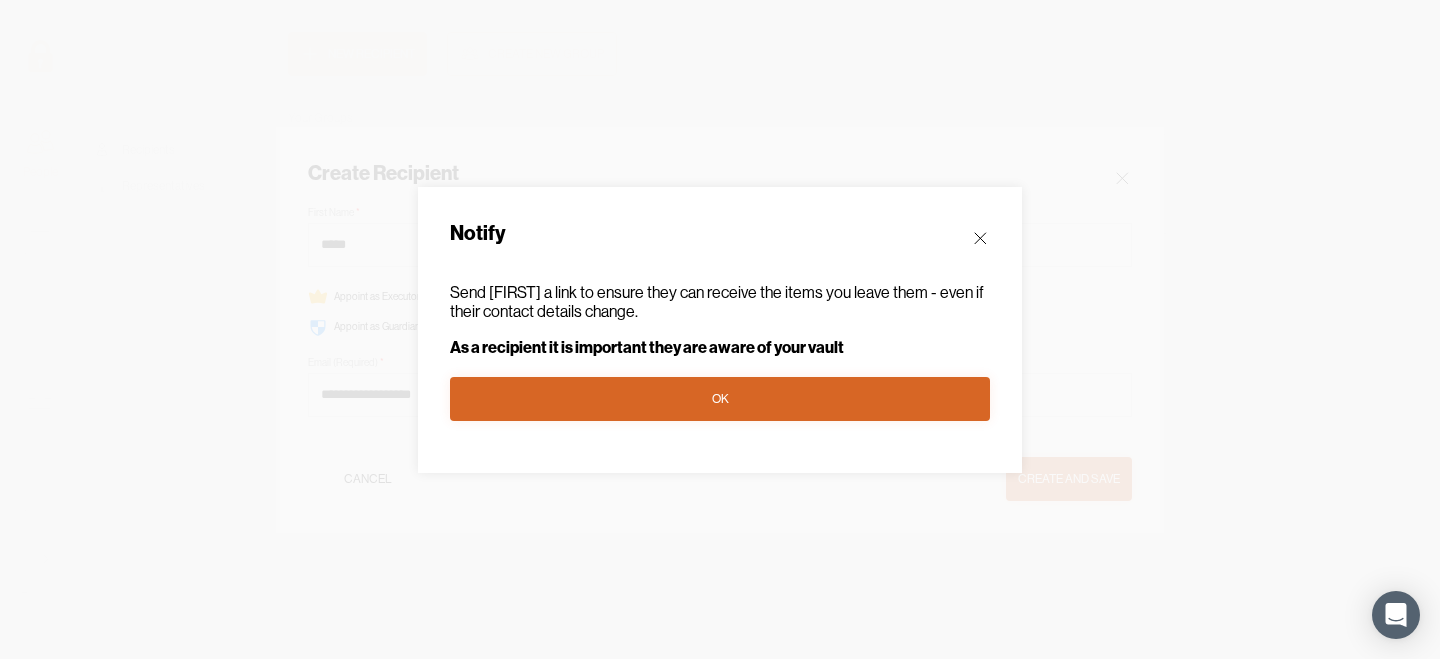 click on "OK" at bounding box center [720, 399] 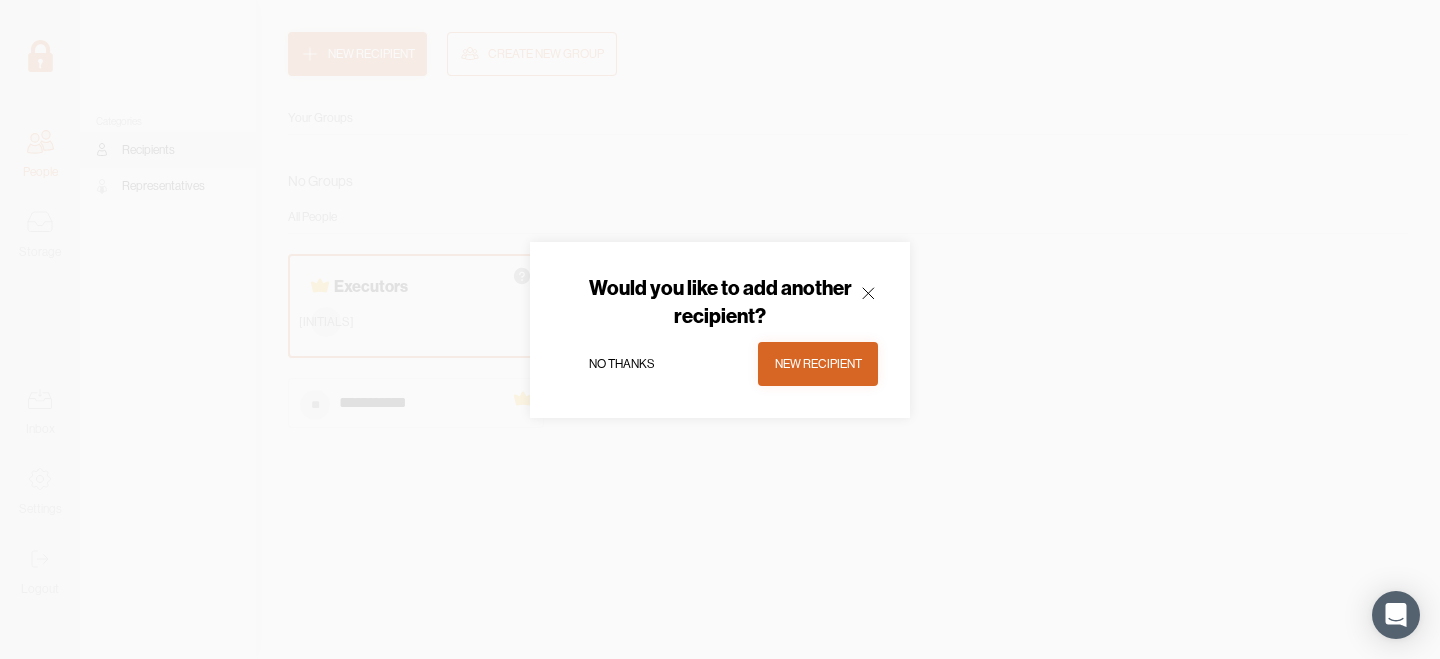 click on "New [RECIPIENT]" at bounding box center (818, 364) 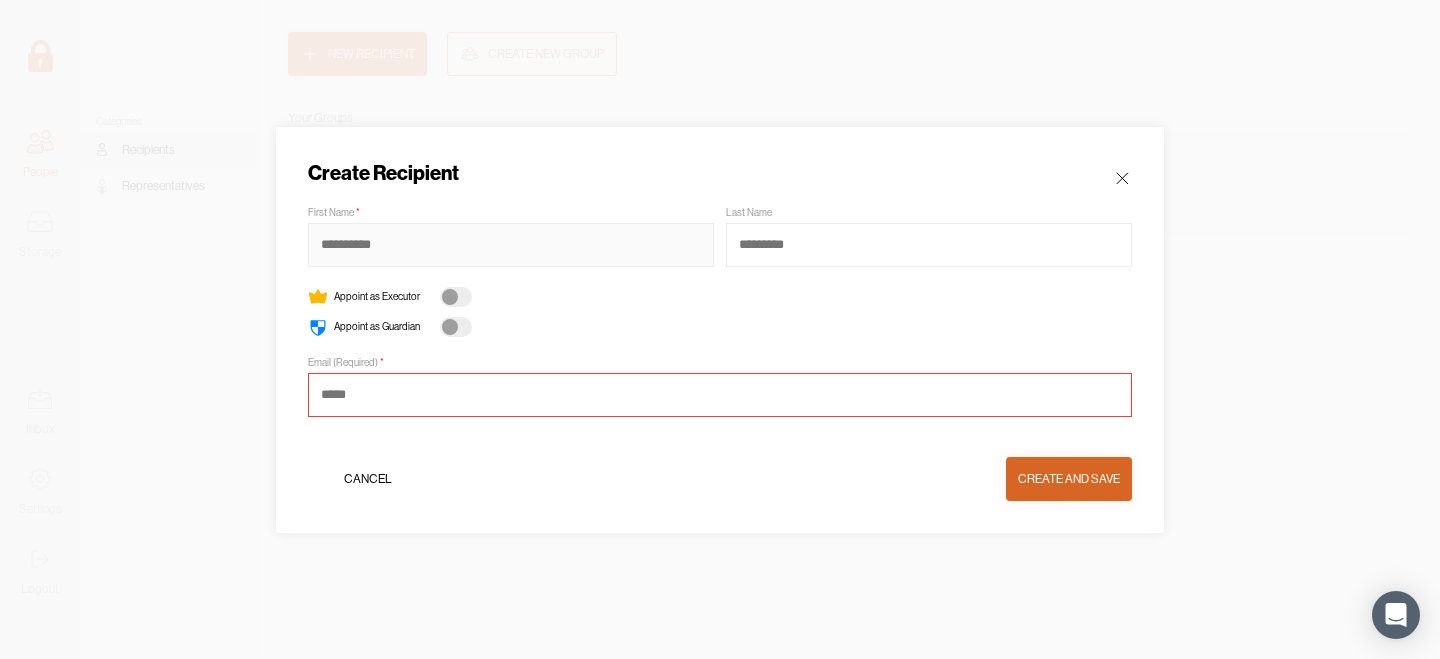 click at bounding box center (511, 245) 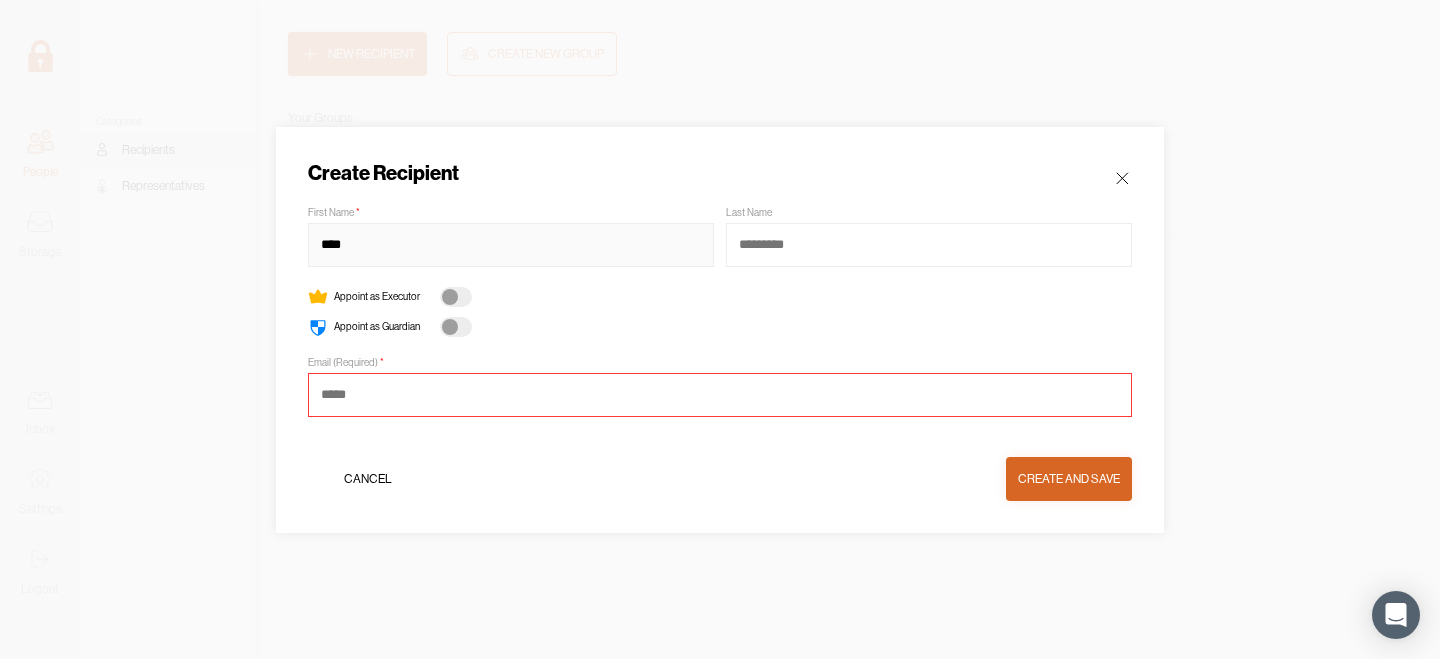 type on "****" 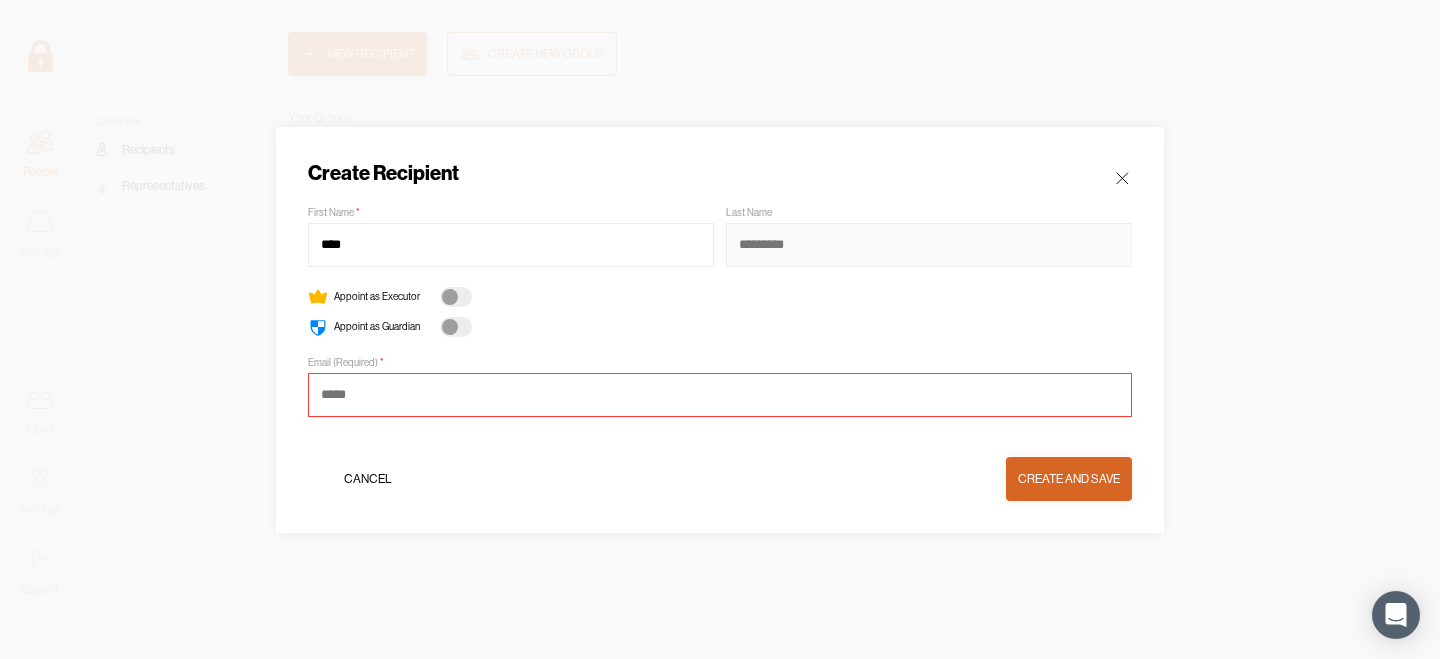 click at bounding box center [929, 245] 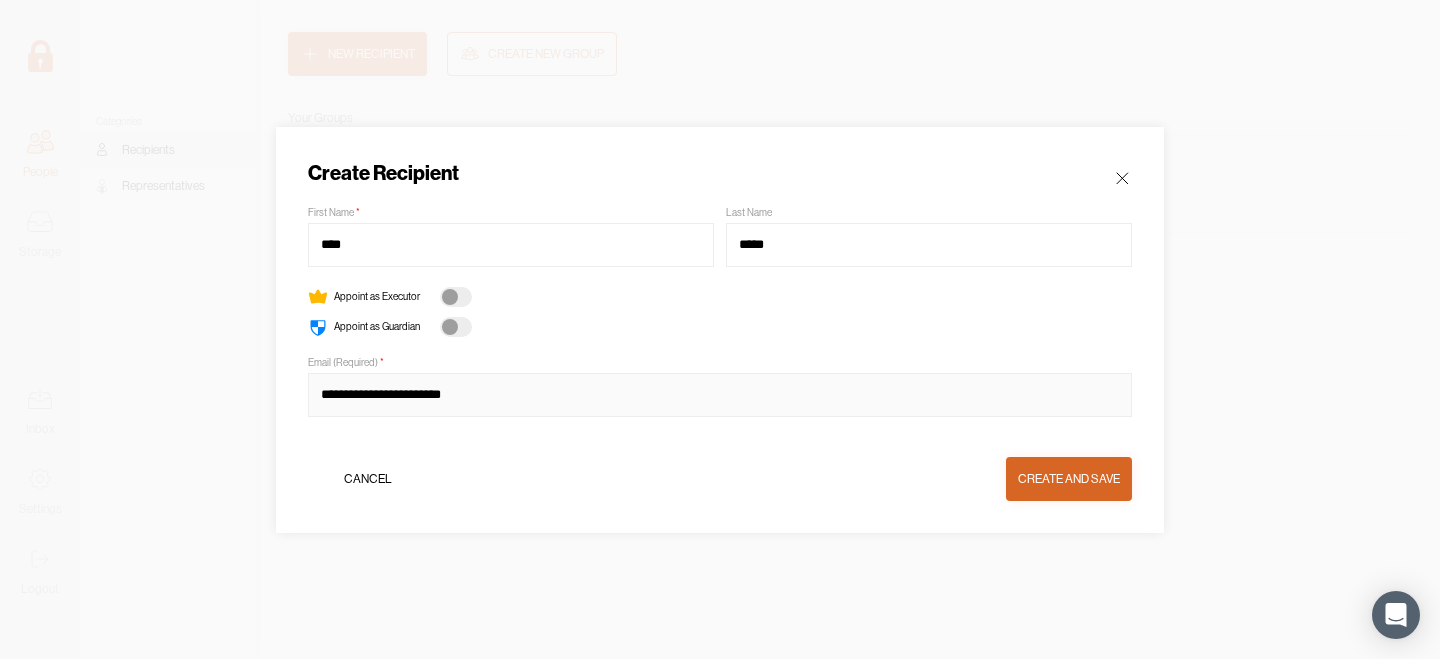 click on "**********" at bounding box center [720, 395] 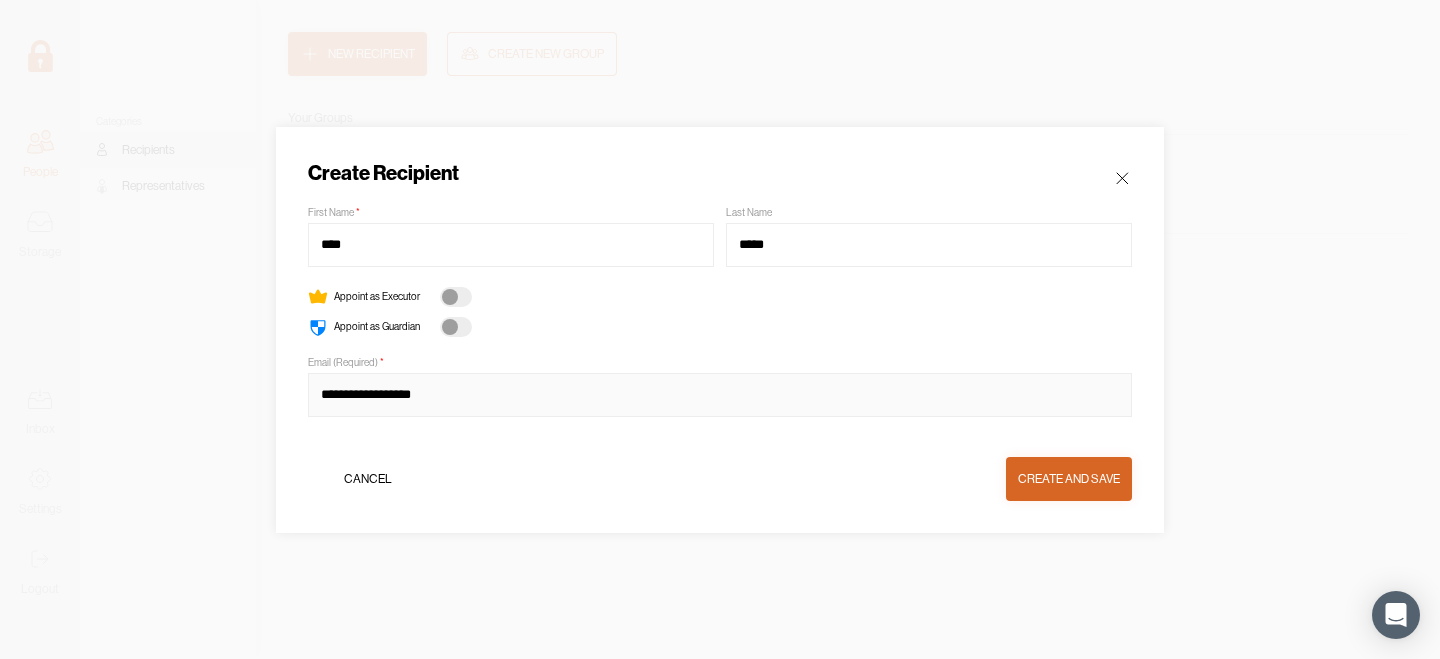 type on "**********" 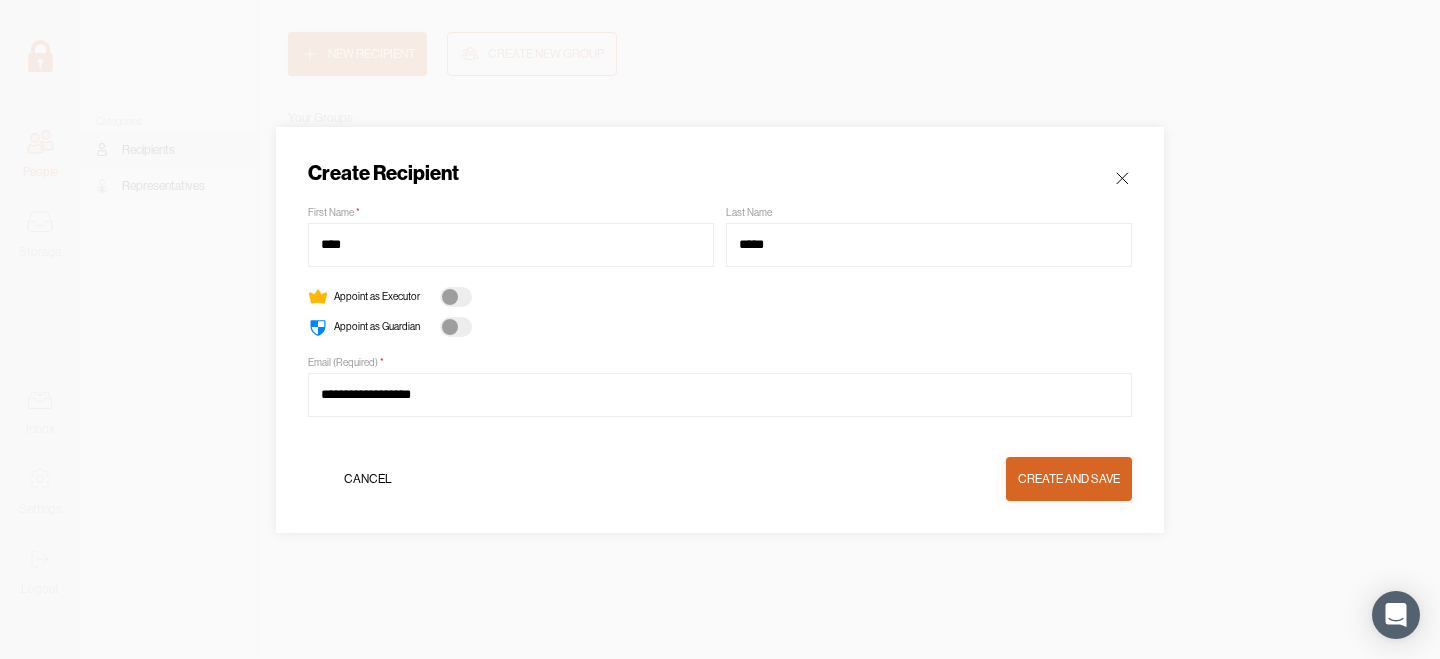 click on "Appoint as Executor" at bounding box center (720, 297) 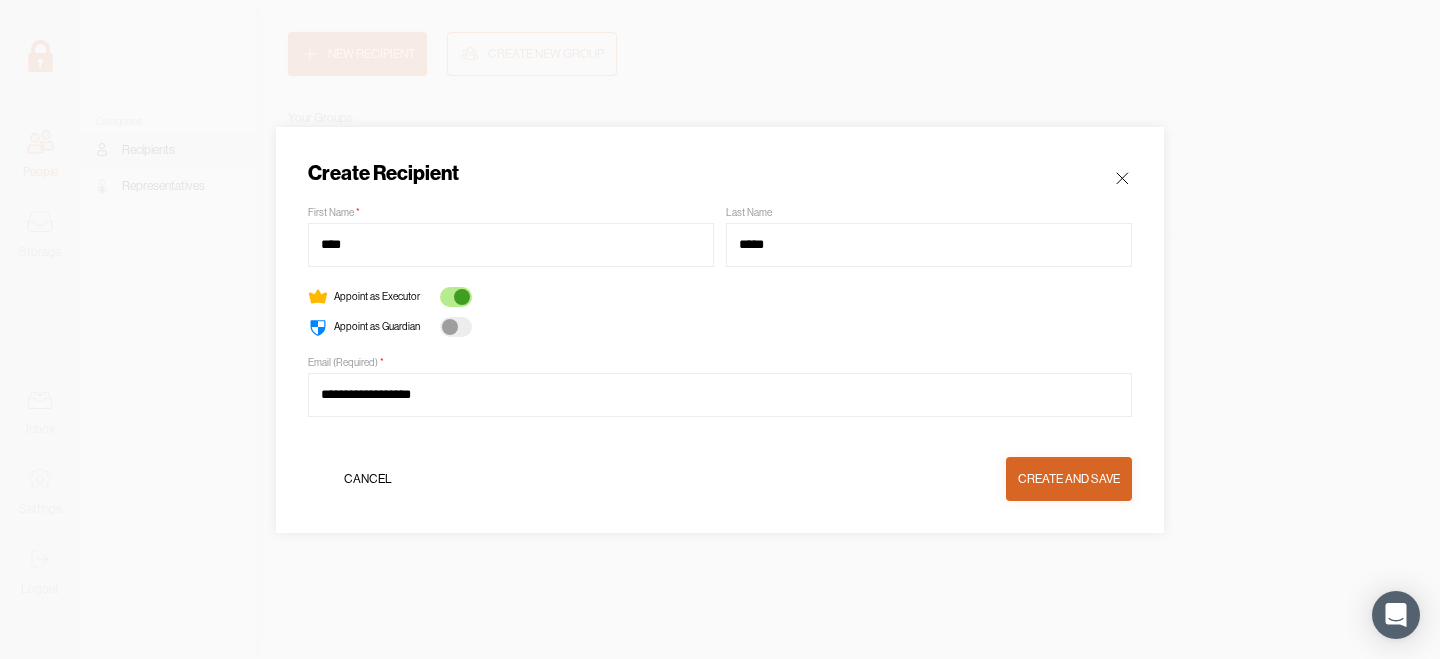 click on "Create and Save" at bounding box center [1069, 479] 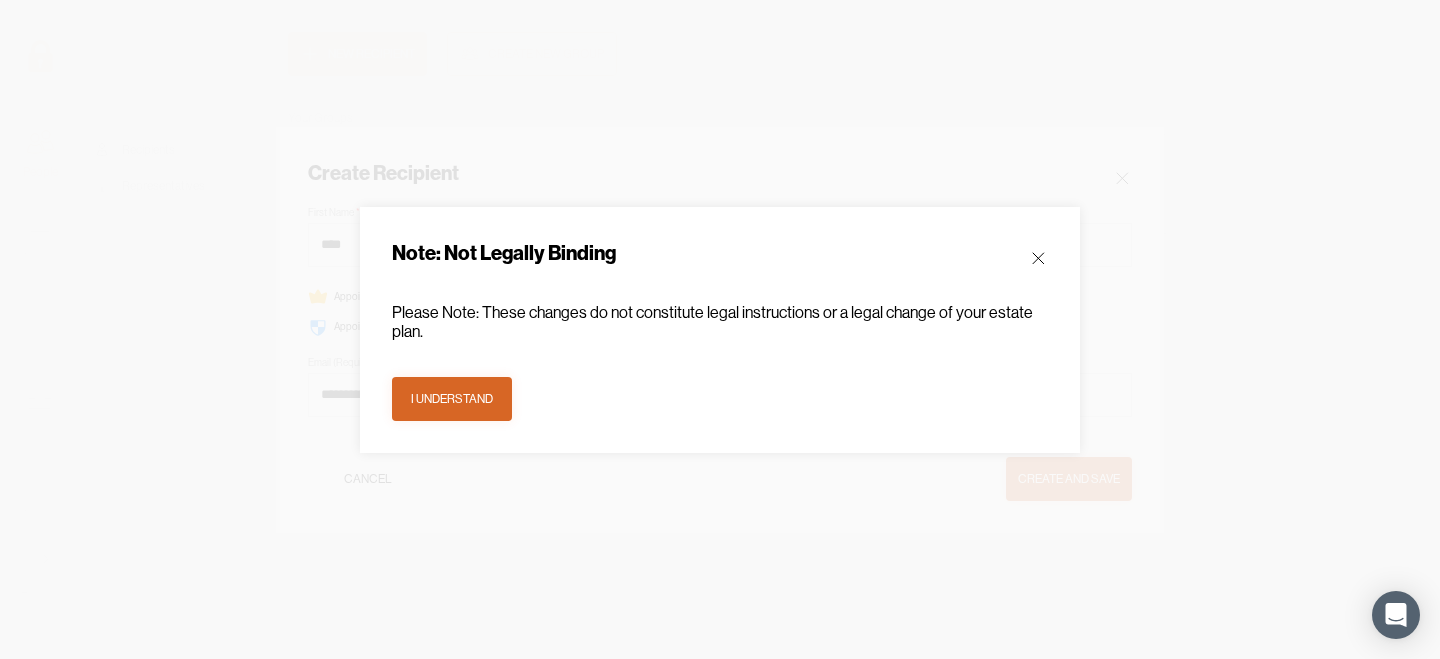 click on "I understand" at bounding box center [452, 399] 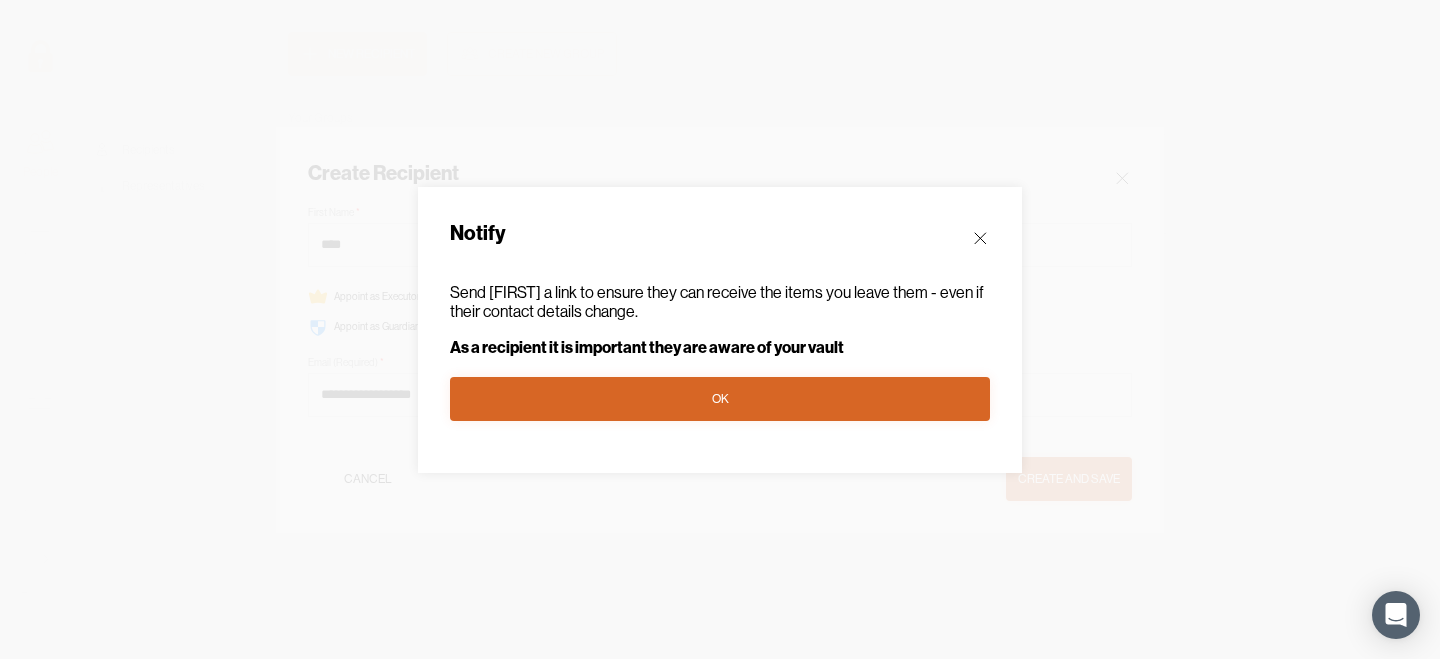 click on "OK" at bounding box center (720, 399) 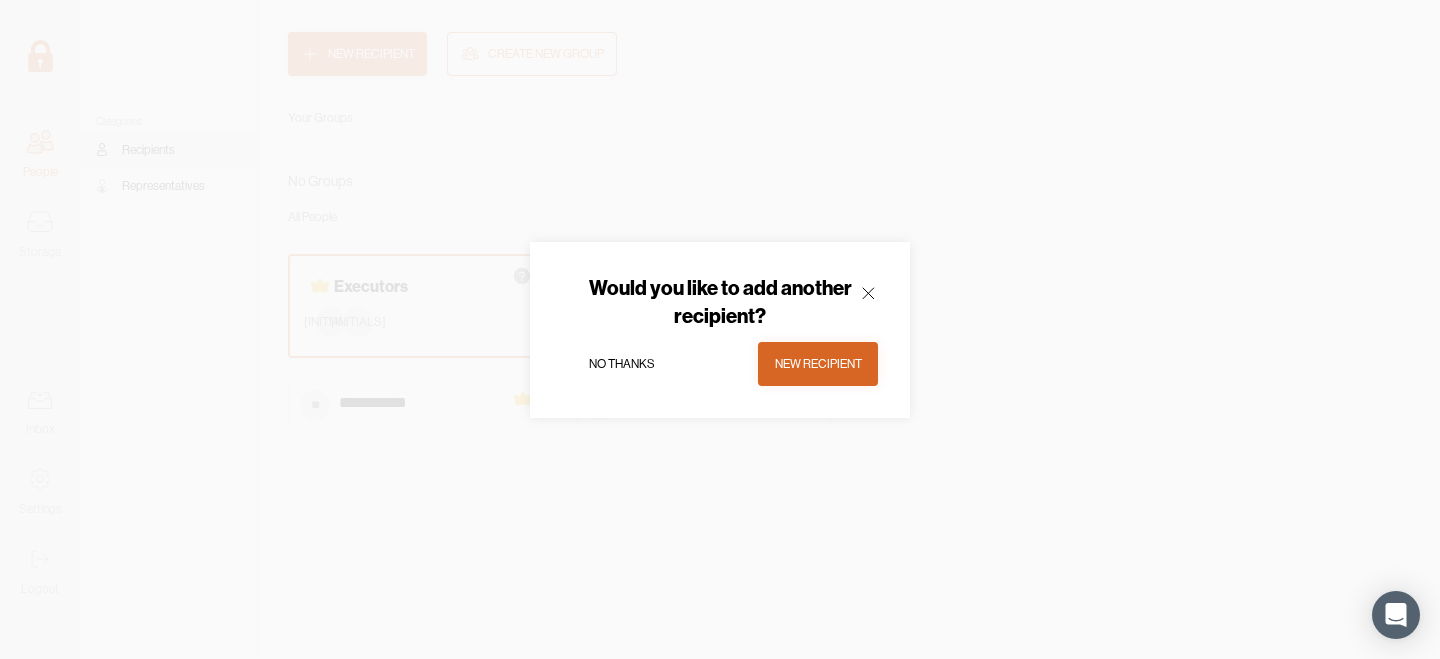 click on "No thanks" at bounding box center (622, 364) 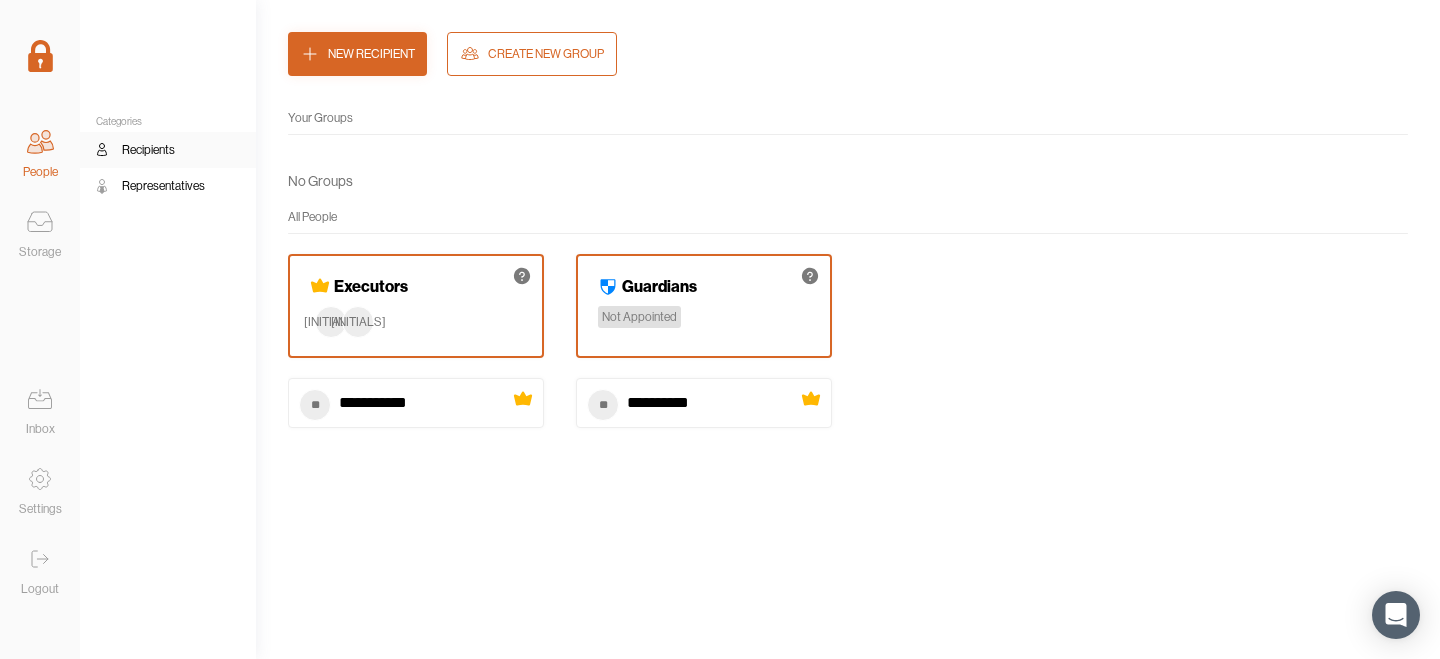 click on "[REPRESENTATIVES]" at bounding box center (168, 186) 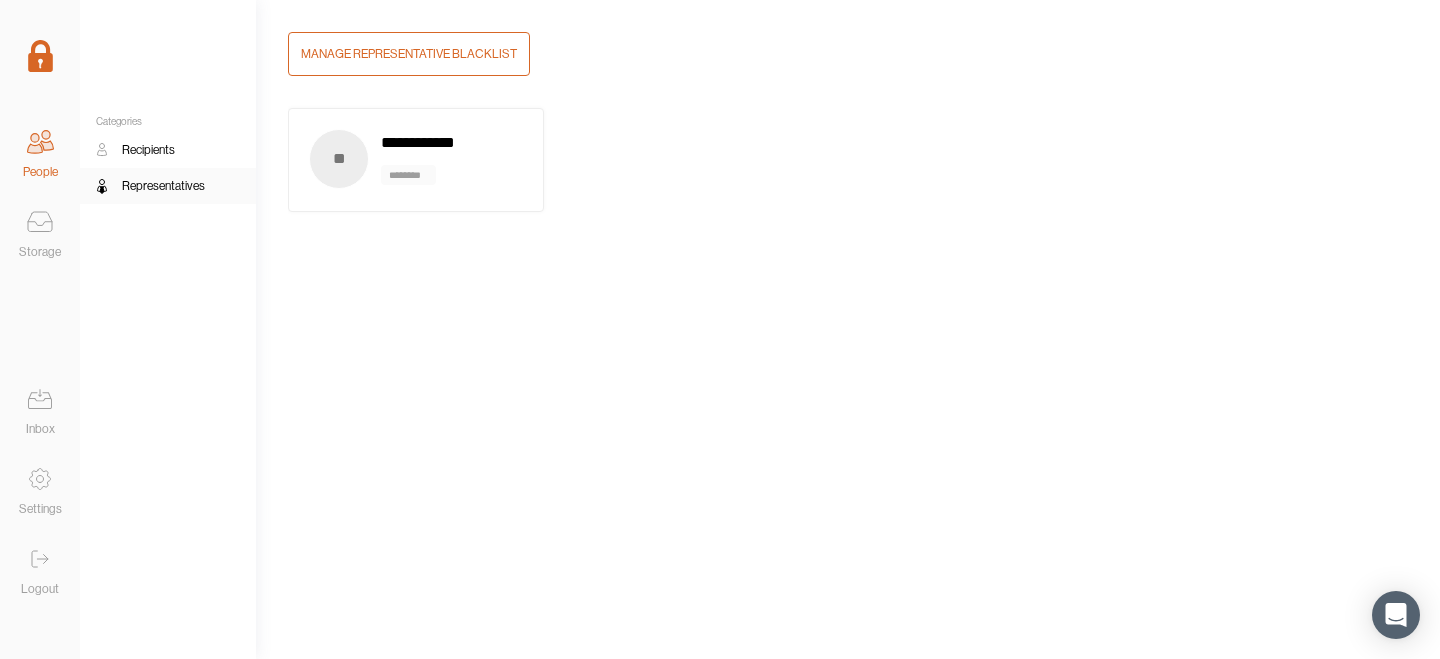 click on "[RECIPIENTS]" at bounding box center [168, 150] 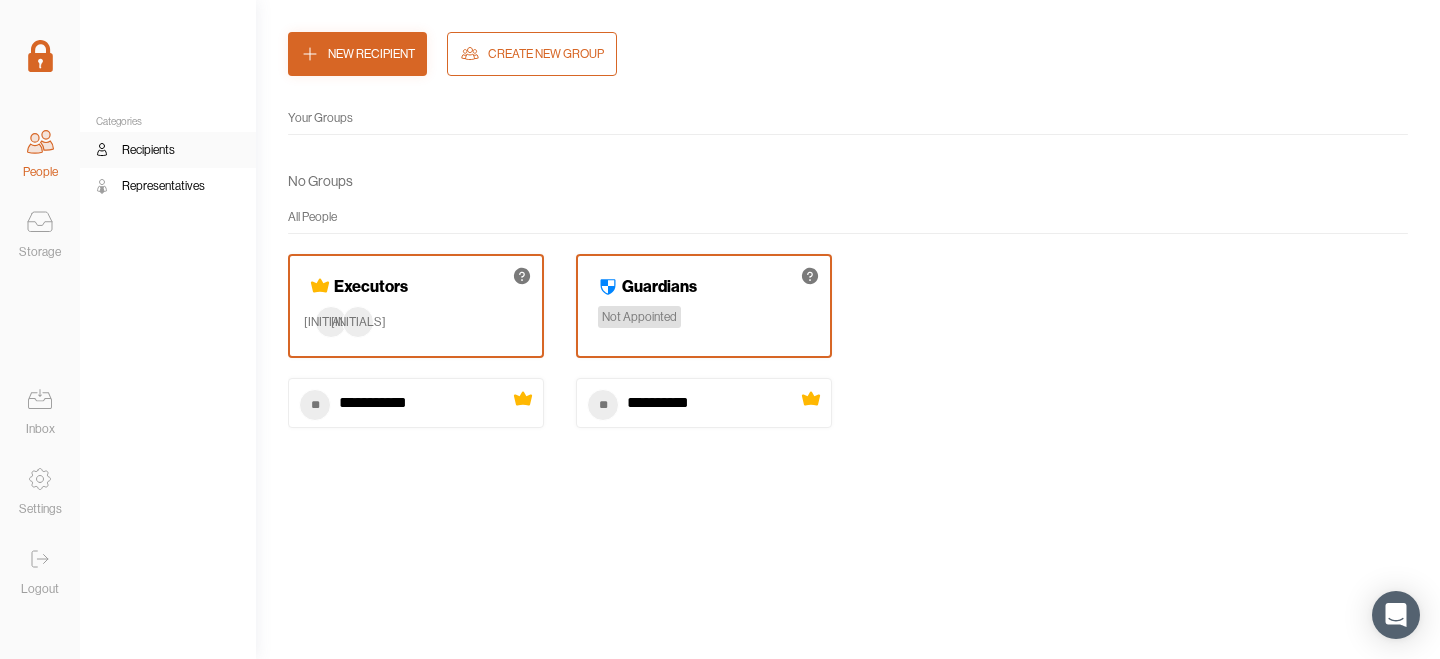 click 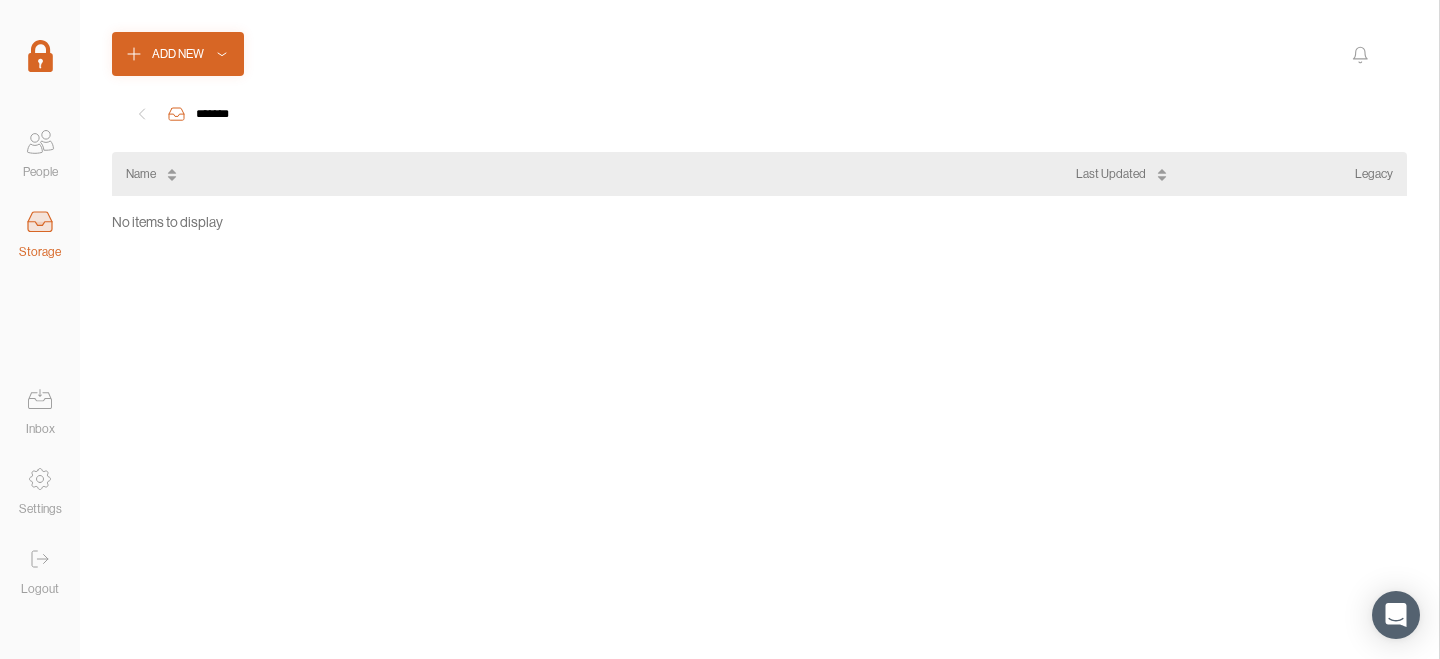 click on "No items to display" at bounding box center (759, 411) 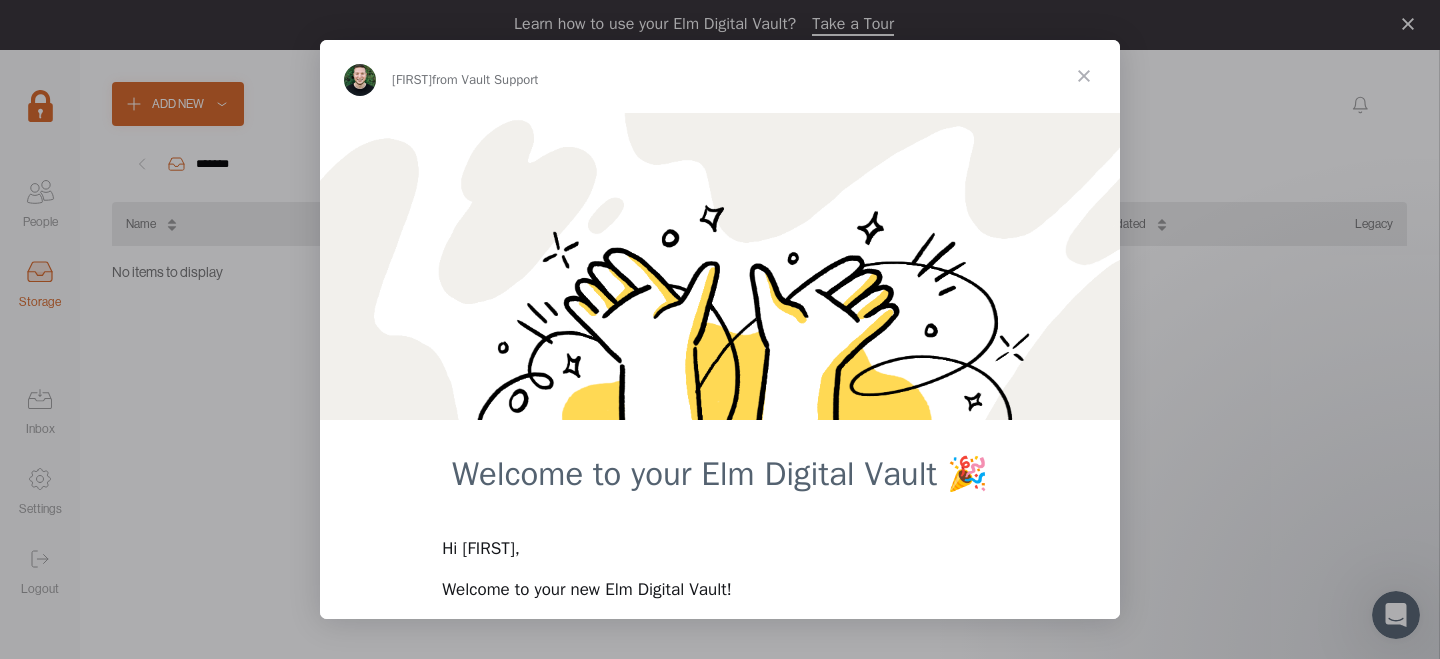 scroll, scrollTop: 0, scrollLeft: 0, axis: both 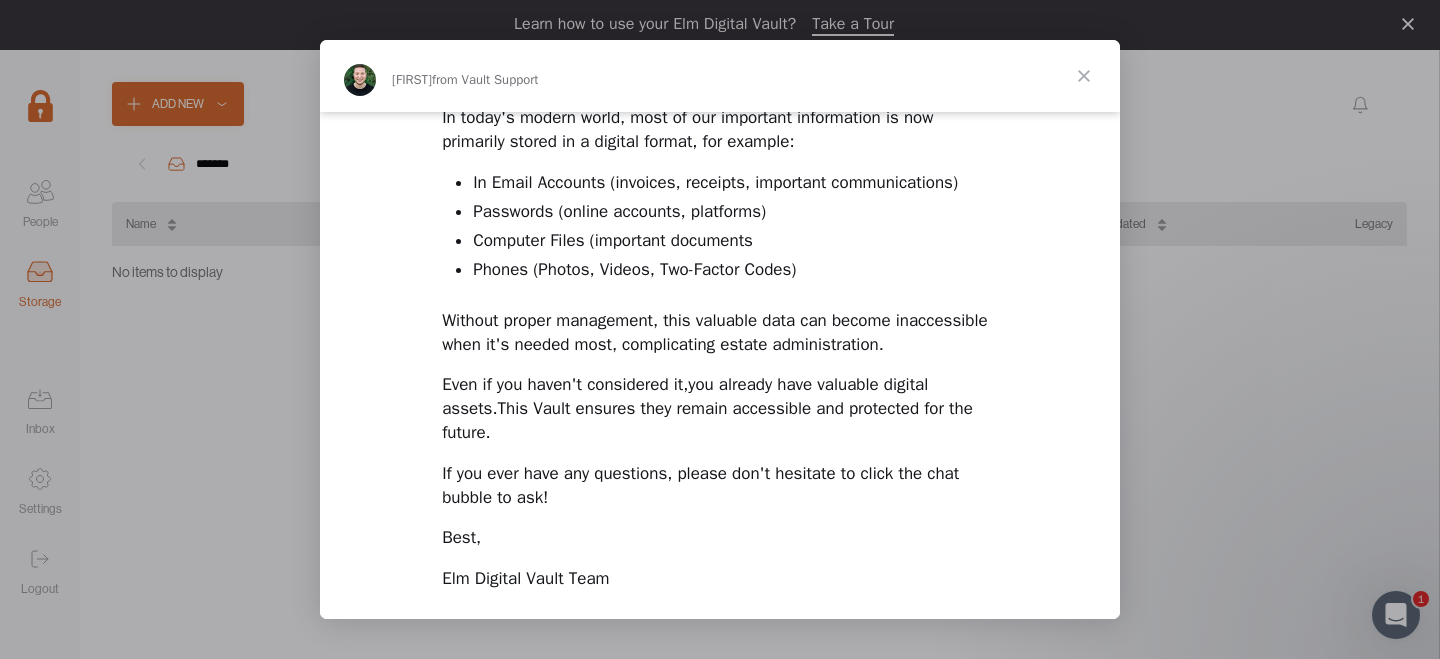 click at bounding box center [1084, 76] 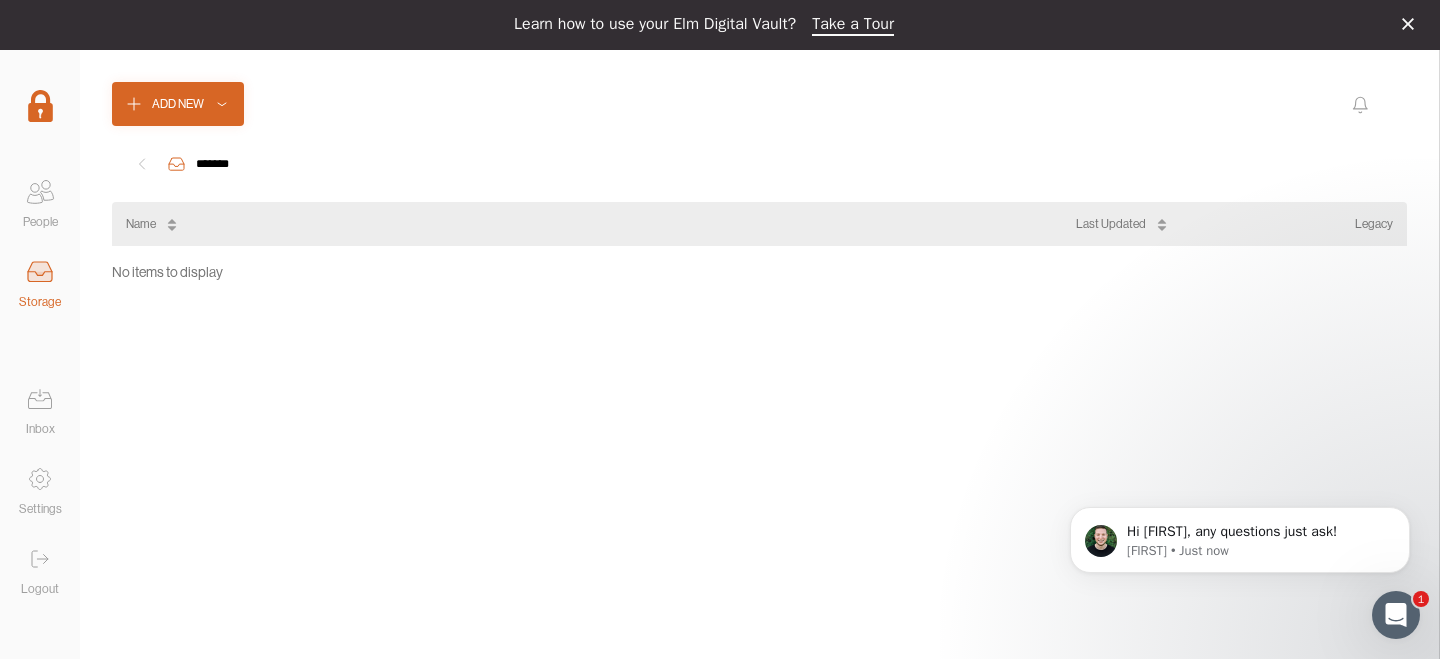 scroll, scrollTop: 0, scrollLeft: 0, axis: both 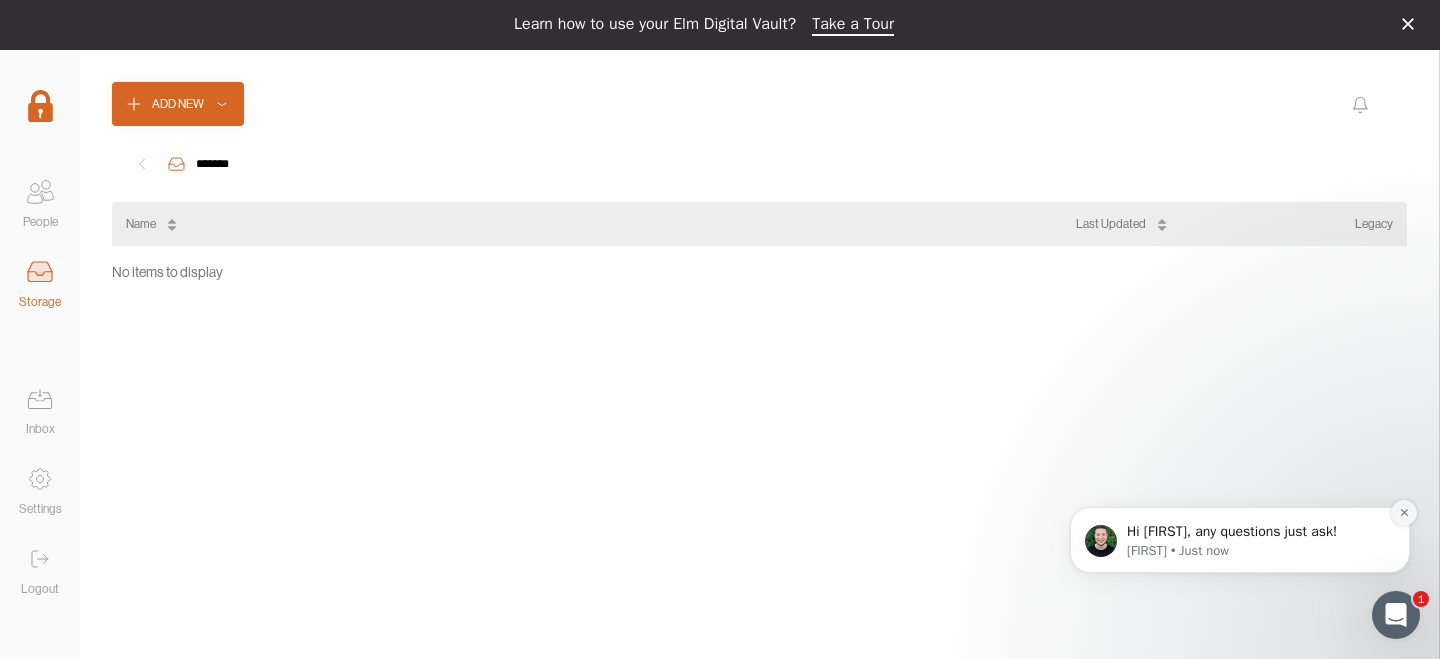 click 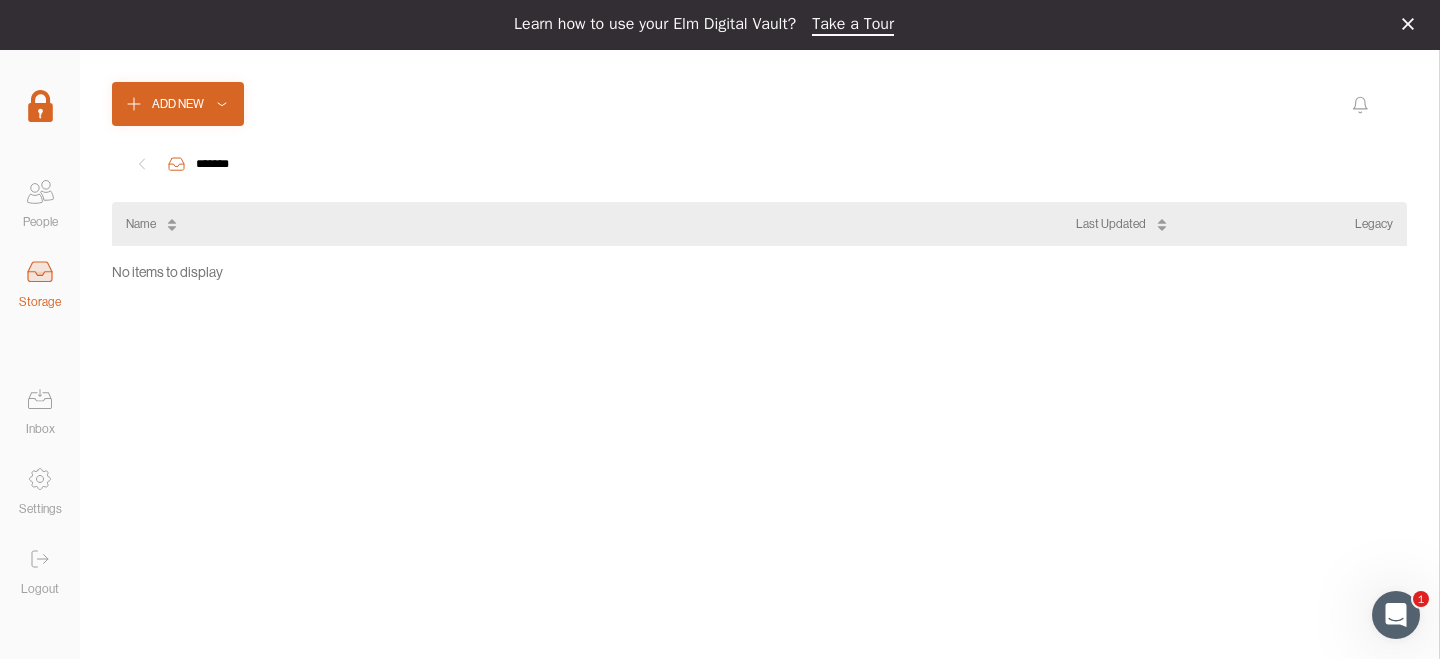 click on "No items to display" at bounding box center [759, 436] 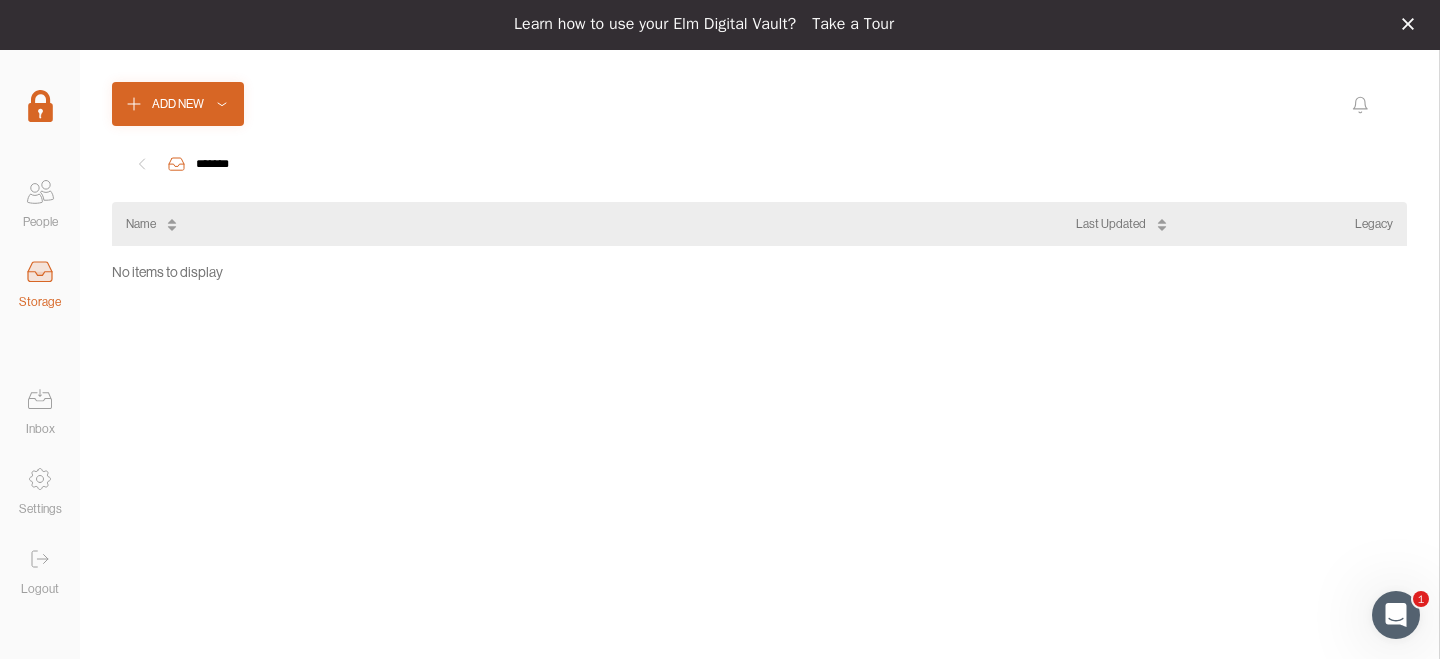 click on "Take a Tour" at bounding box center (853, 25) 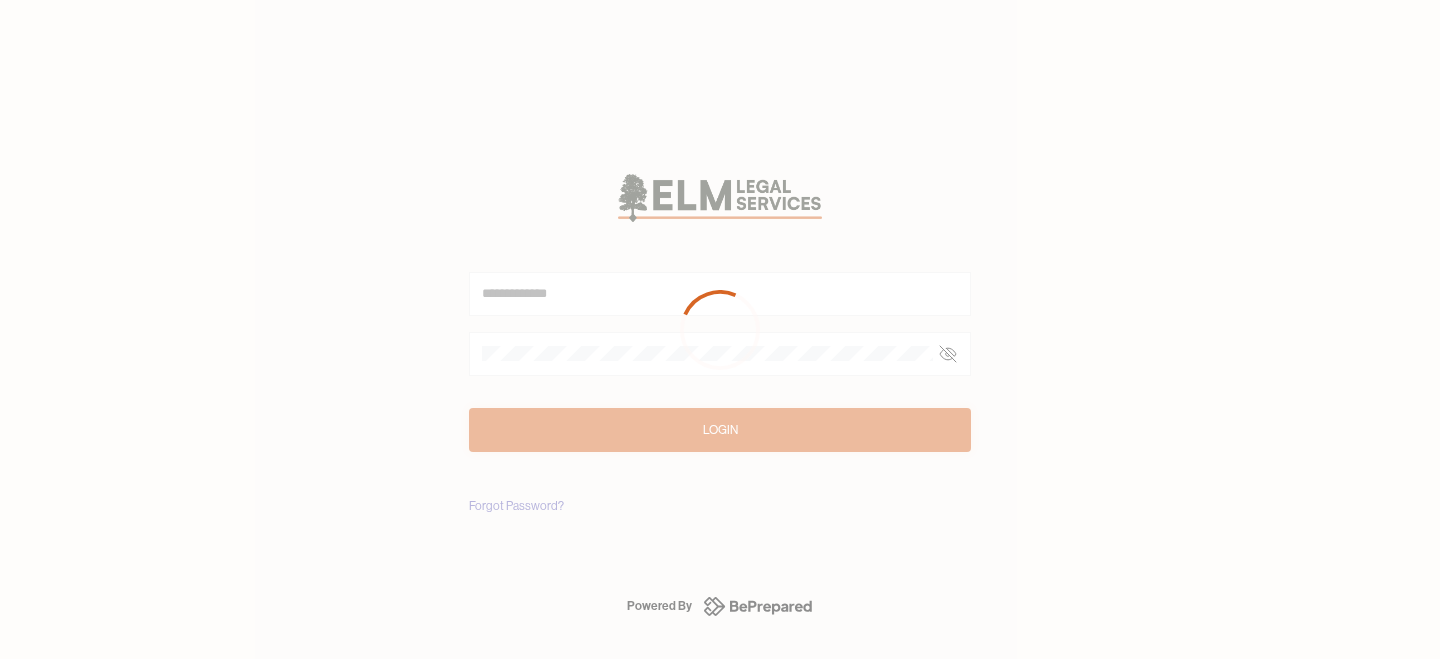 scroll, scrollTop: 0, scrollLeft: 0, axis: both 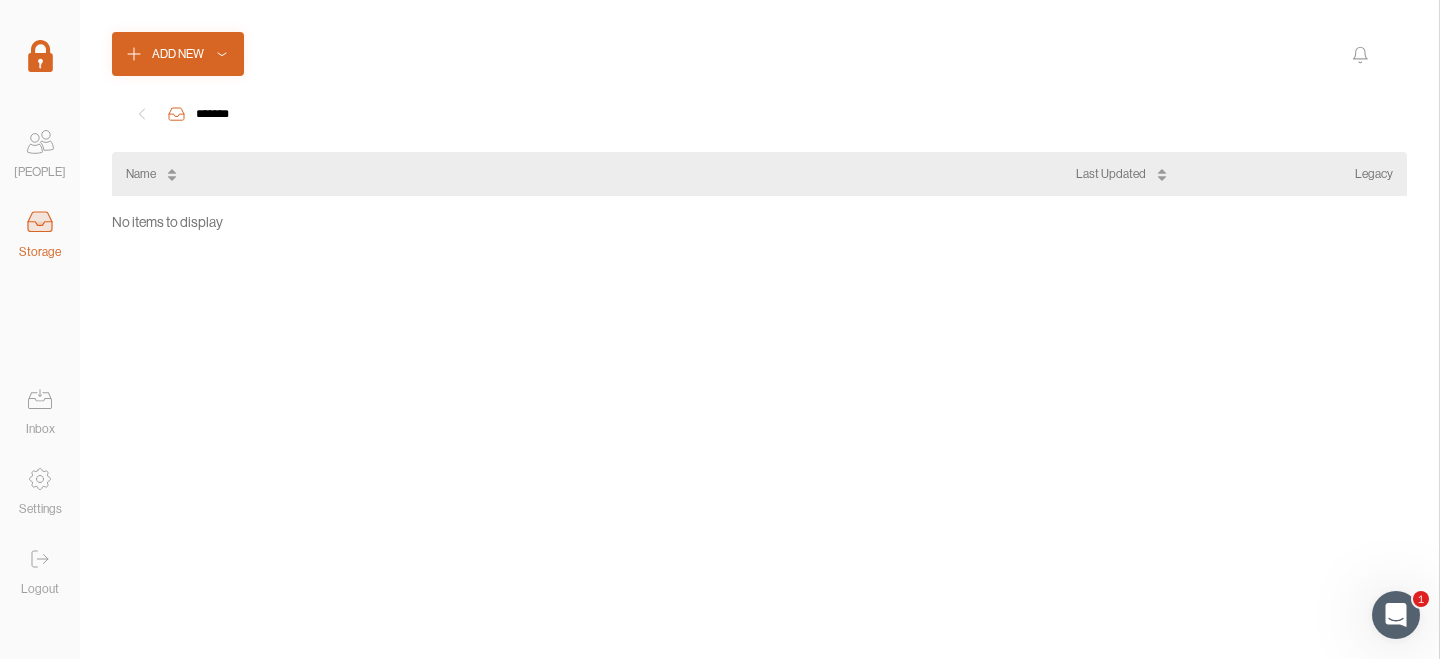 click on "Inbox" at bounding box center [40, 409] 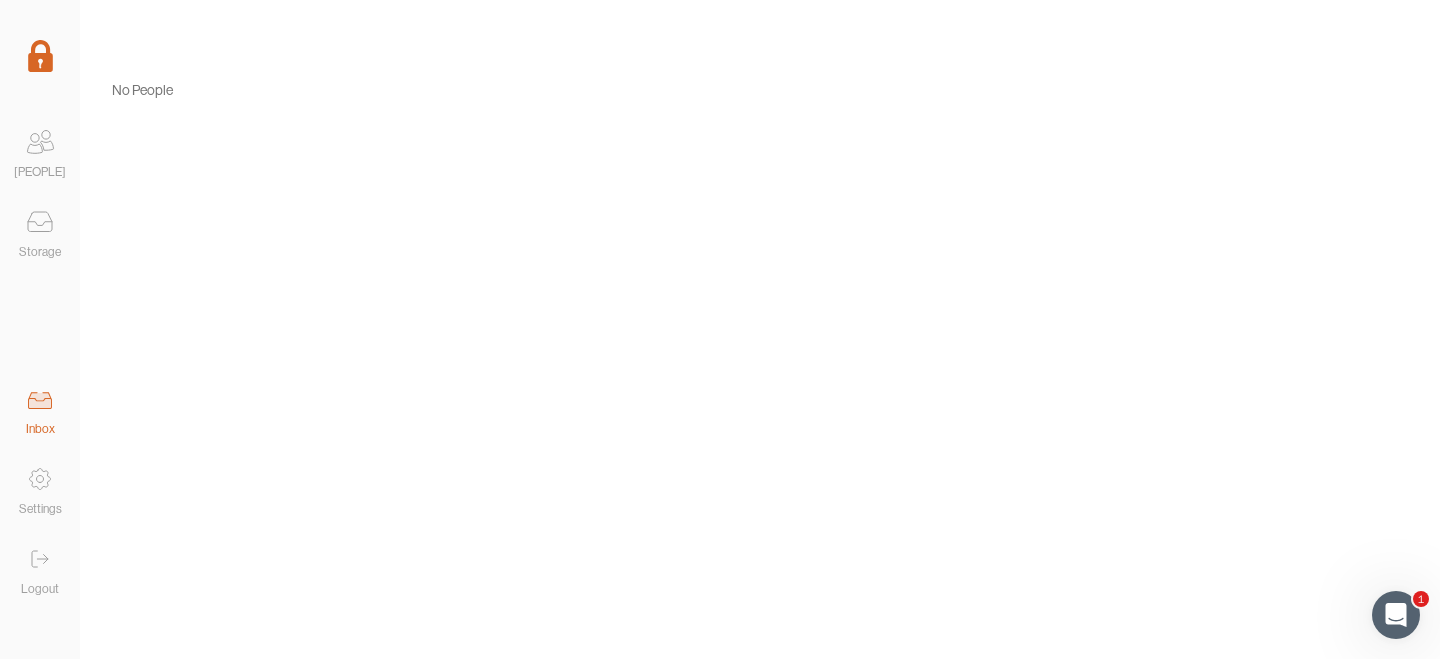 click 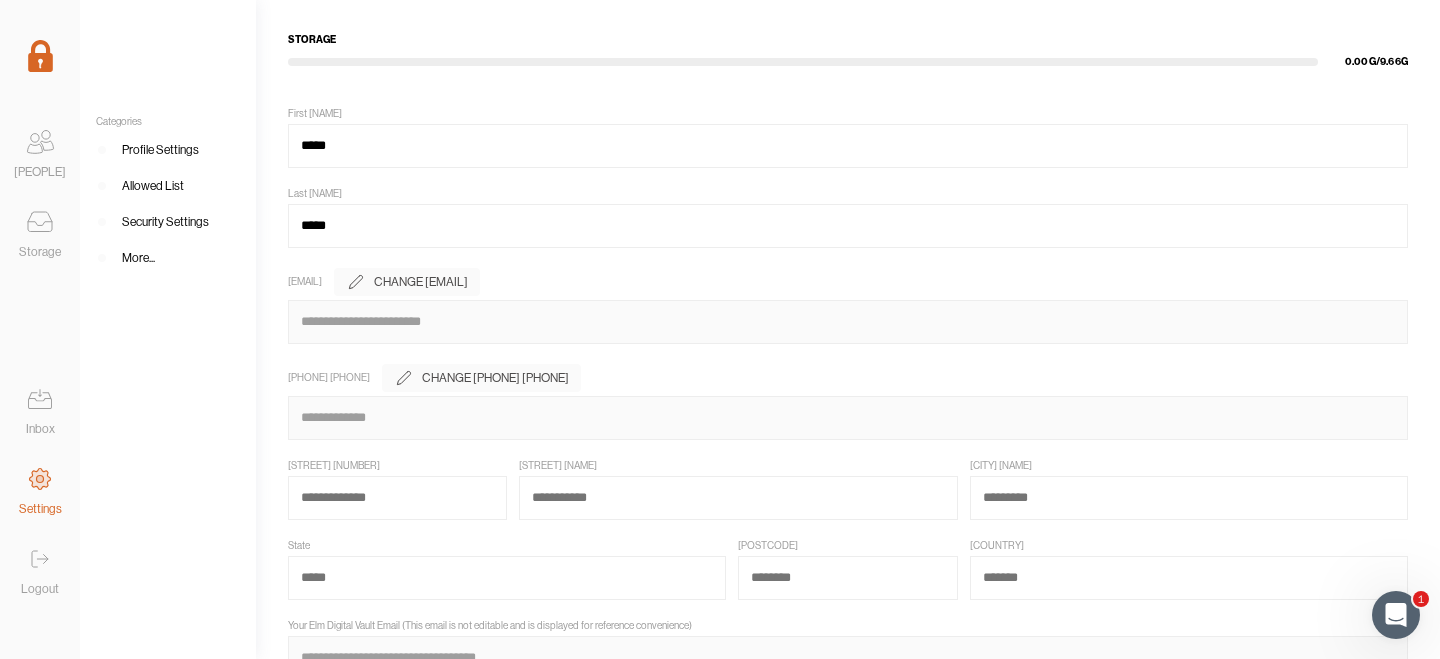 scroll, scrollTop: 171, scrollLeft: 0, axis: vertical 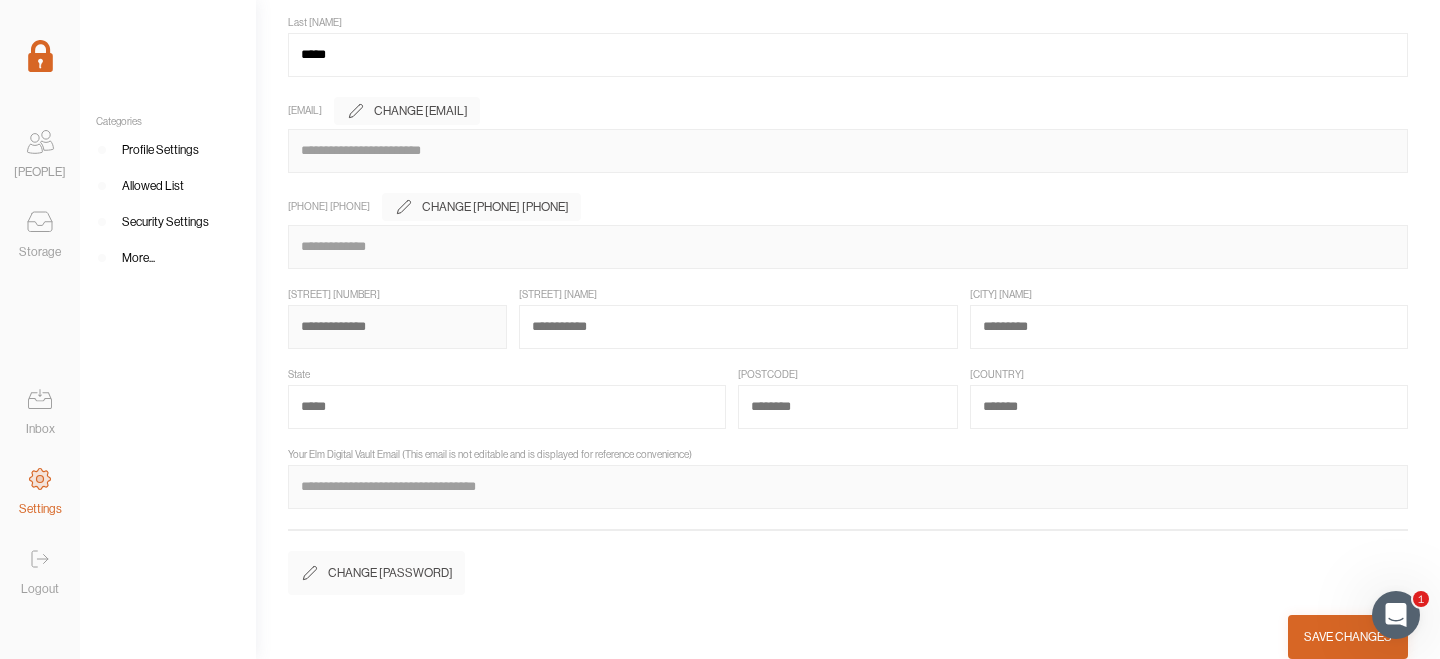 click at bounding box center [397, 327] 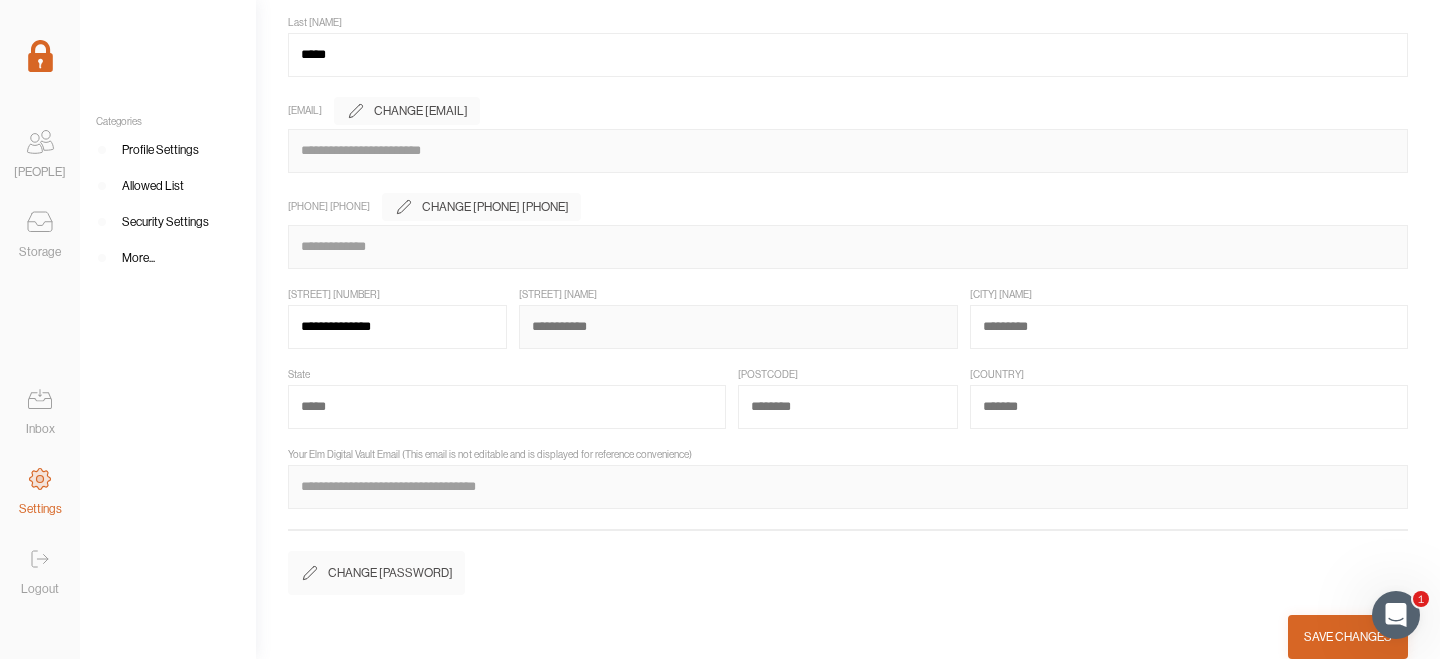 type on "*********" 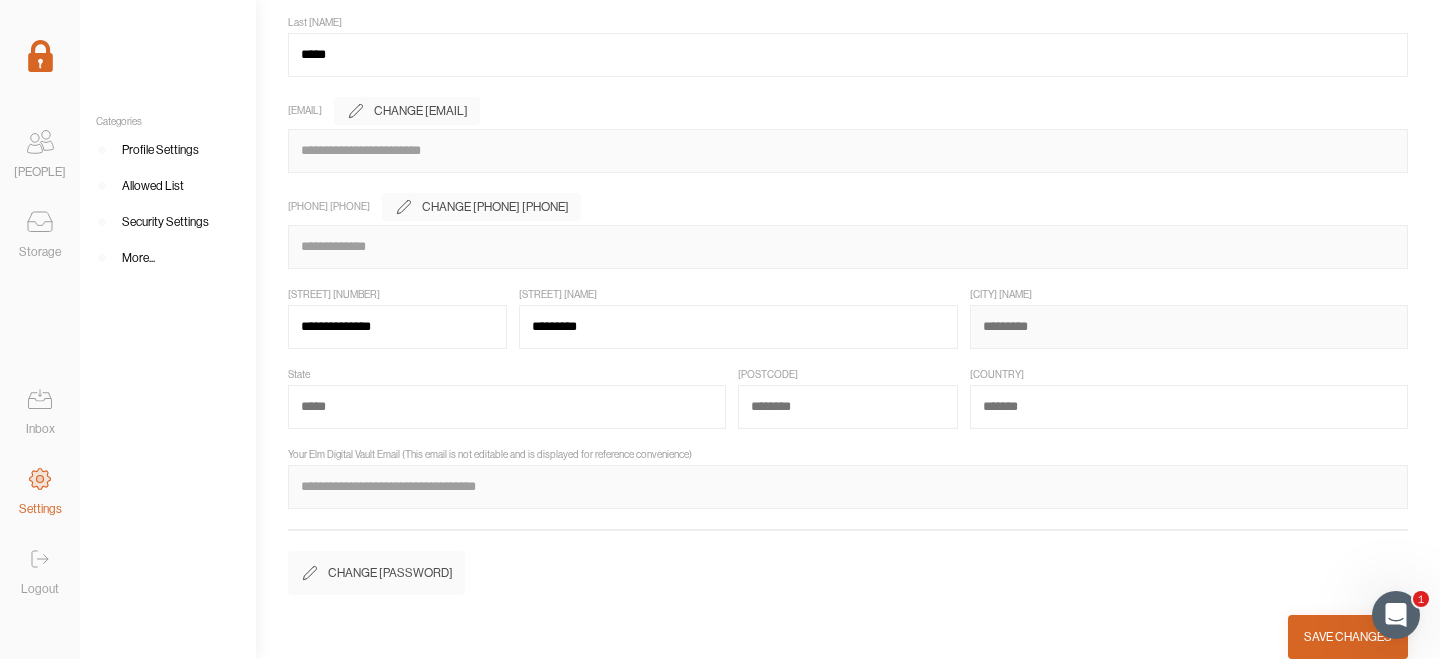 type on "*******" 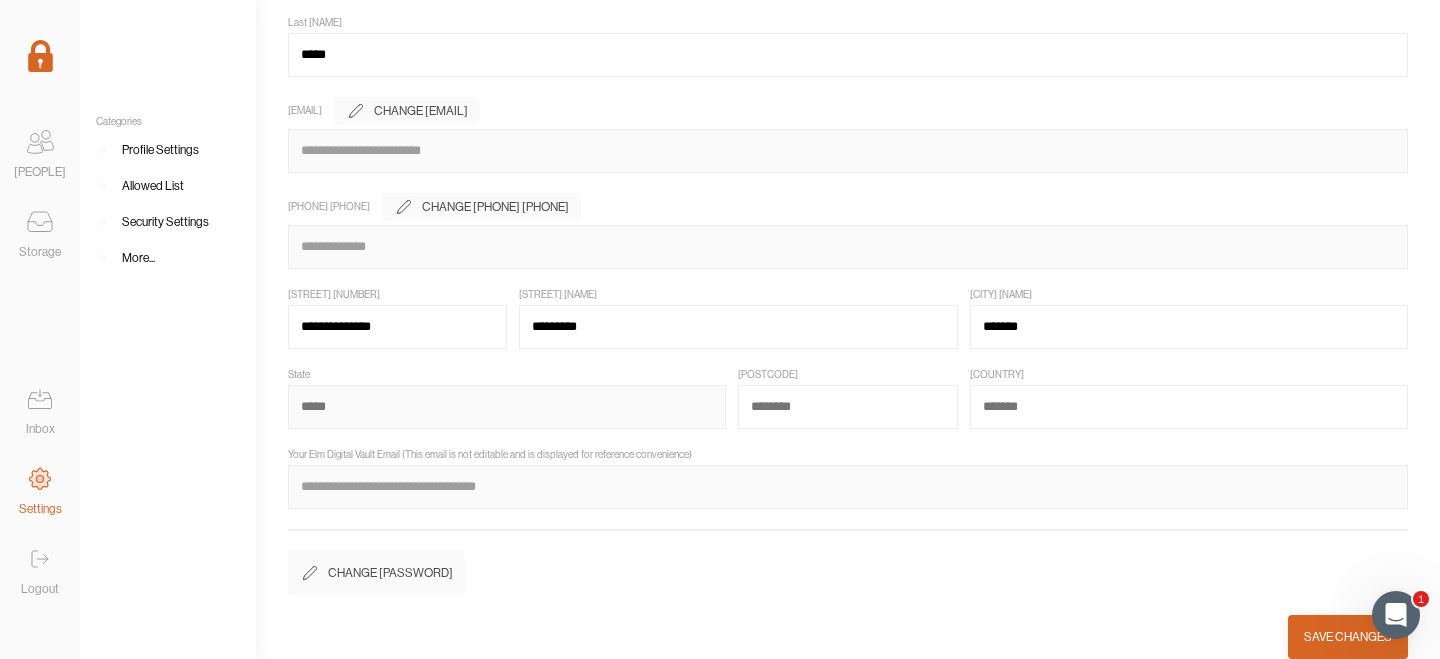 type on "****" 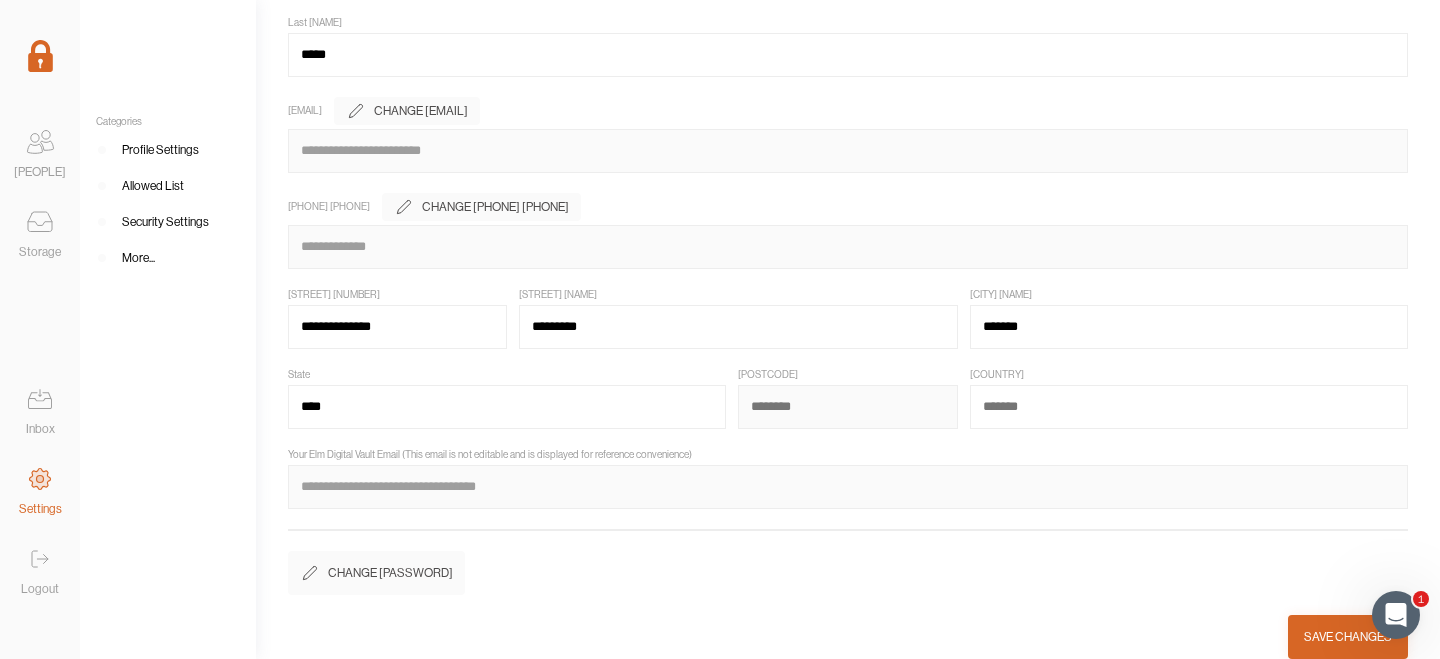type on "********" 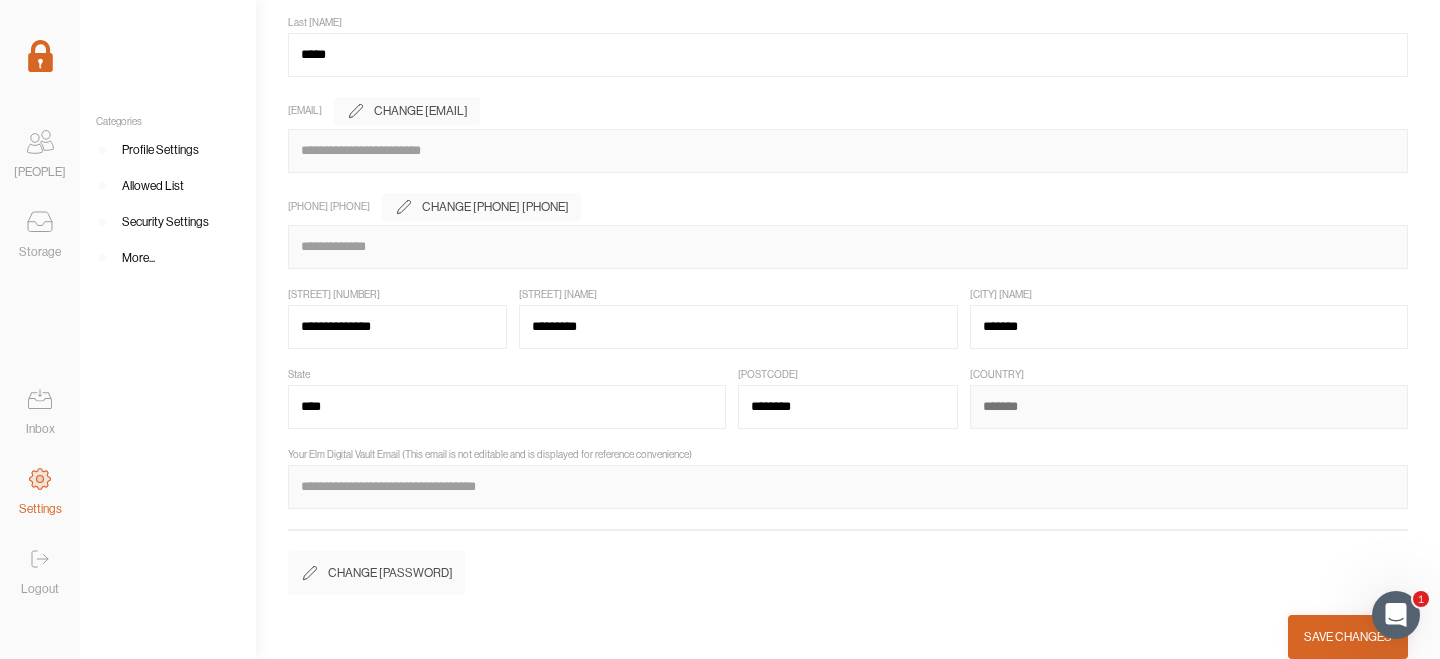 type on "**********" 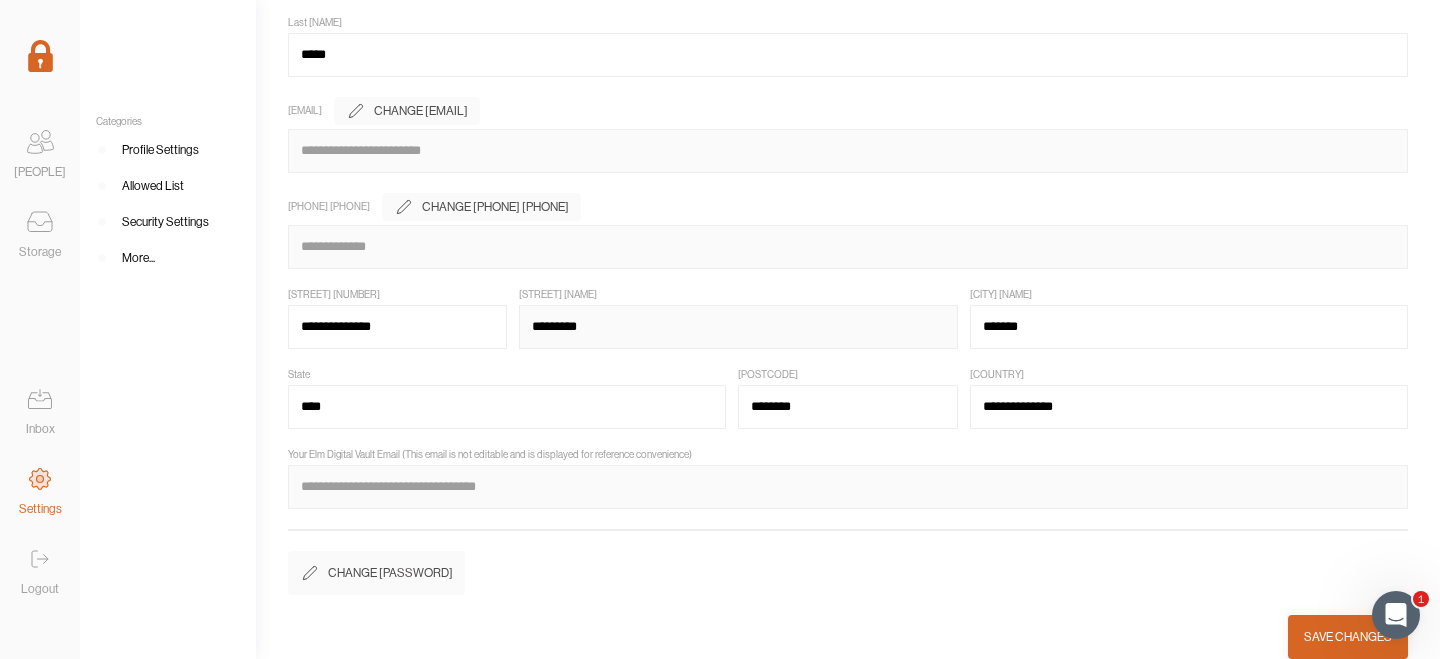 drag, startPoint x: 612, startPoint y: 329, endPoint x: 449, endPoint y: 344, distance: 163.68874 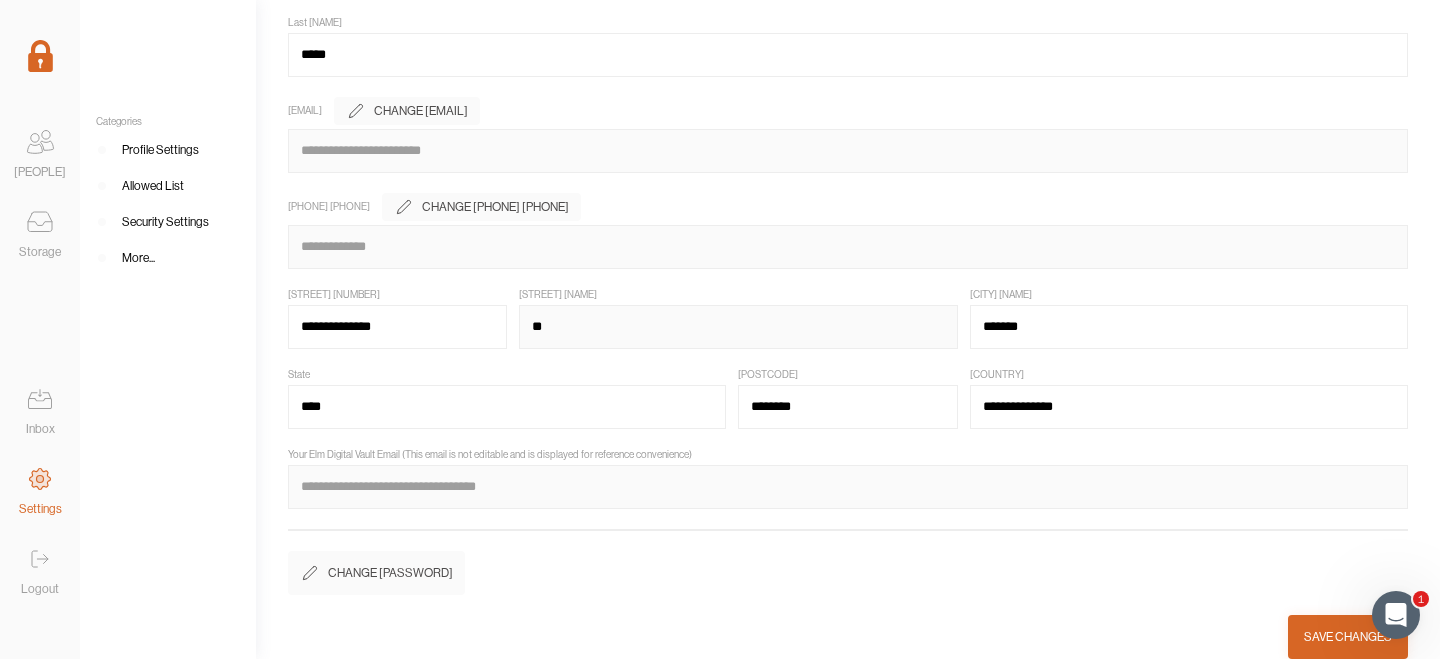 type on "*" 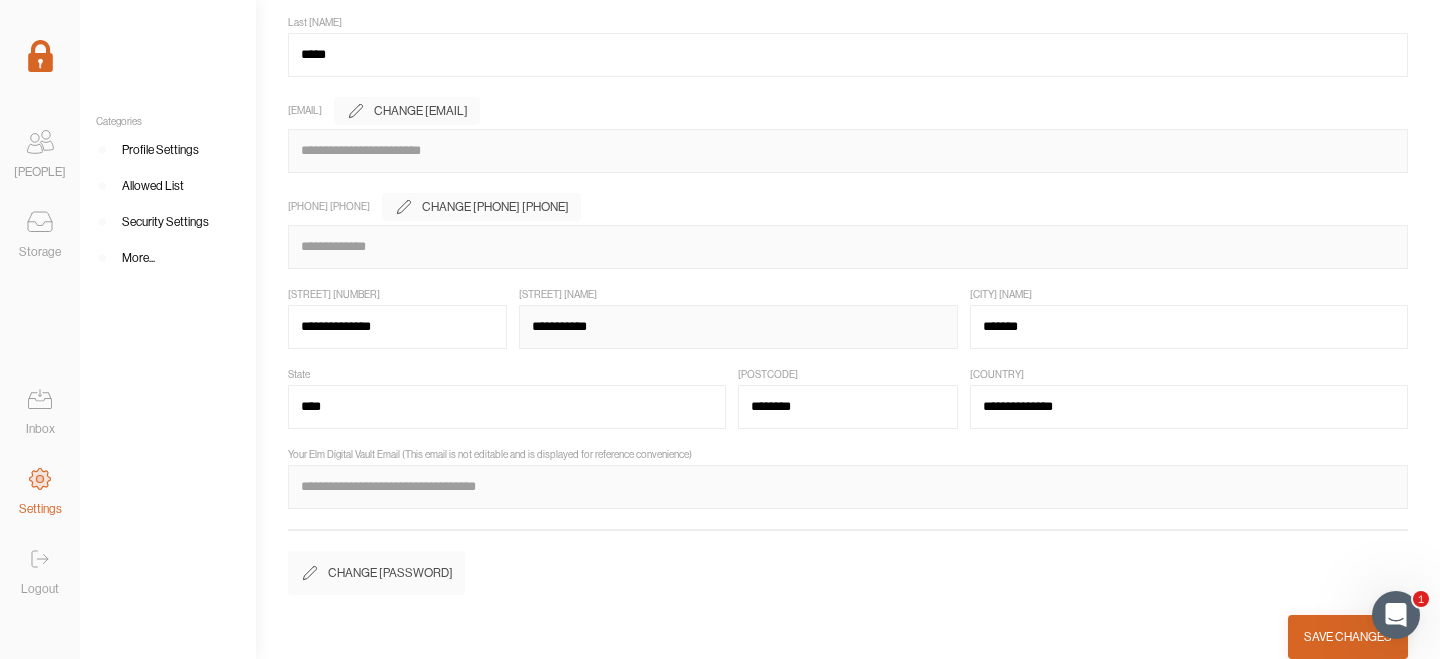 type on "**********" 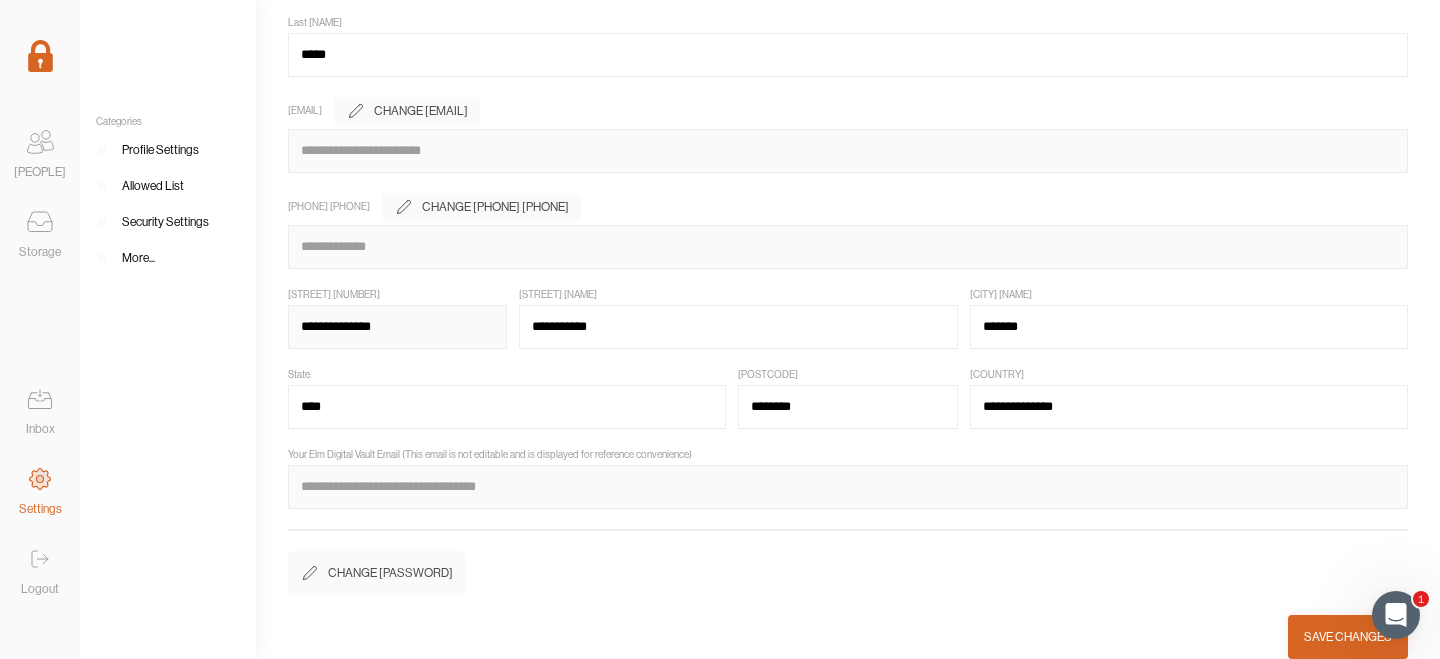 click on "**********" at bounding box center (397, 327) 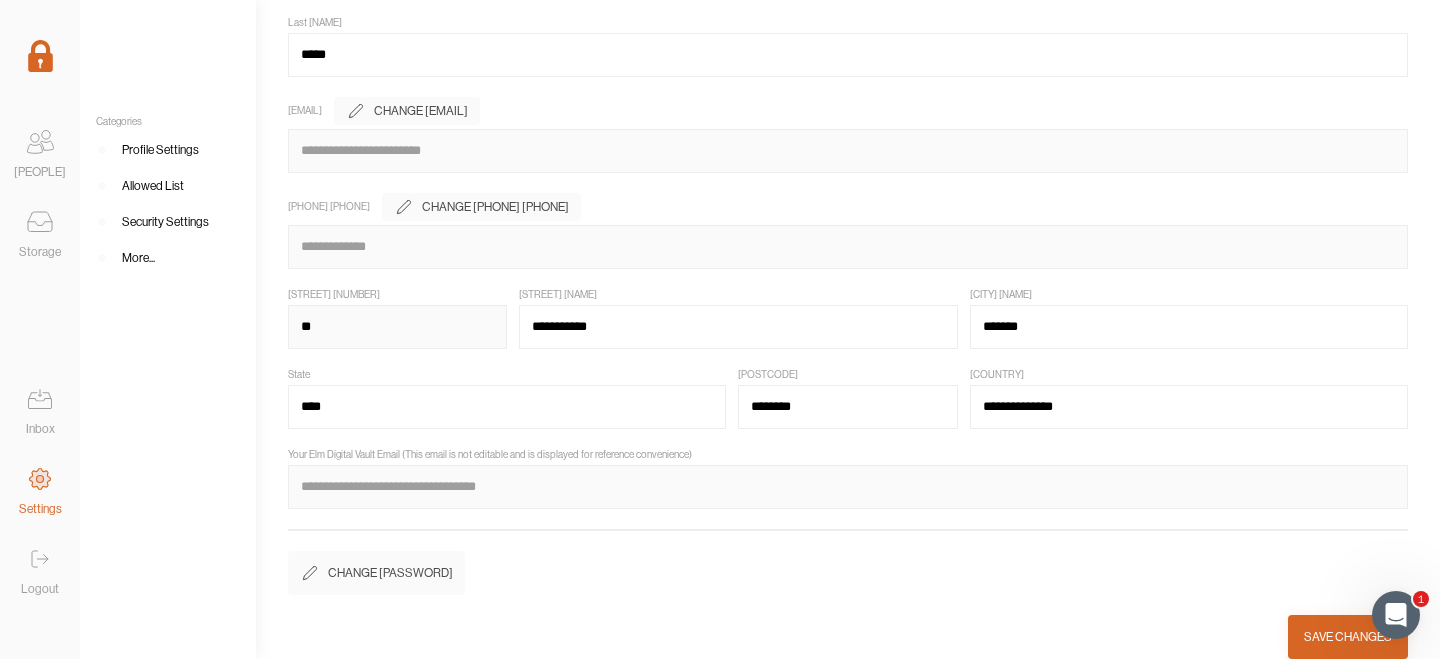 type on "**" 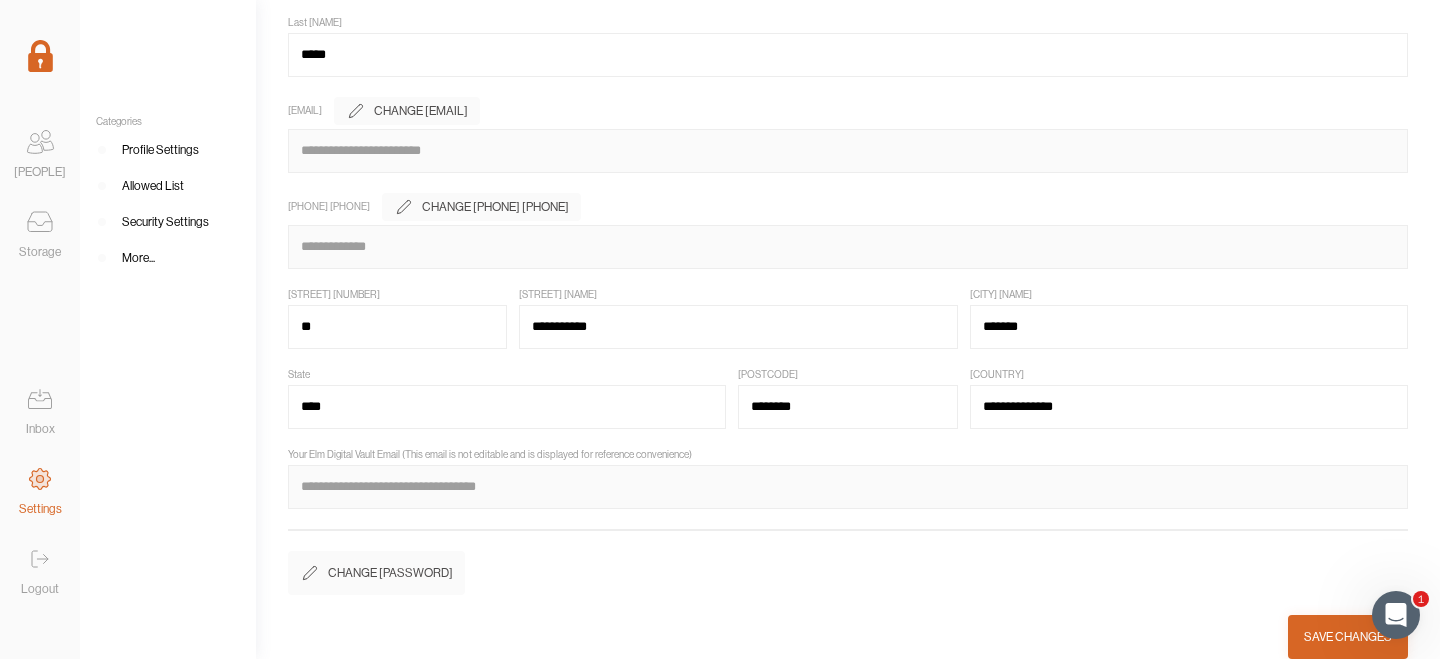 click on "State" at bounding box center (507, 375) 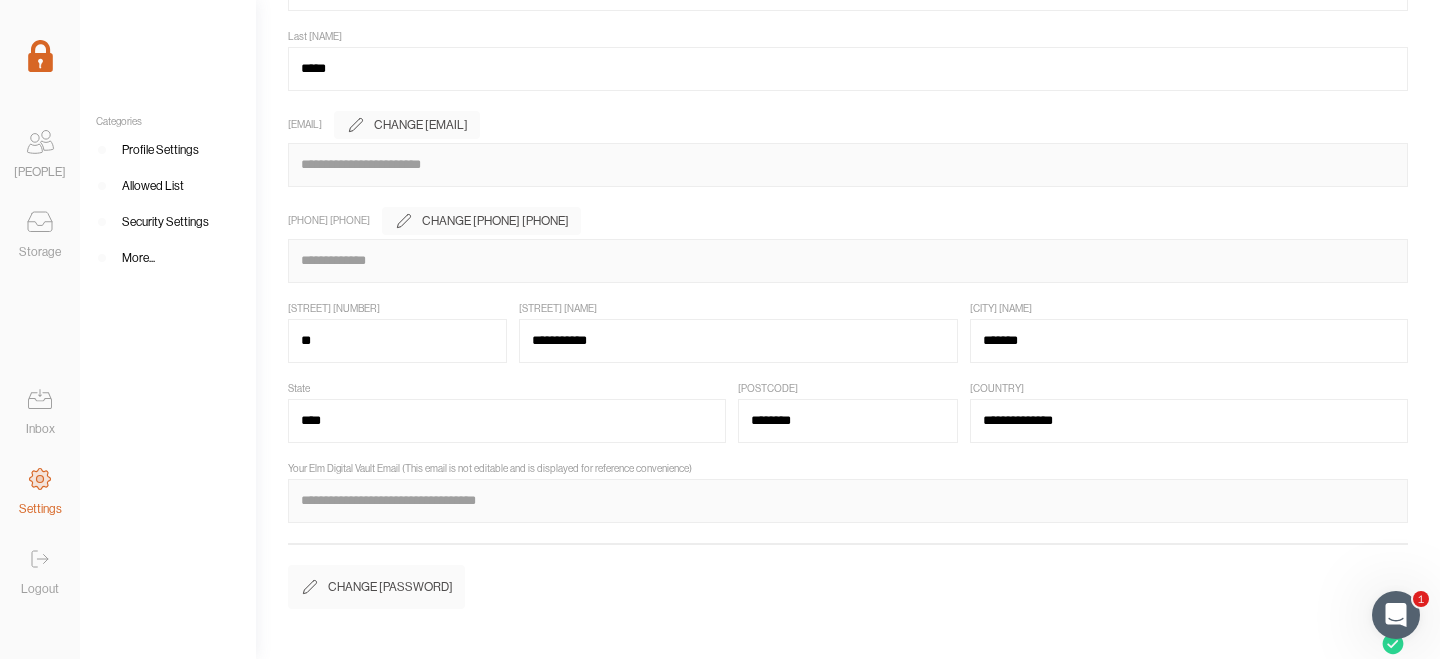 scroll, scrollTop: 171, scrollLeft: 0, axis: vertical 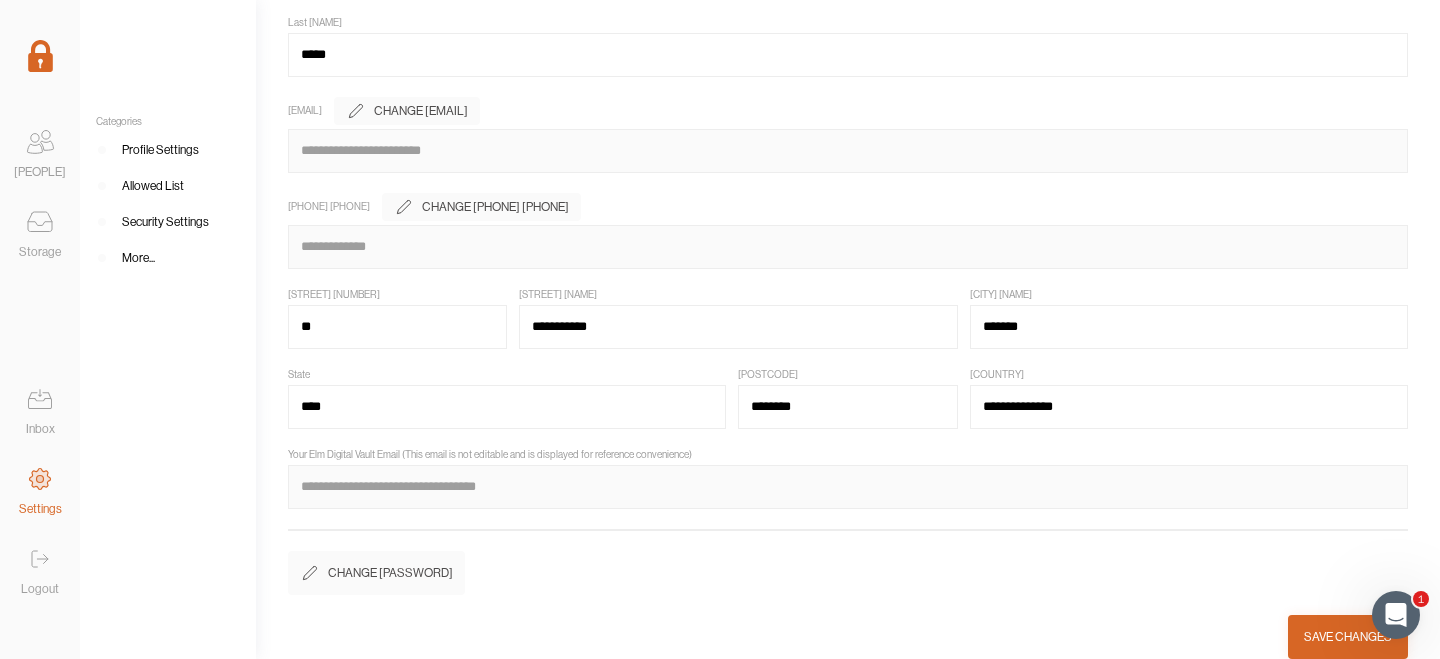 click on "1" at bounding box center [1421, 599] 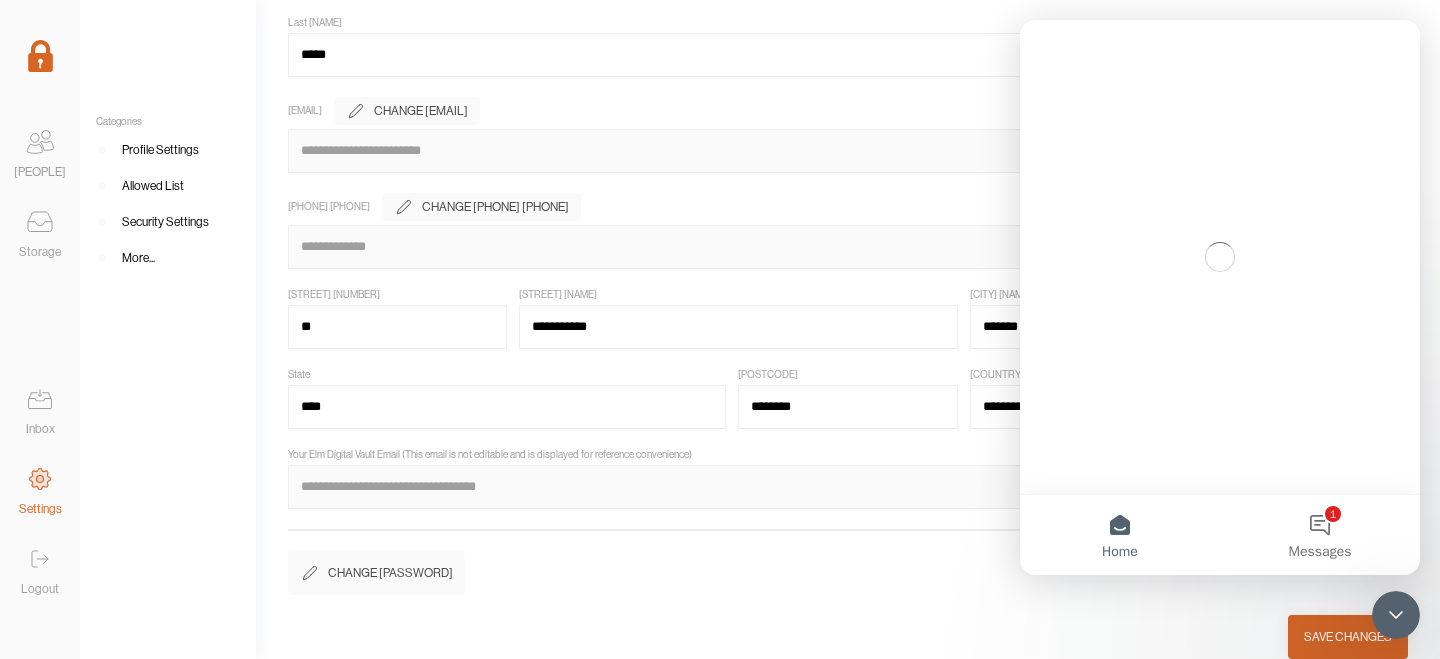 scroll, scrollTop: 0, scrollLeft: 0, axis: both 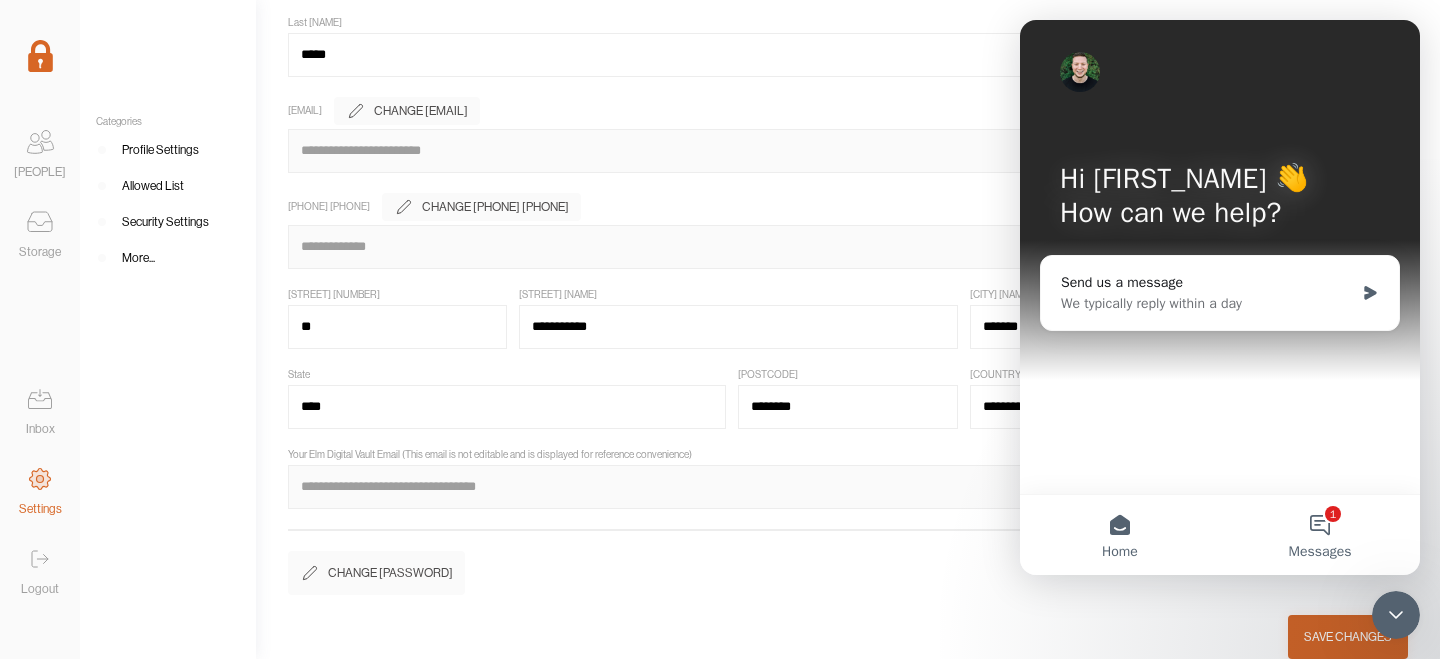 click on "1 Messages" at bounding box center (1320, 535) 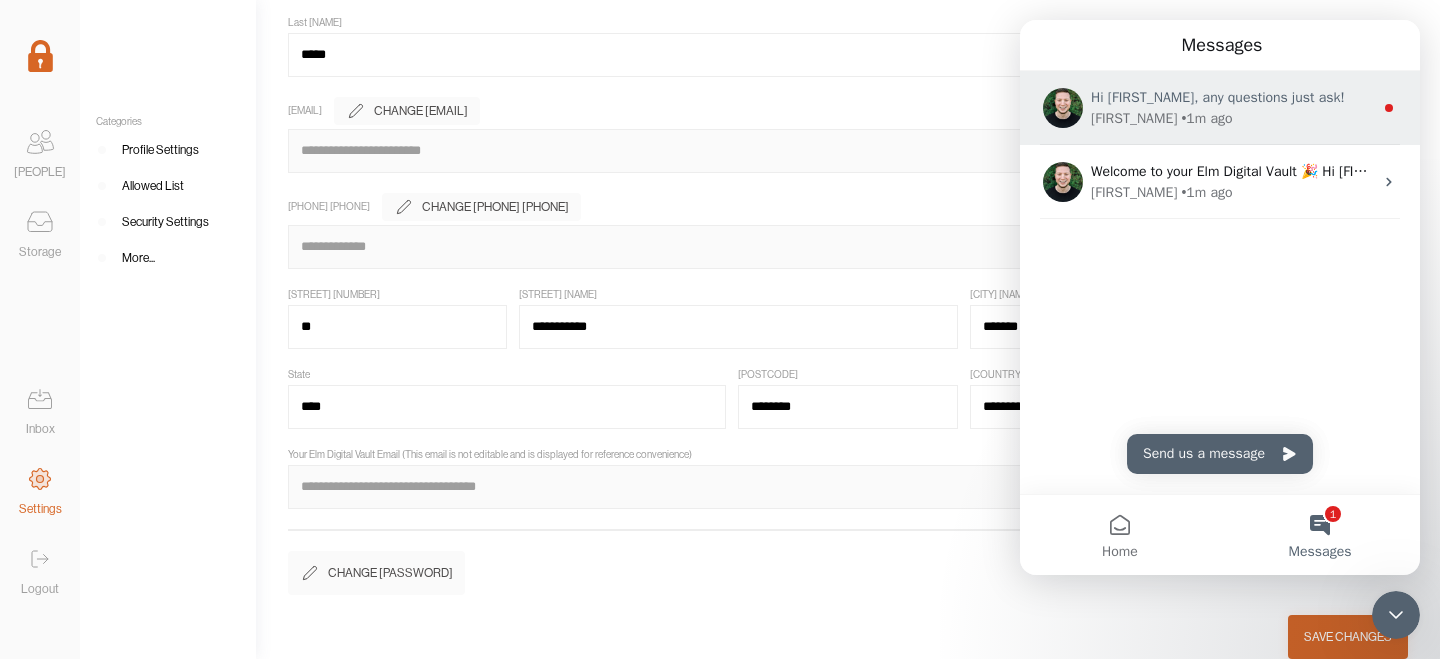 click 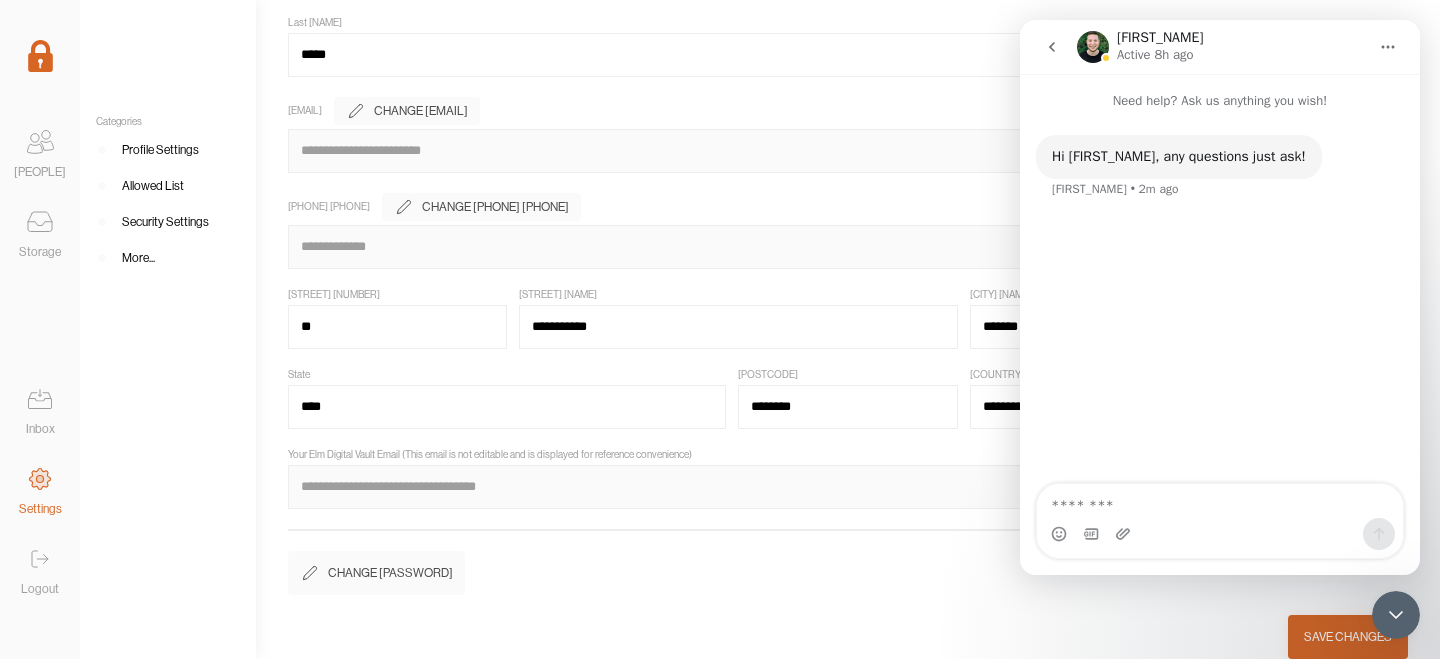 click 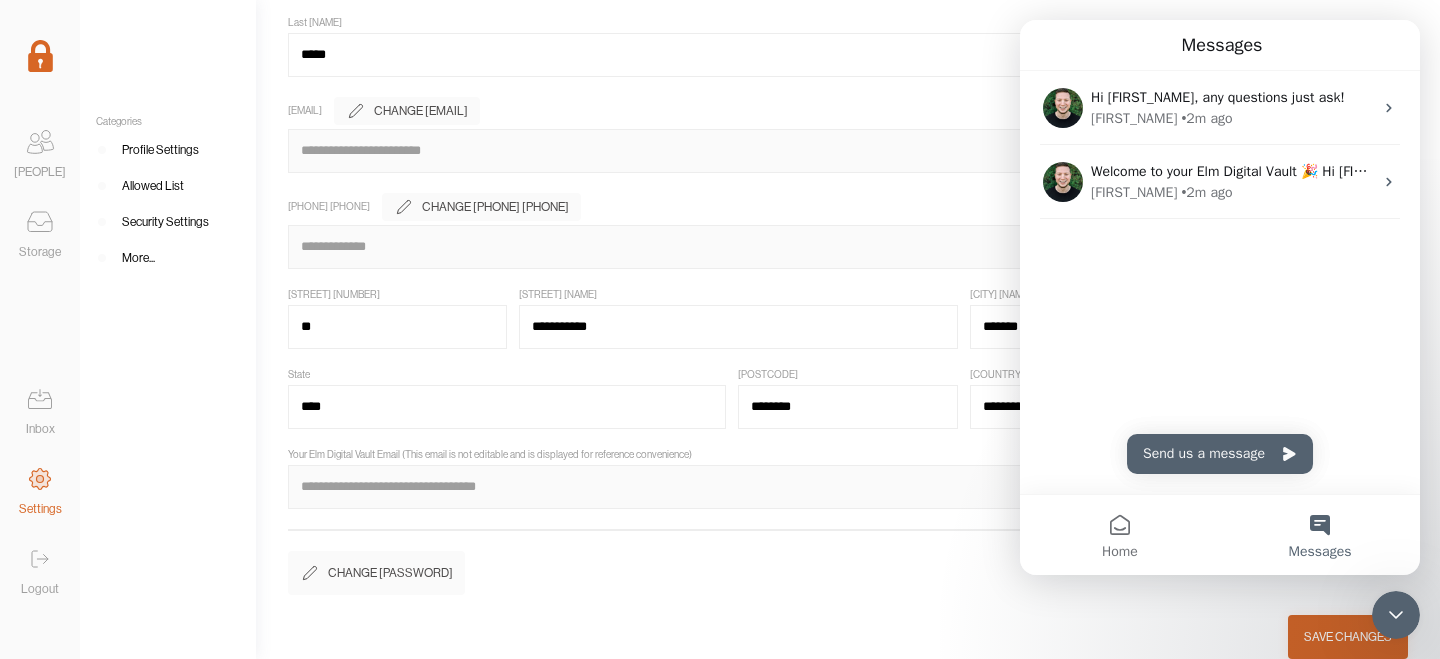 click on "[EMAIL] Change [EMAIL]" at bounding box center (848, 111) 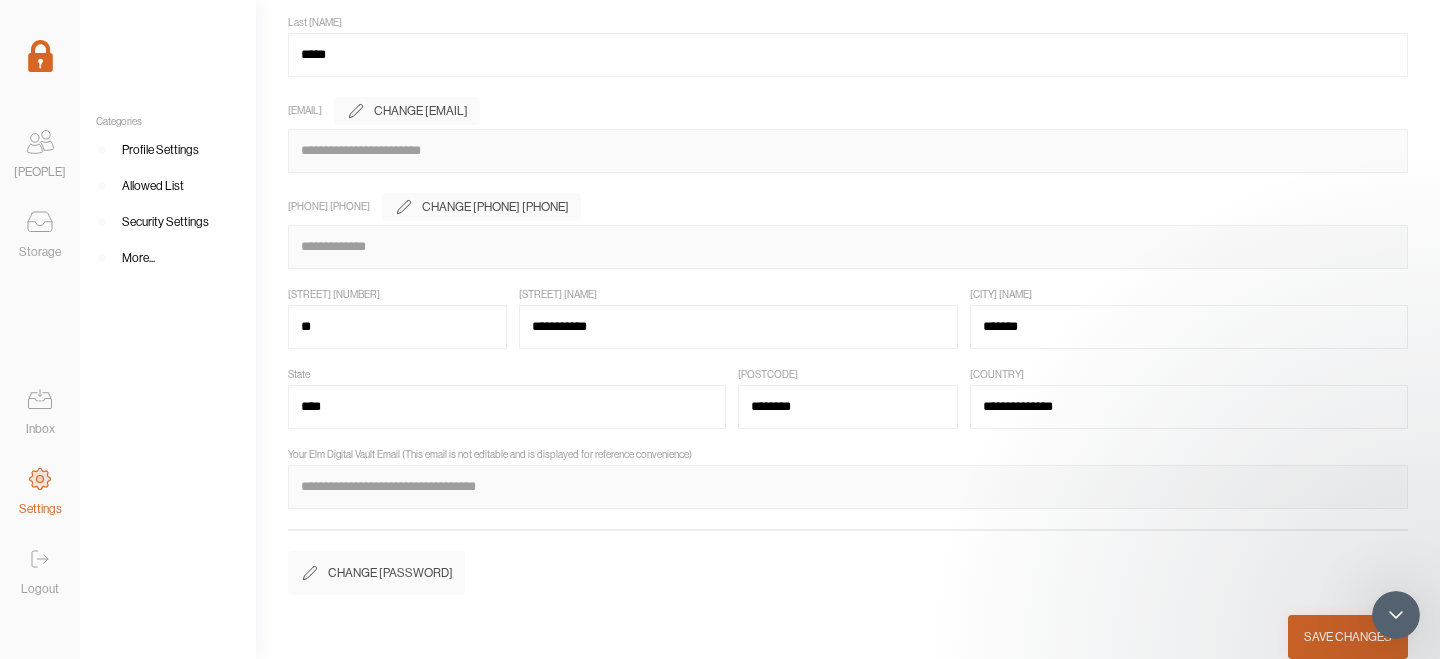 scroll, scrollTop: 0, scrollLeft: 0, axis: both 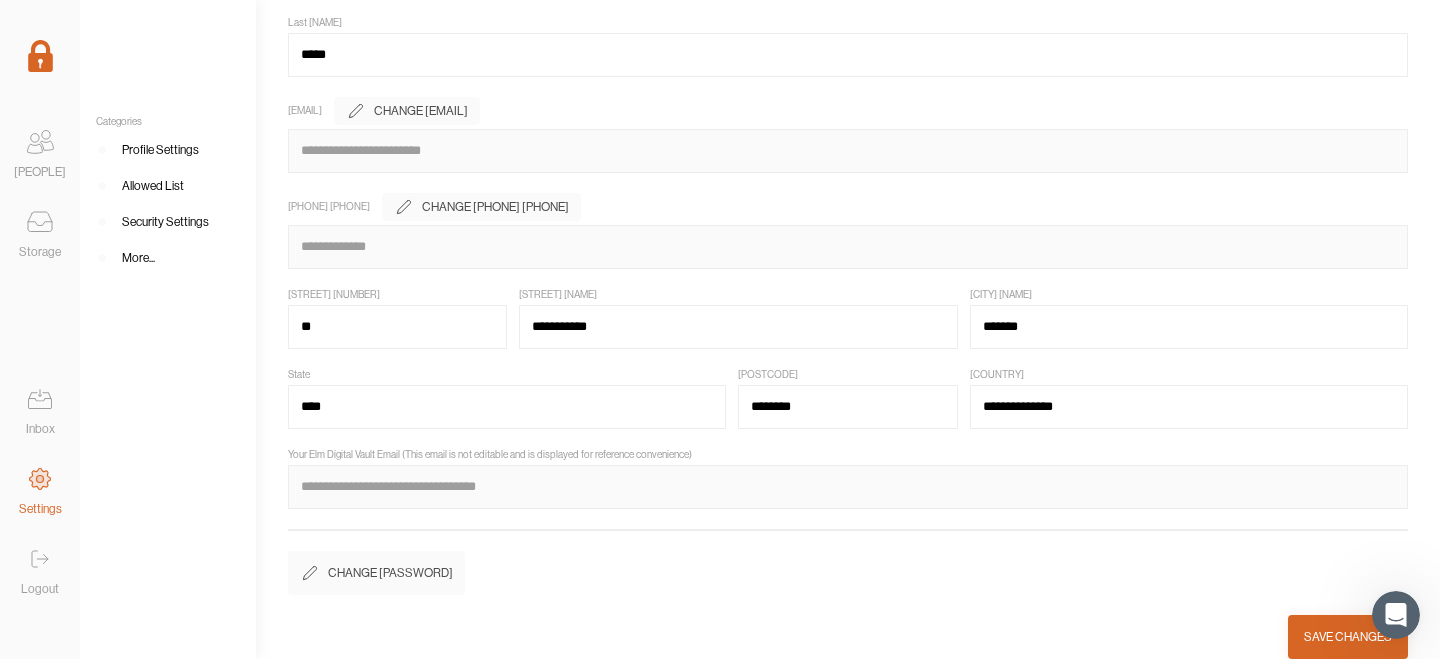 click on "Save Changes" at bounding box center (1348, 637) 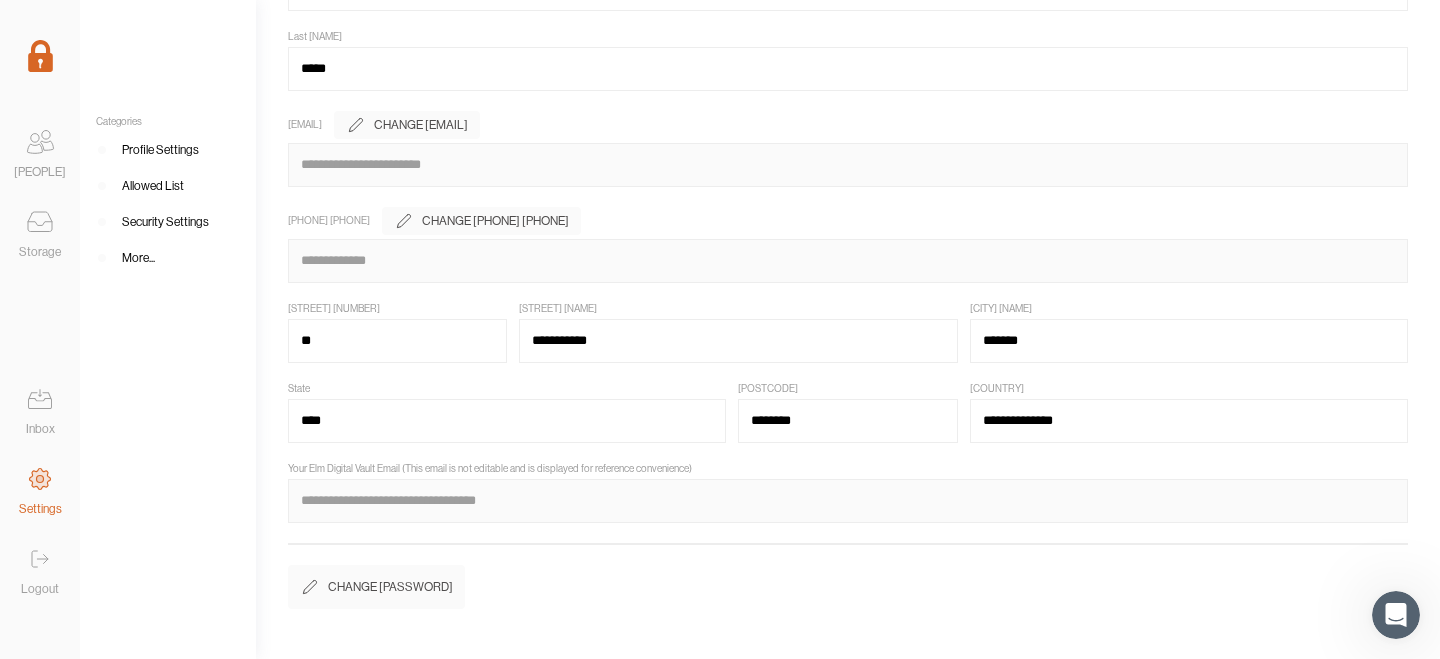 scroll, scrollTop: 157, scrollLeft: 0, axis: vertical 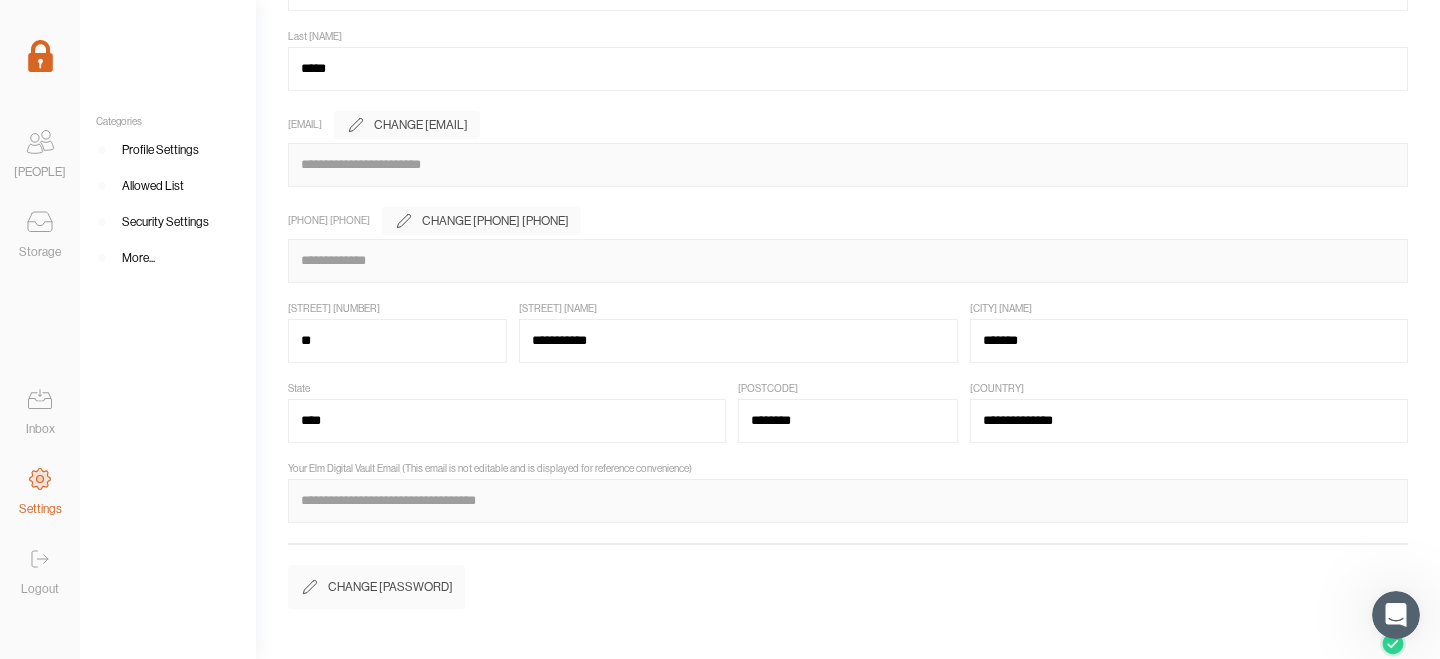 click 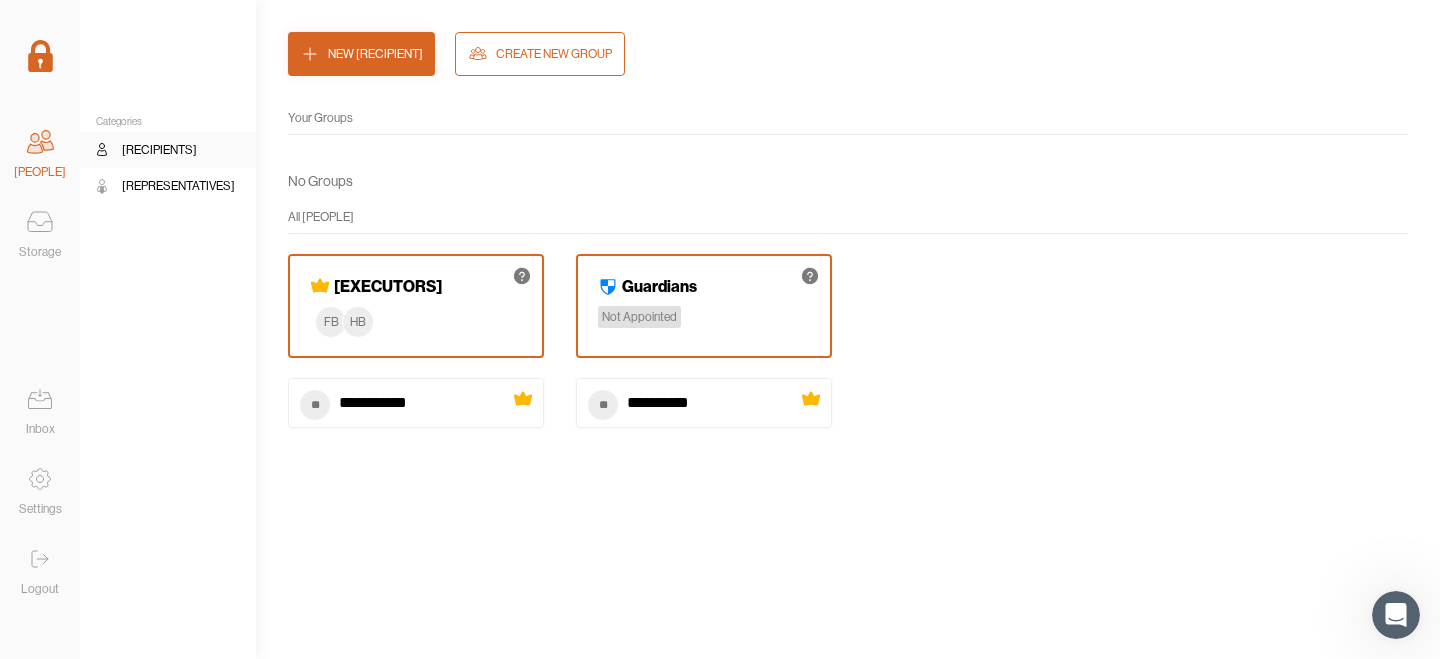 click 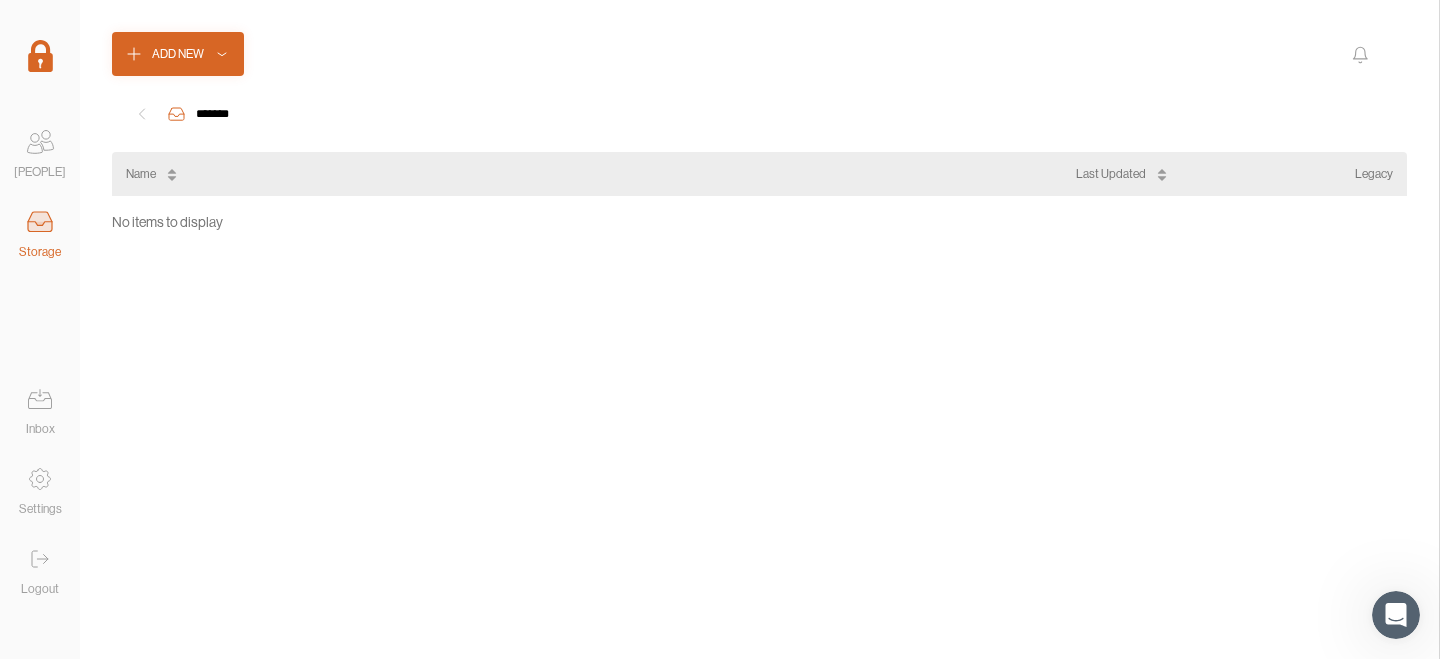 click on "Name" at bounding box center [601, 174] 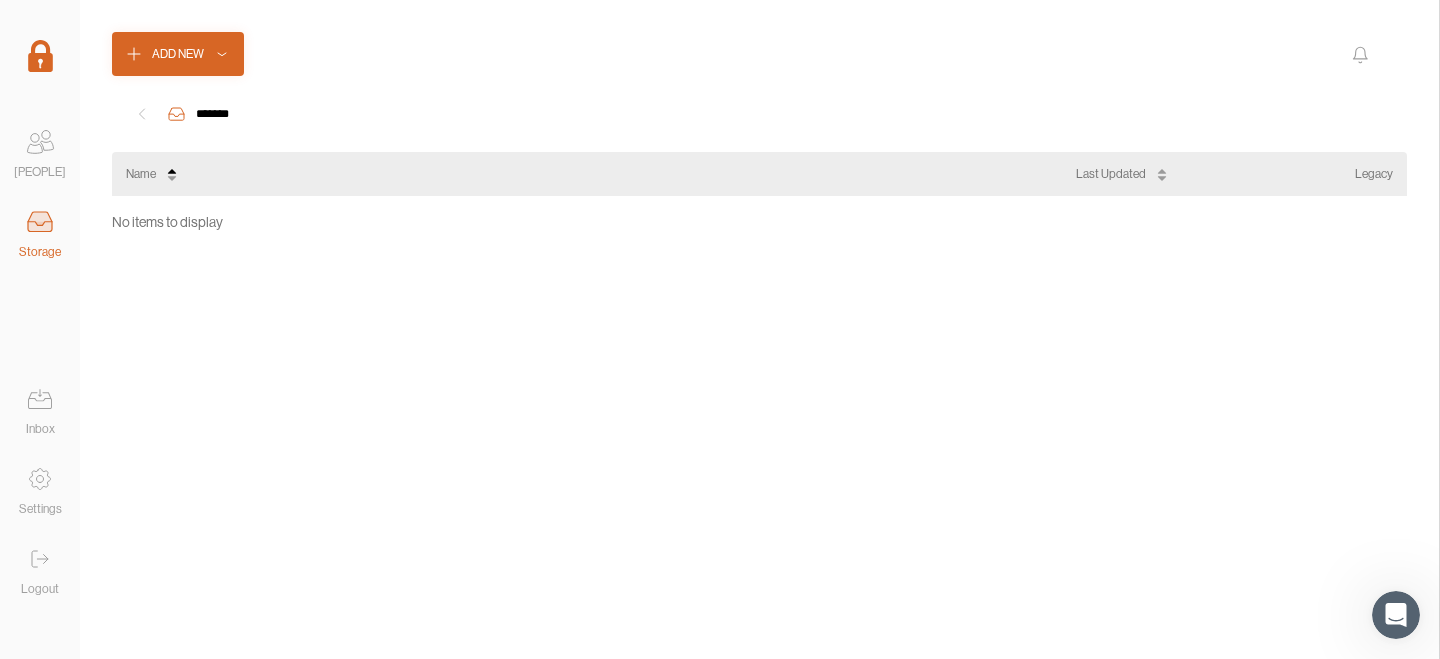 click on "Add New ******* [NAME] Last Updated Legacy No items to display" at bounding box center (759, 329) 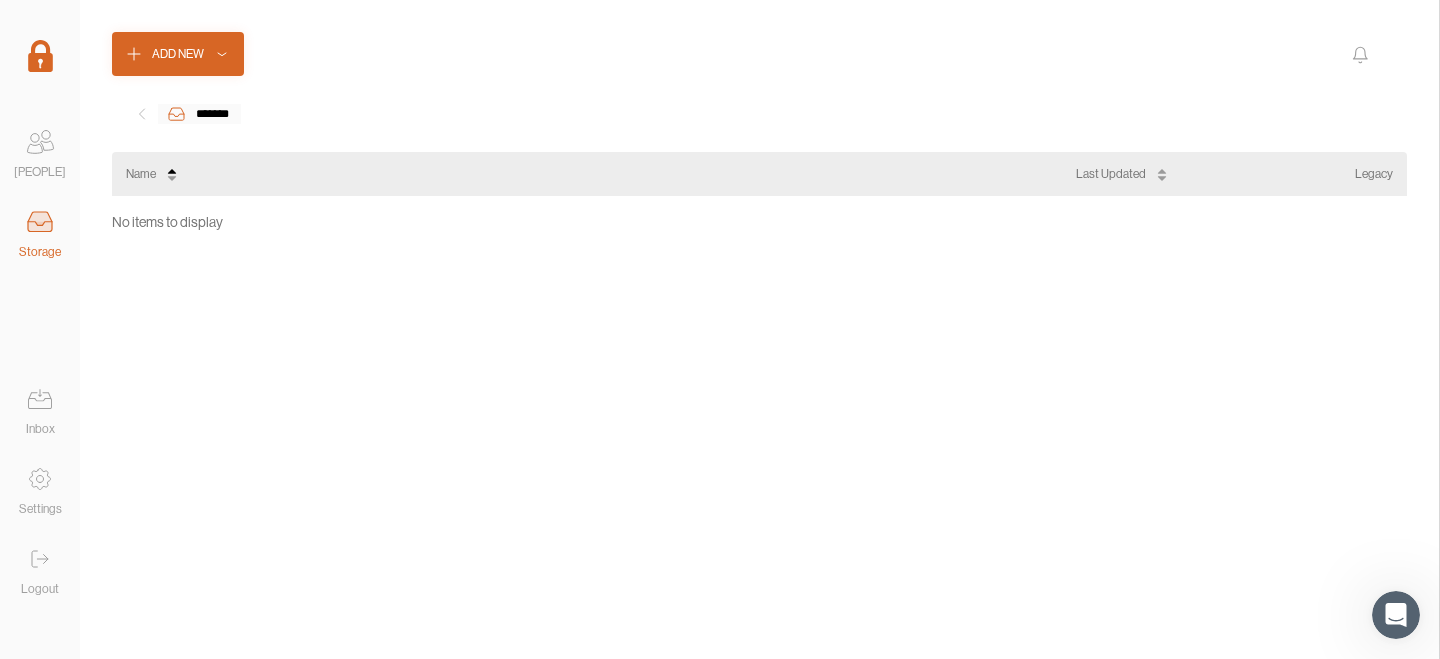 click 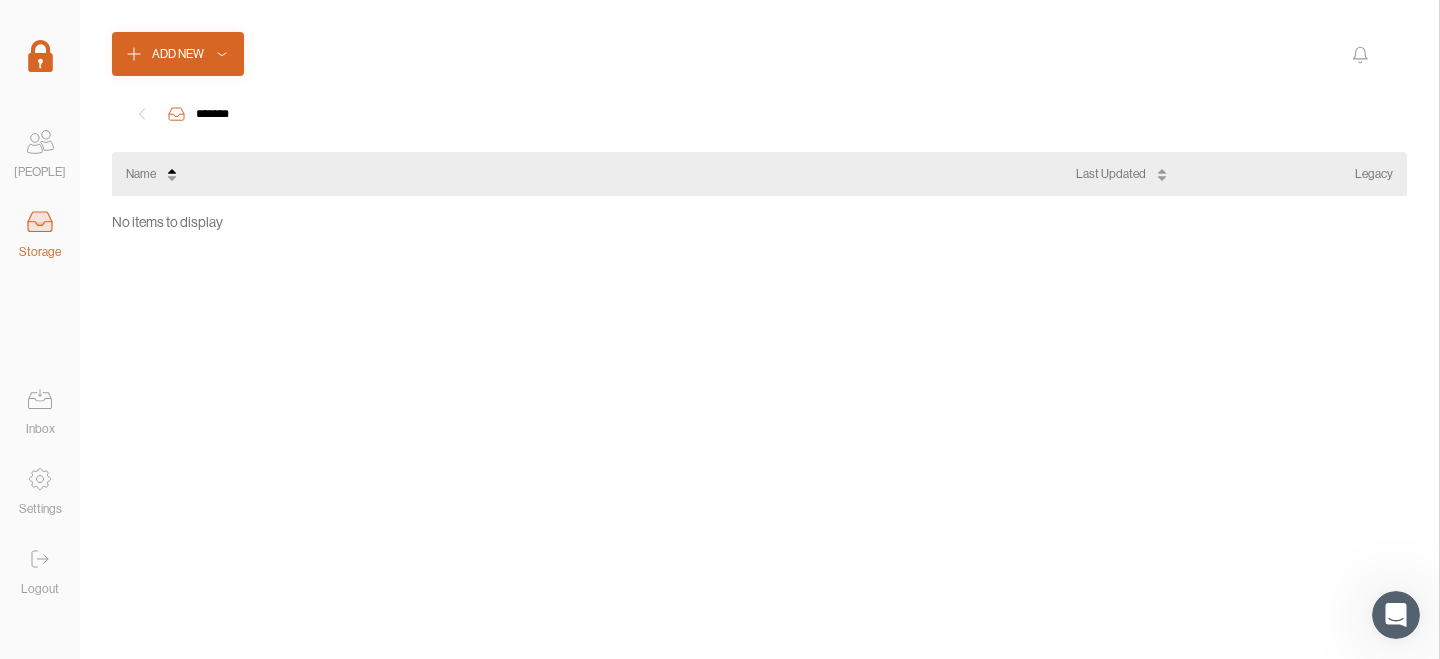 click 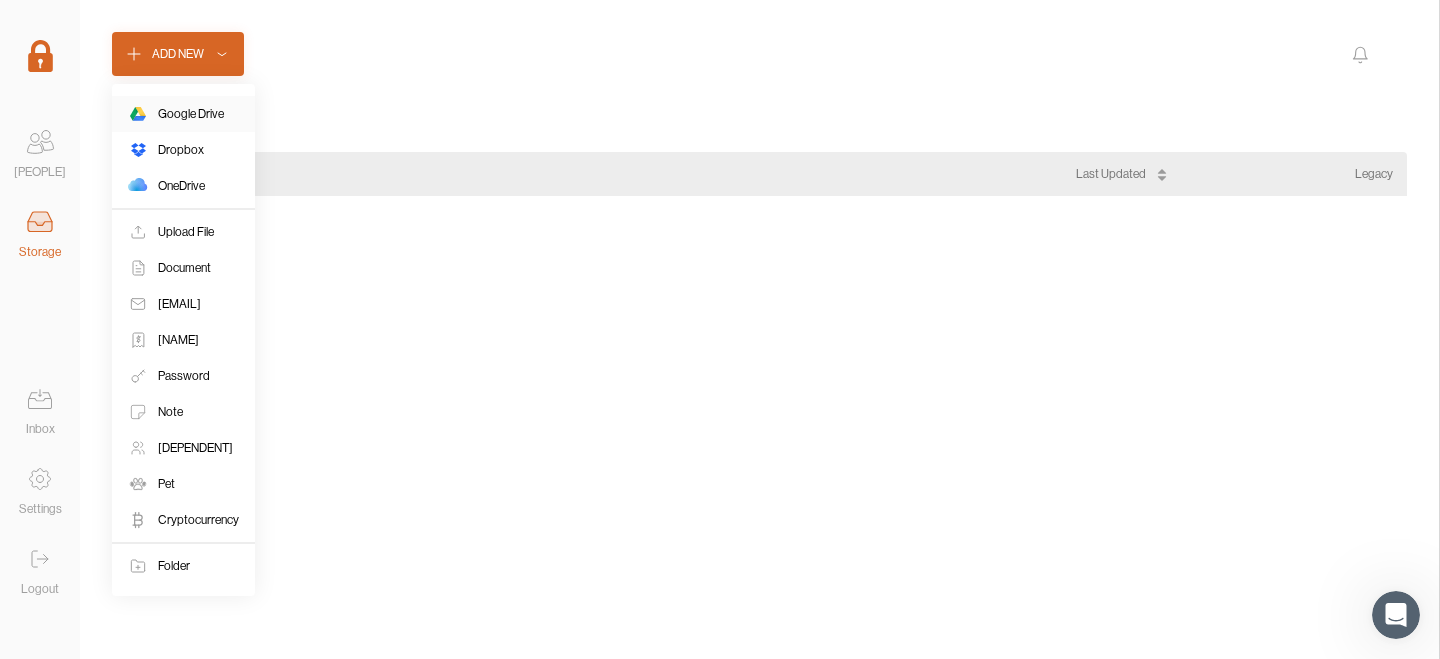 click on "Google Drive" at bounding box center [191, 114] 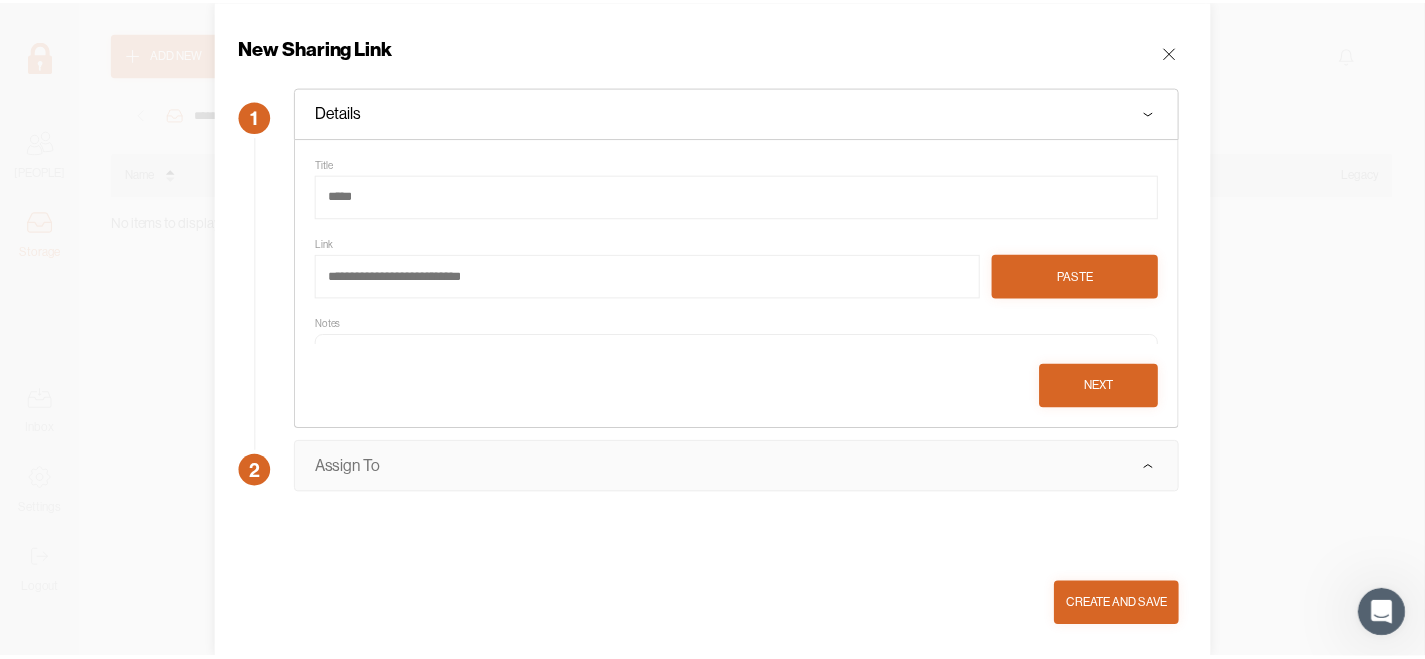 scroll, scrollTop: 321, scrollLeft: 0, axis: vertical 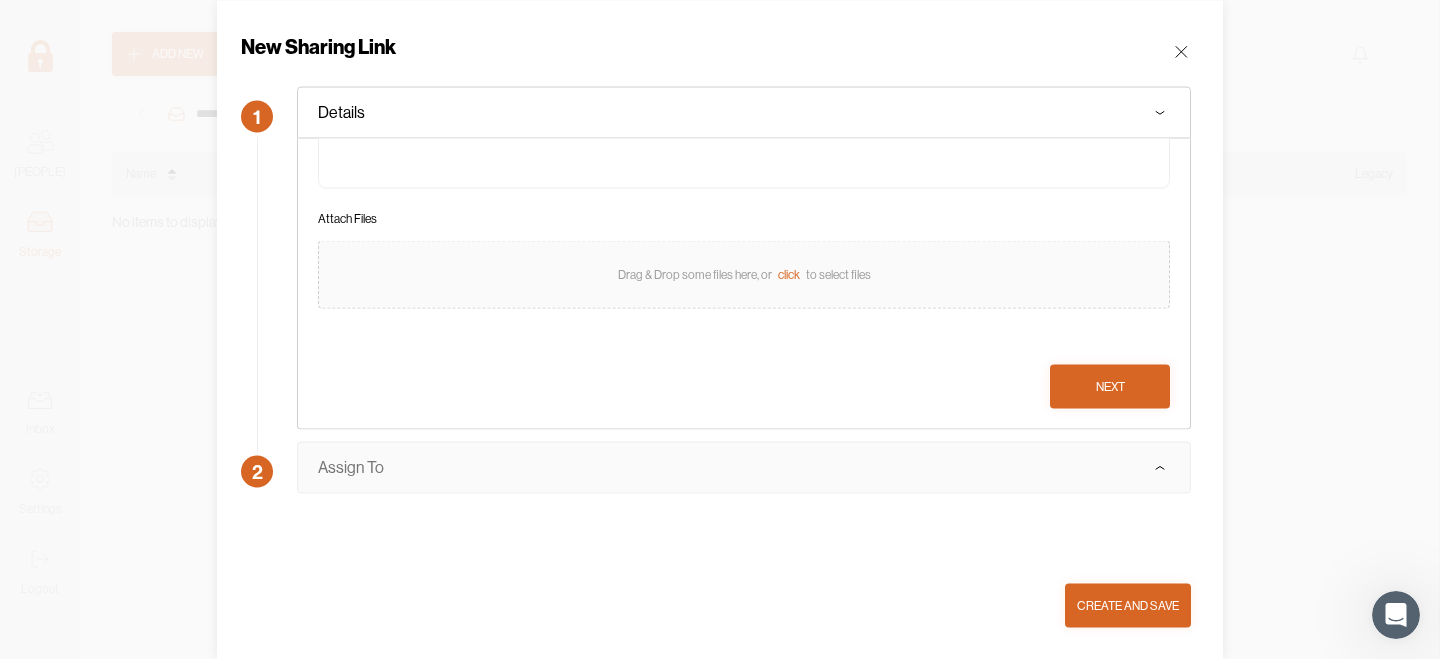 click 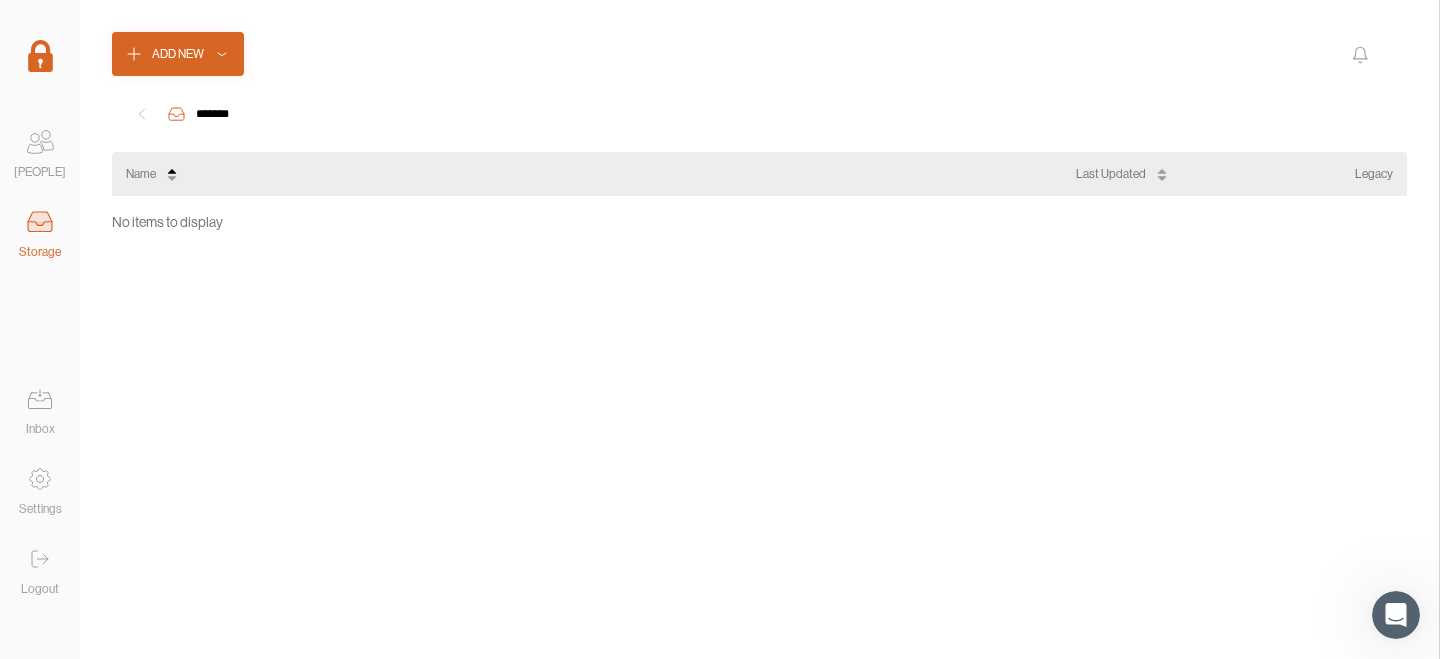 click 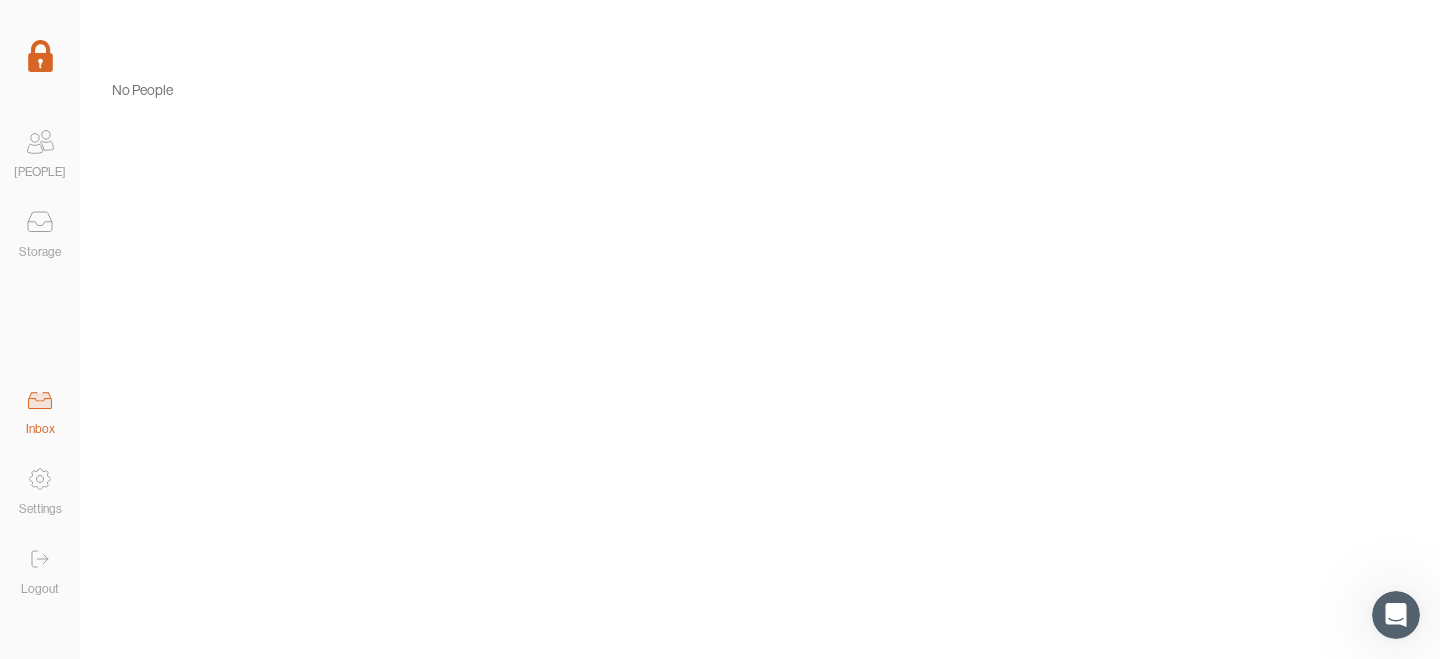 click 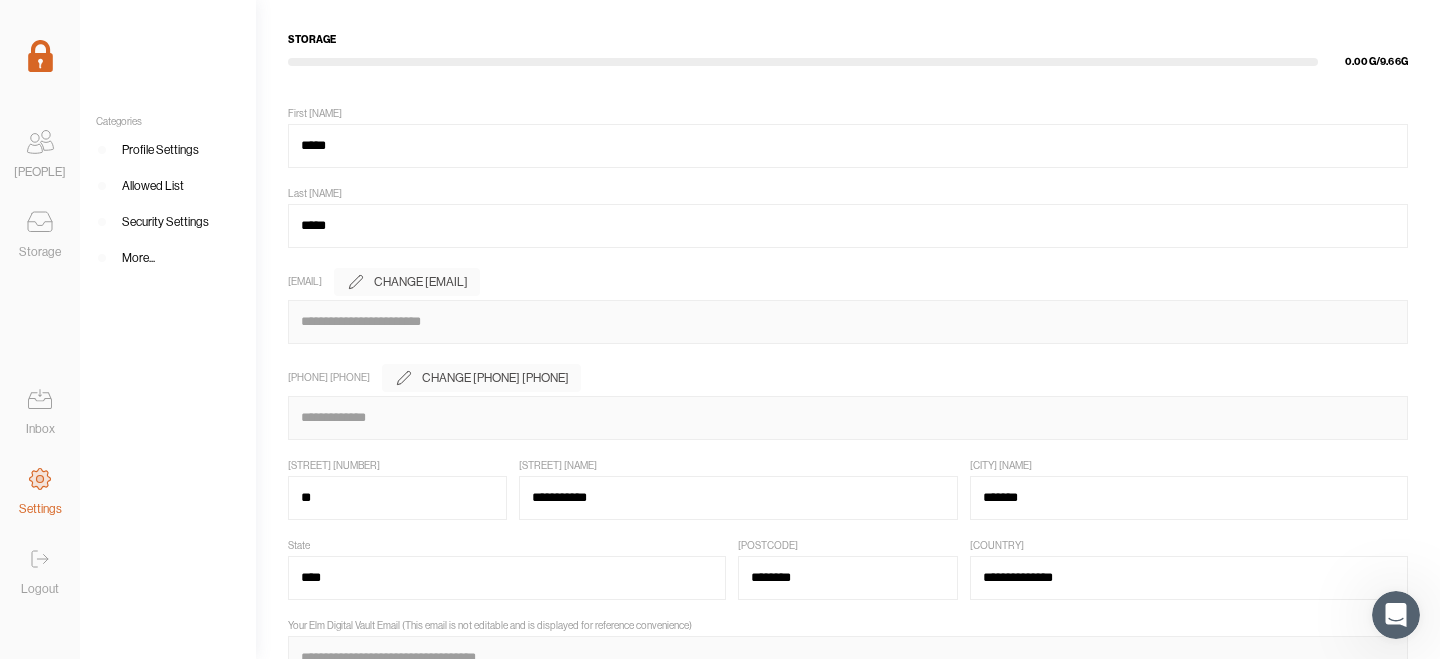click 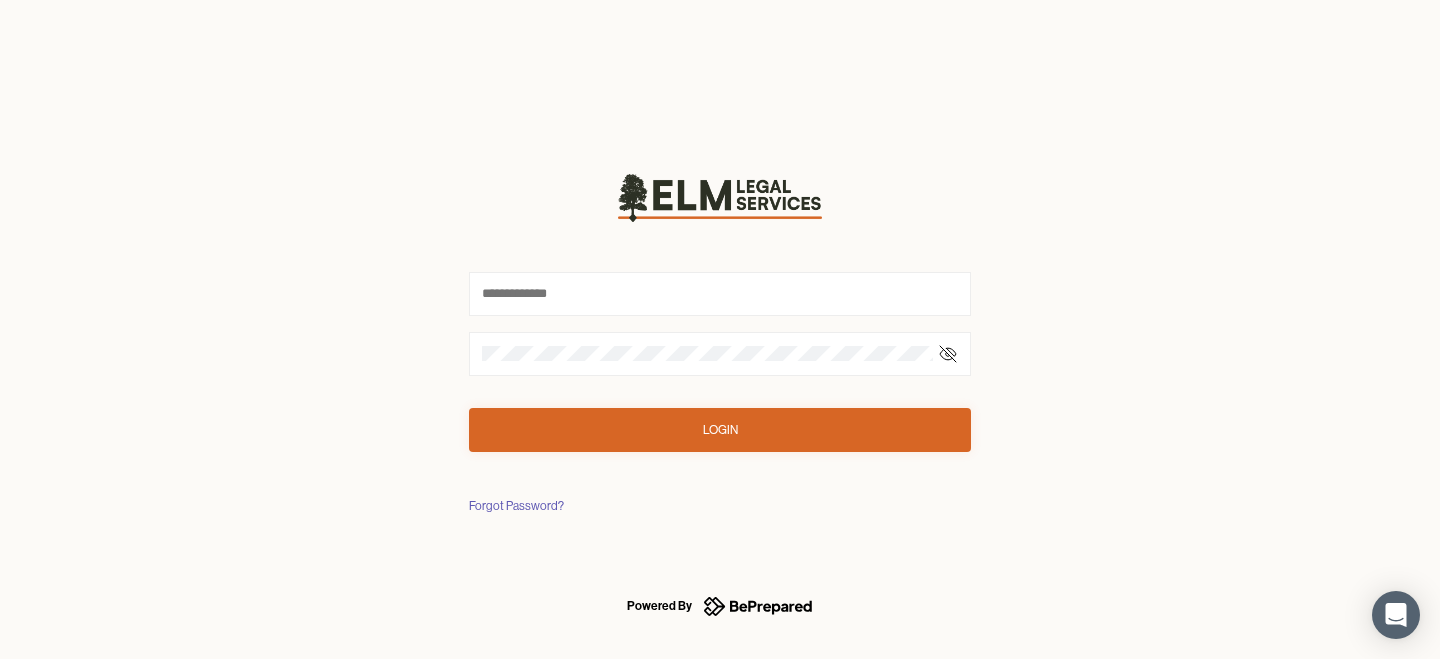 click on "Login Forgot [PASSWORD]?" at bounding box center (720, 329) 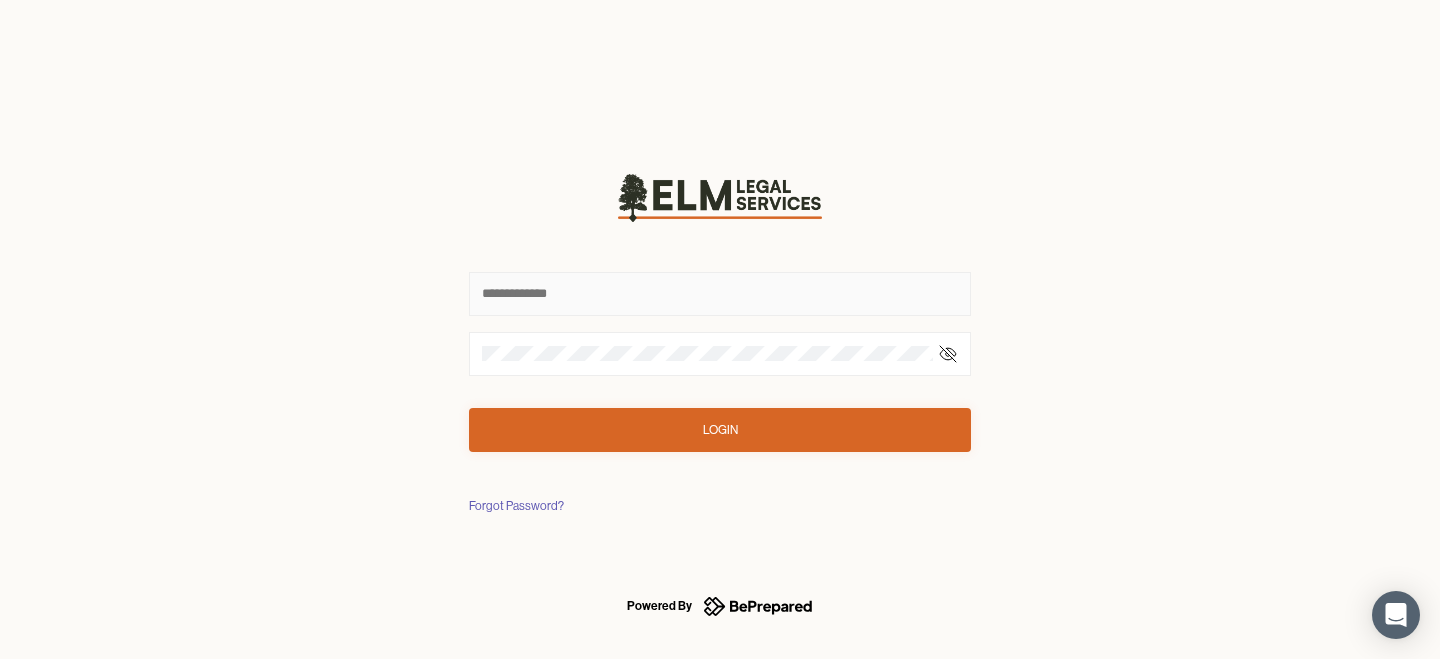 click at bounding box center (720, 294) 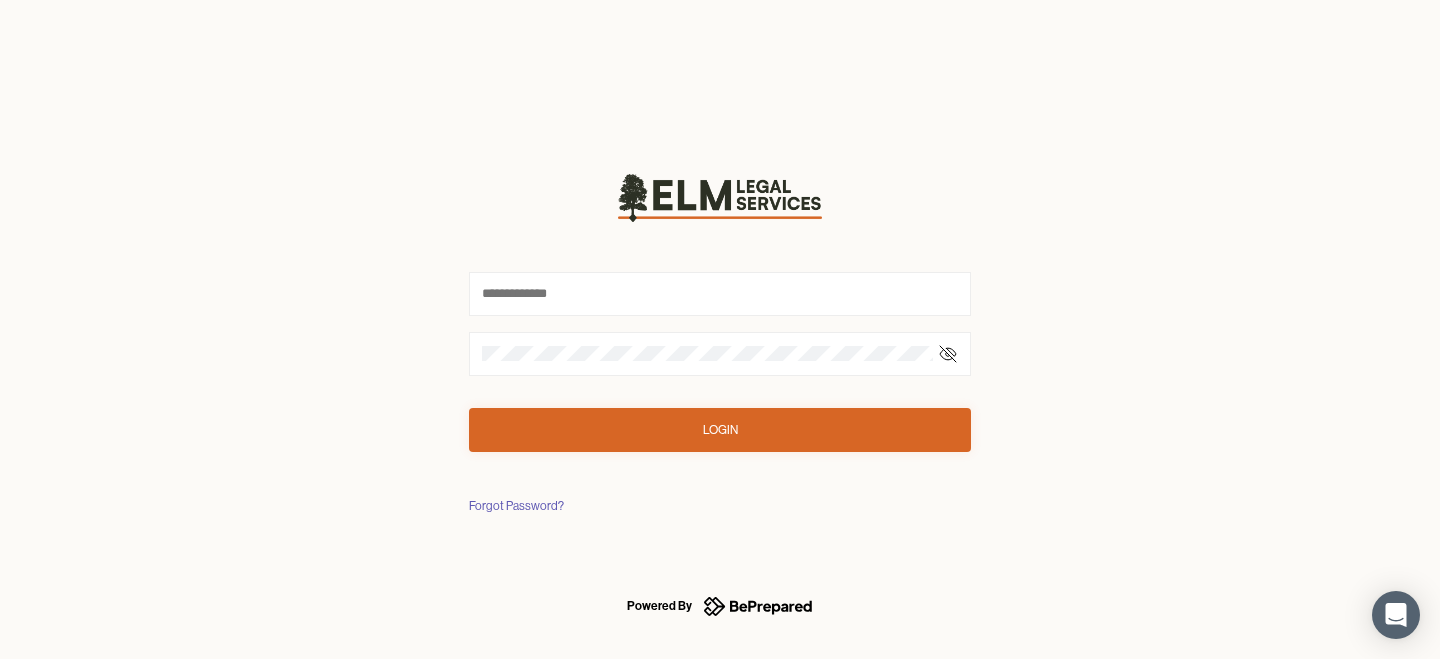 click at bounding box center [720, 198] 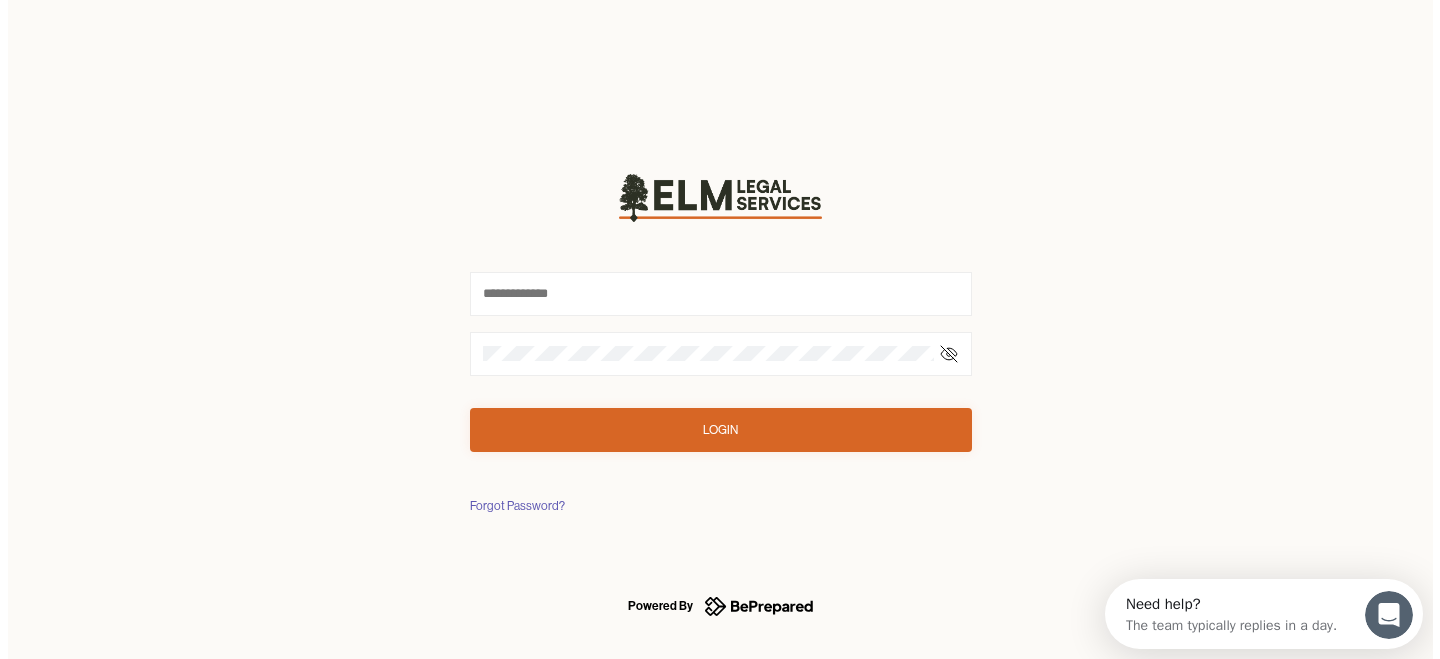 scroll, scrollTop: 0, scrollLeft: 0, axis: both 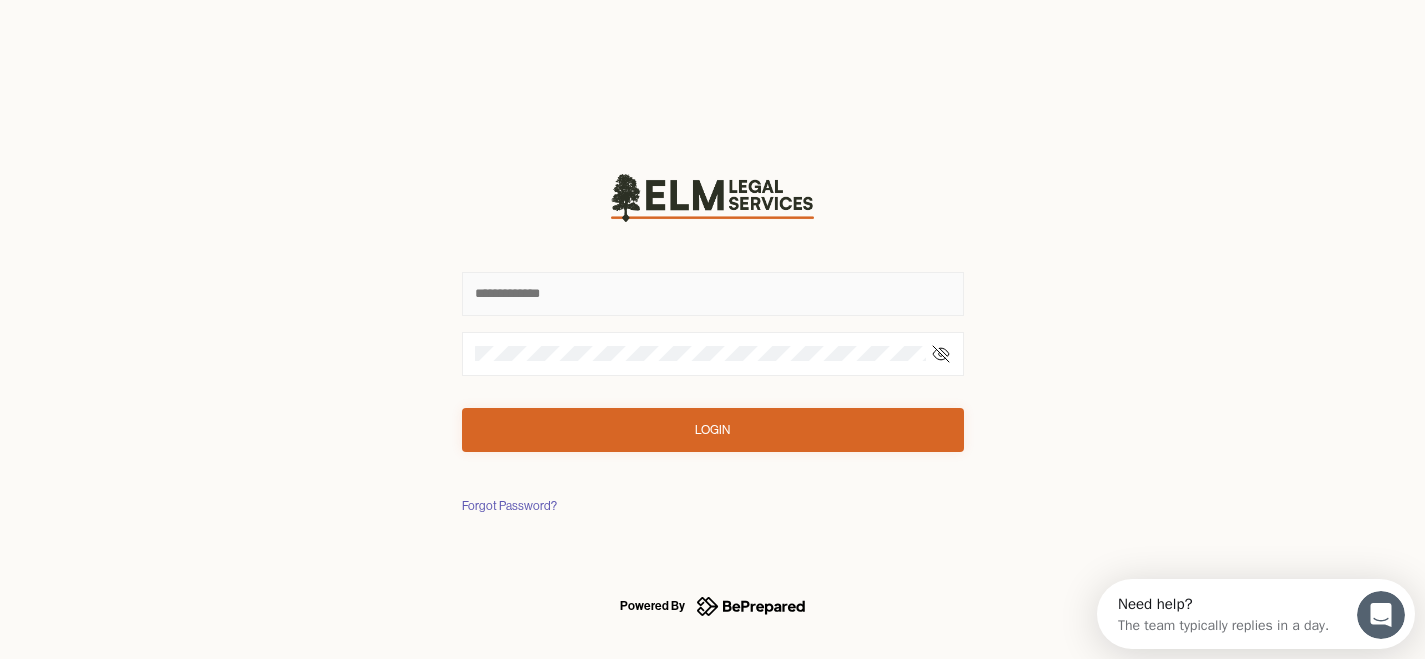 click at bounding box center (713, 294) 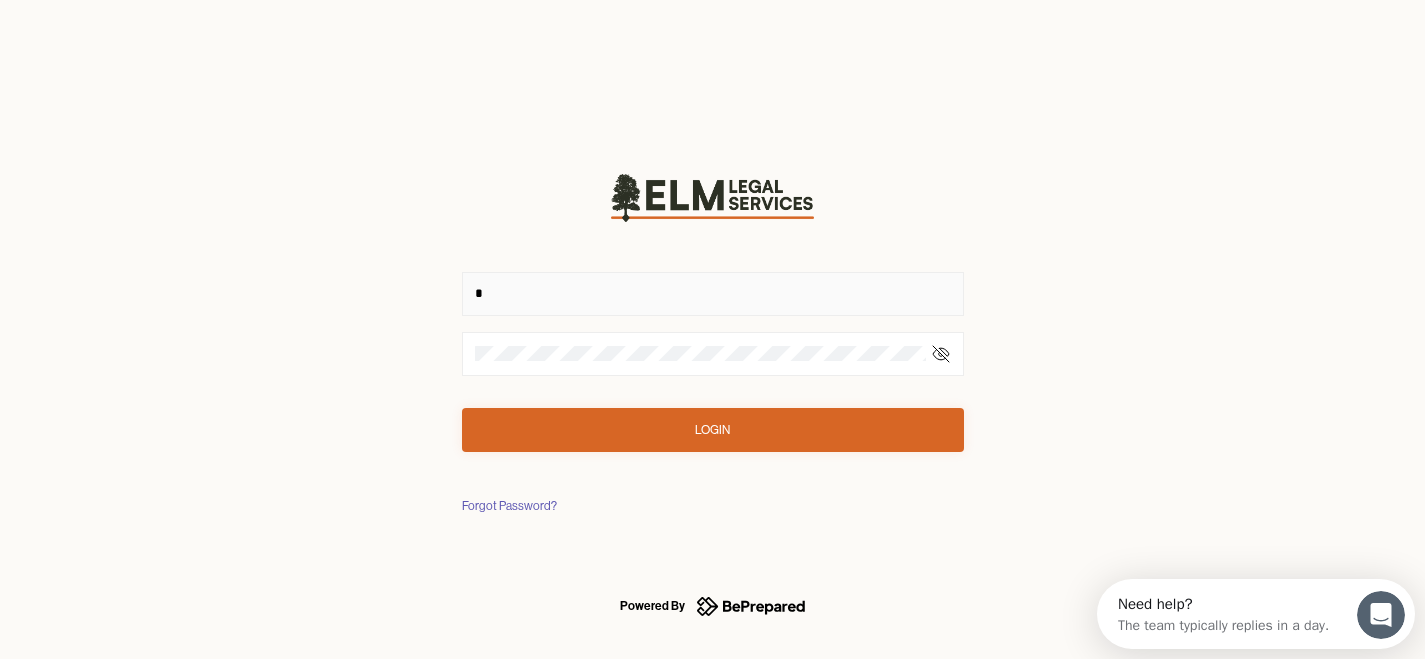 click on "*" at bounding box center [713, 294] 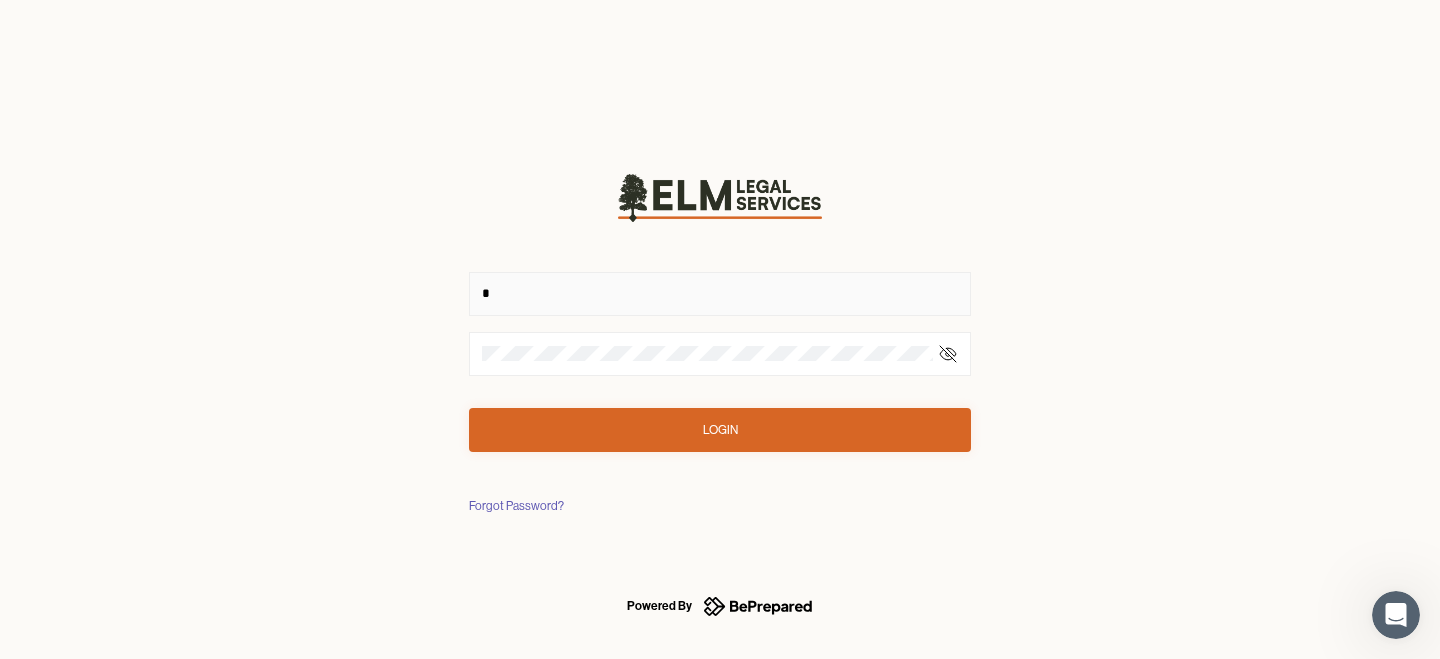 type on "**********" 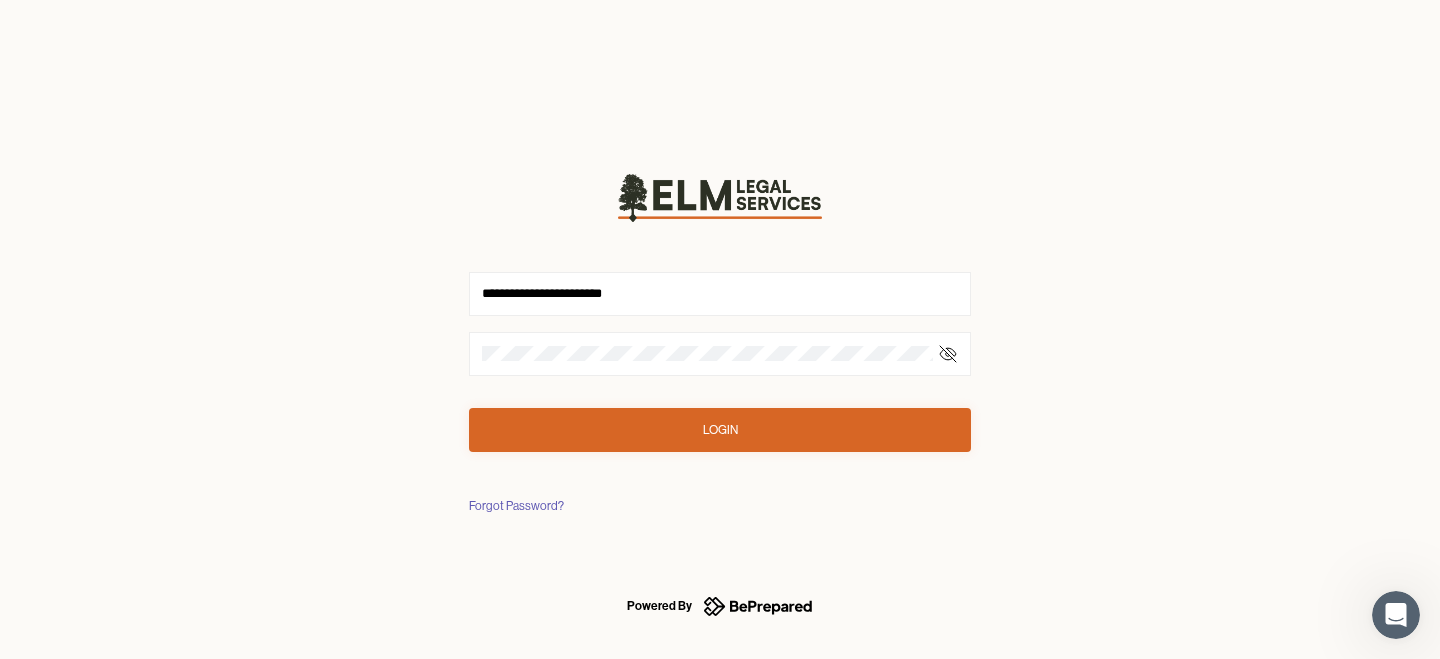 click on "**********" at bounding box center (720, 329) 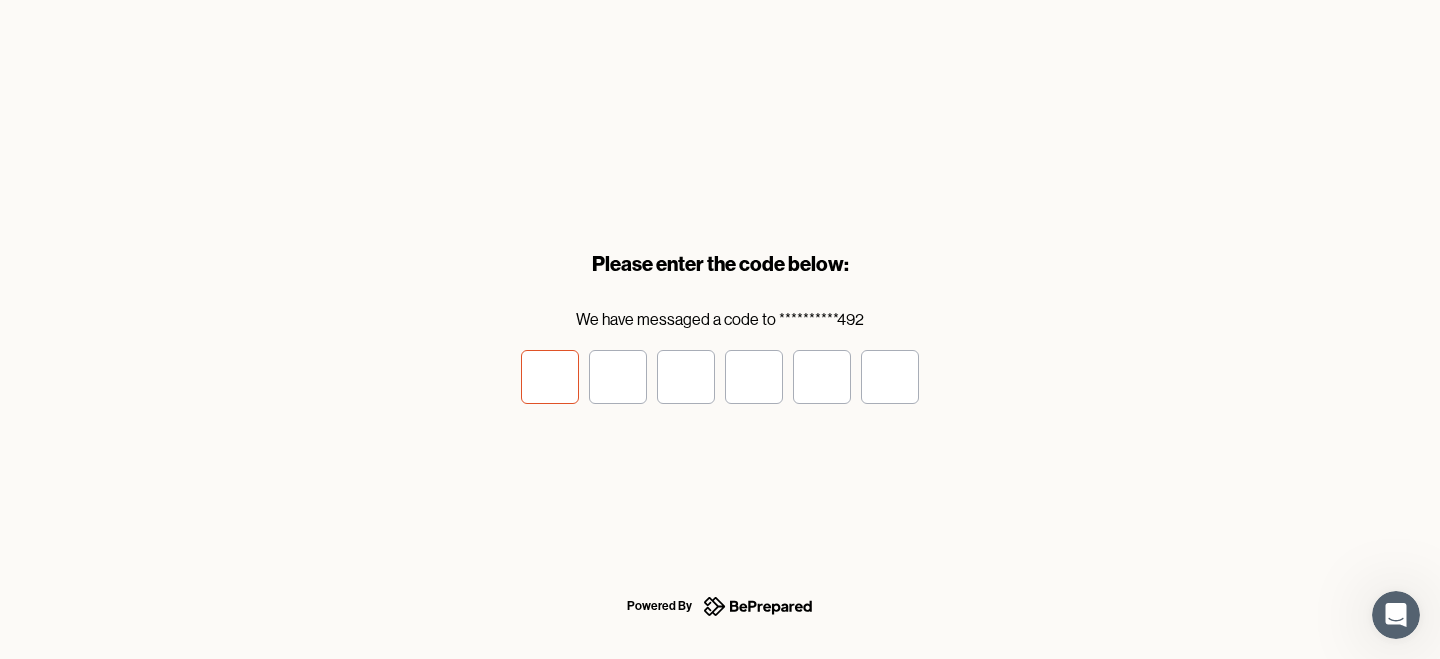 type on "*" 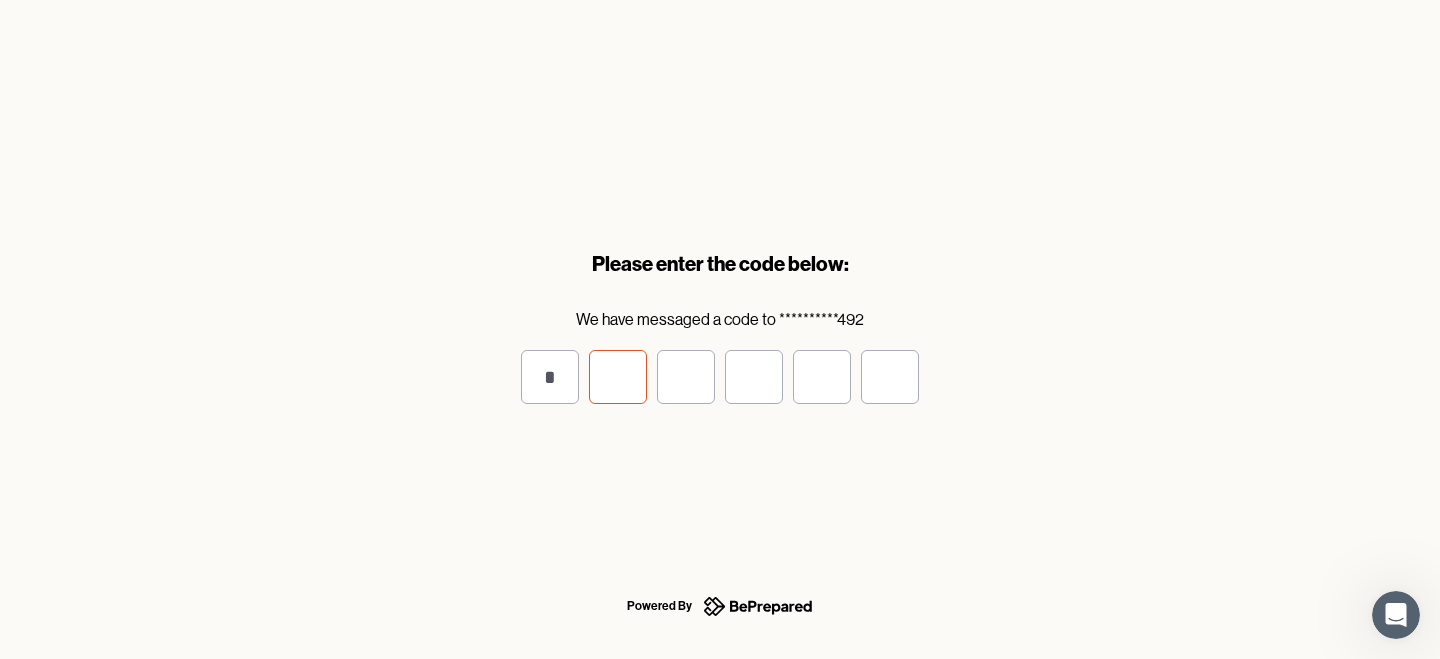 type on "*" 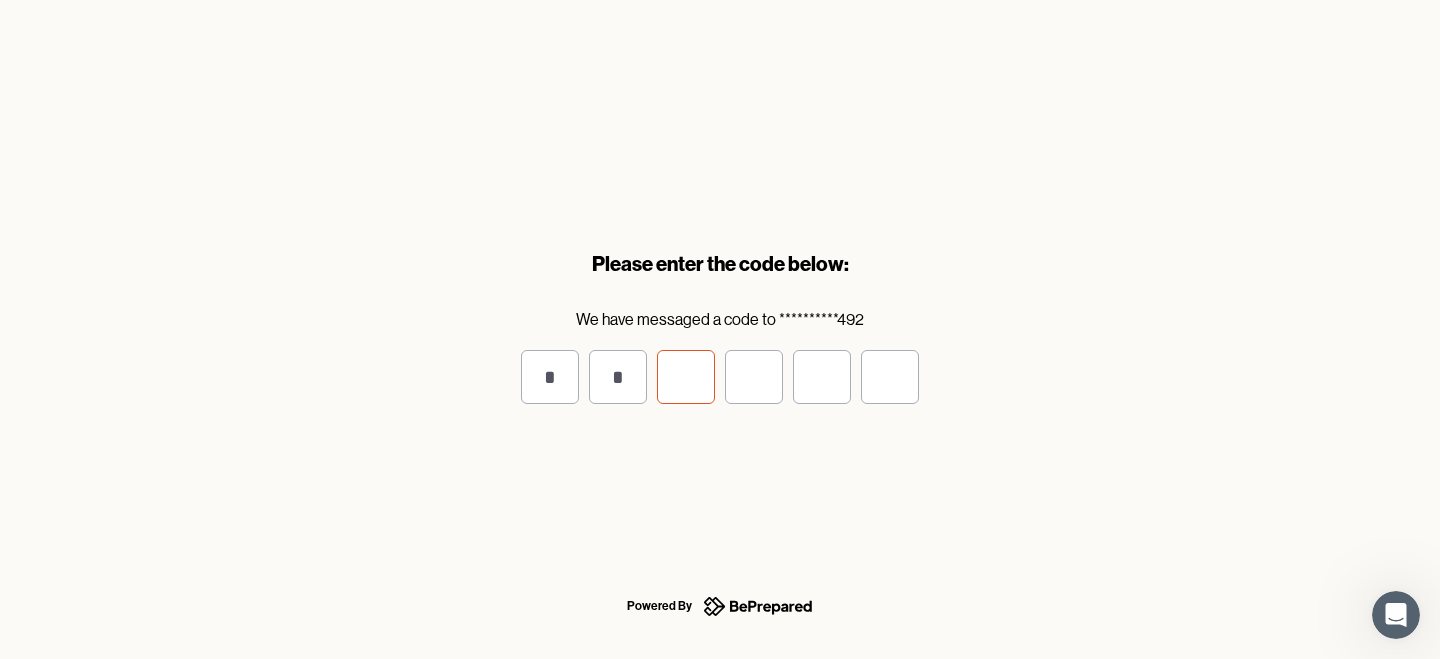 type on "*" 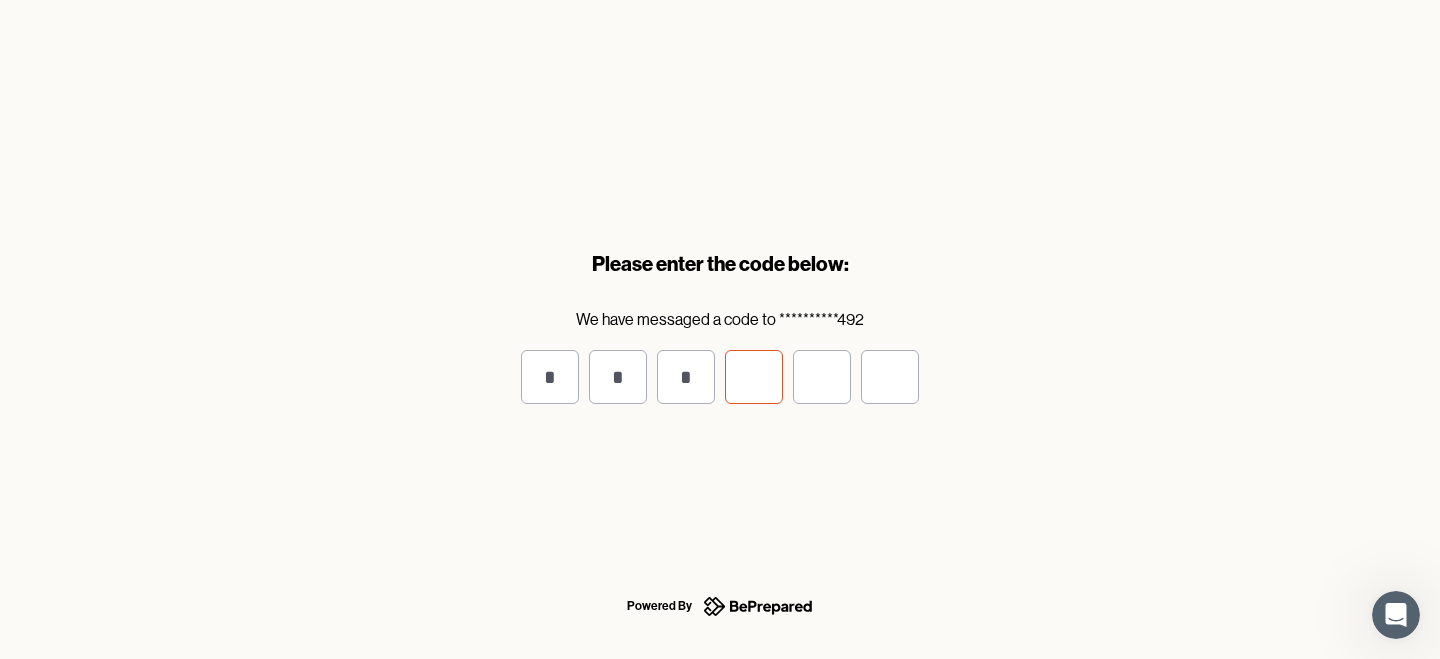 type on "*" 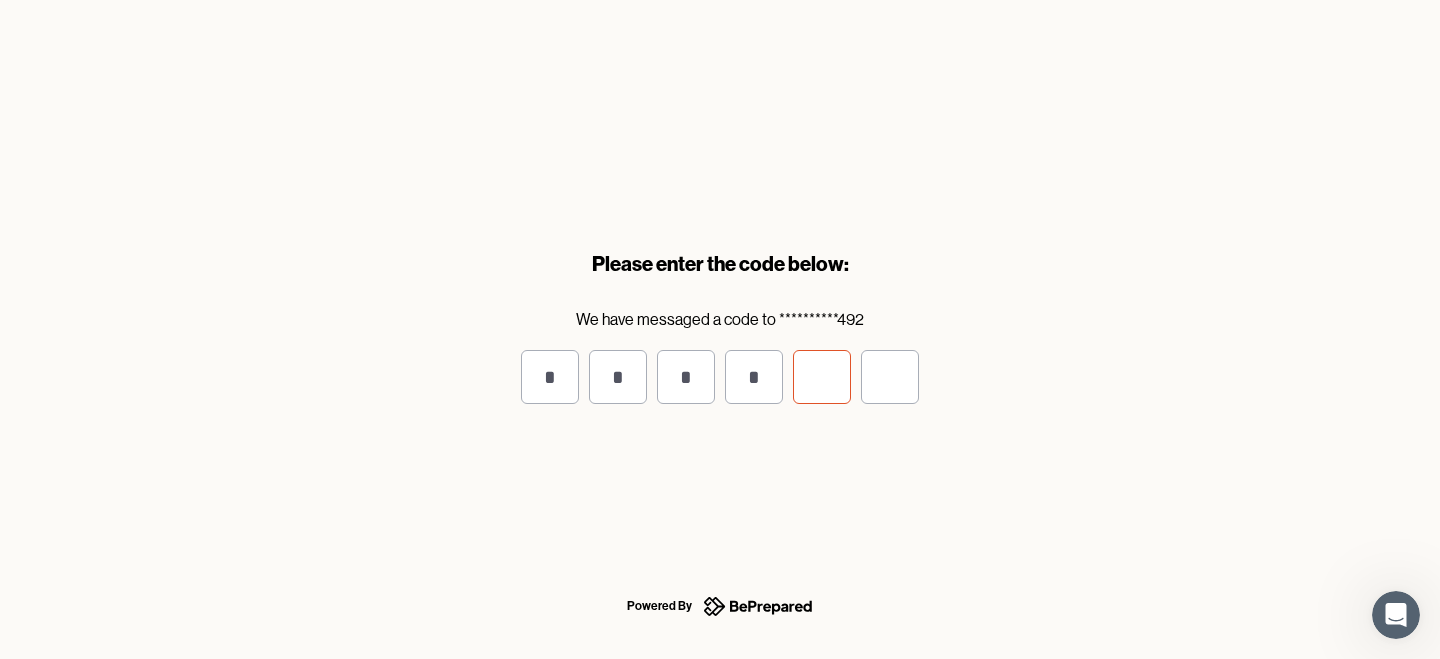 type on "*" 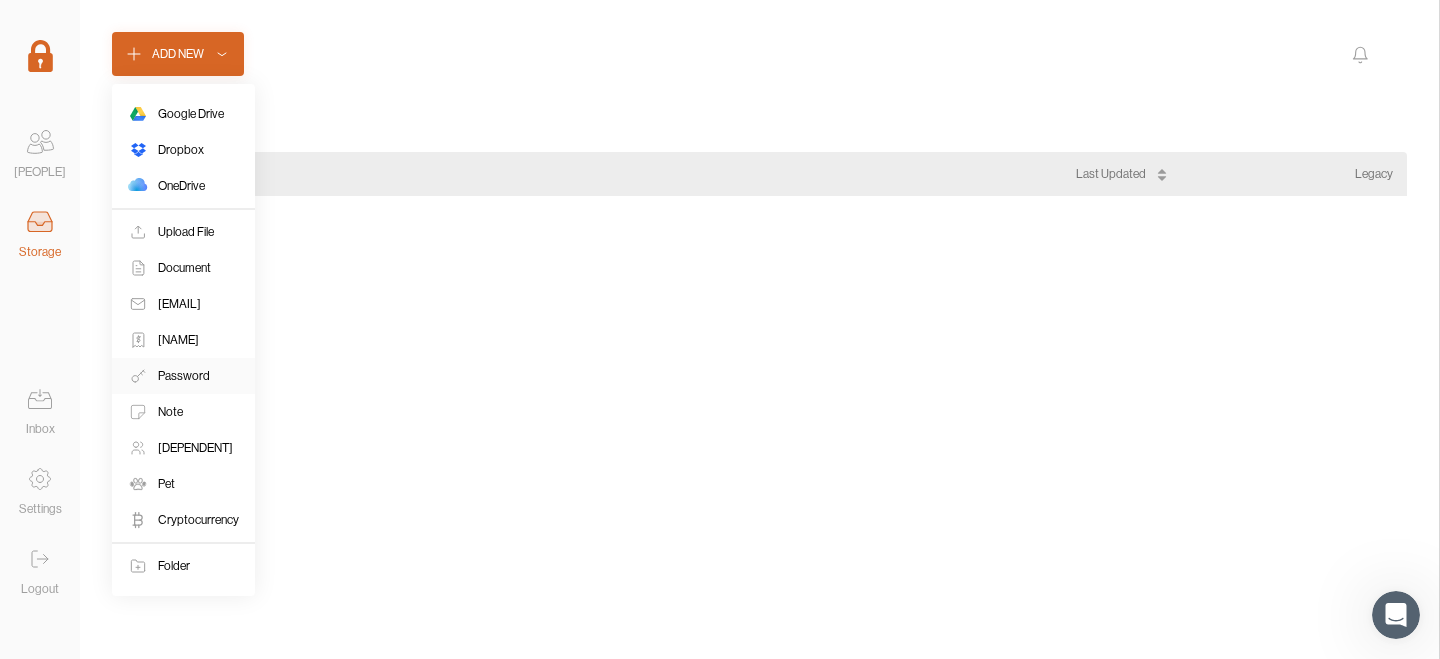 click on "Password" at bounding box center [184, 376] 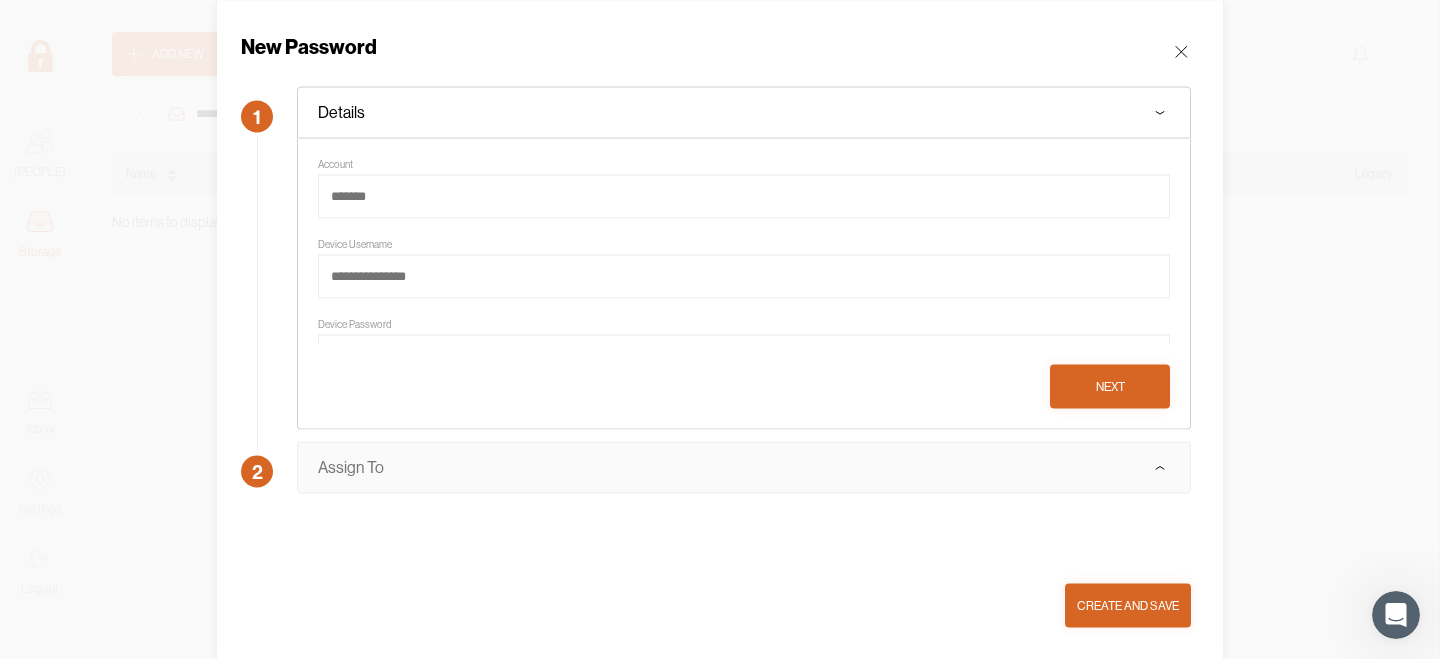 click on "Assign To" at bounding box center (744, 467) 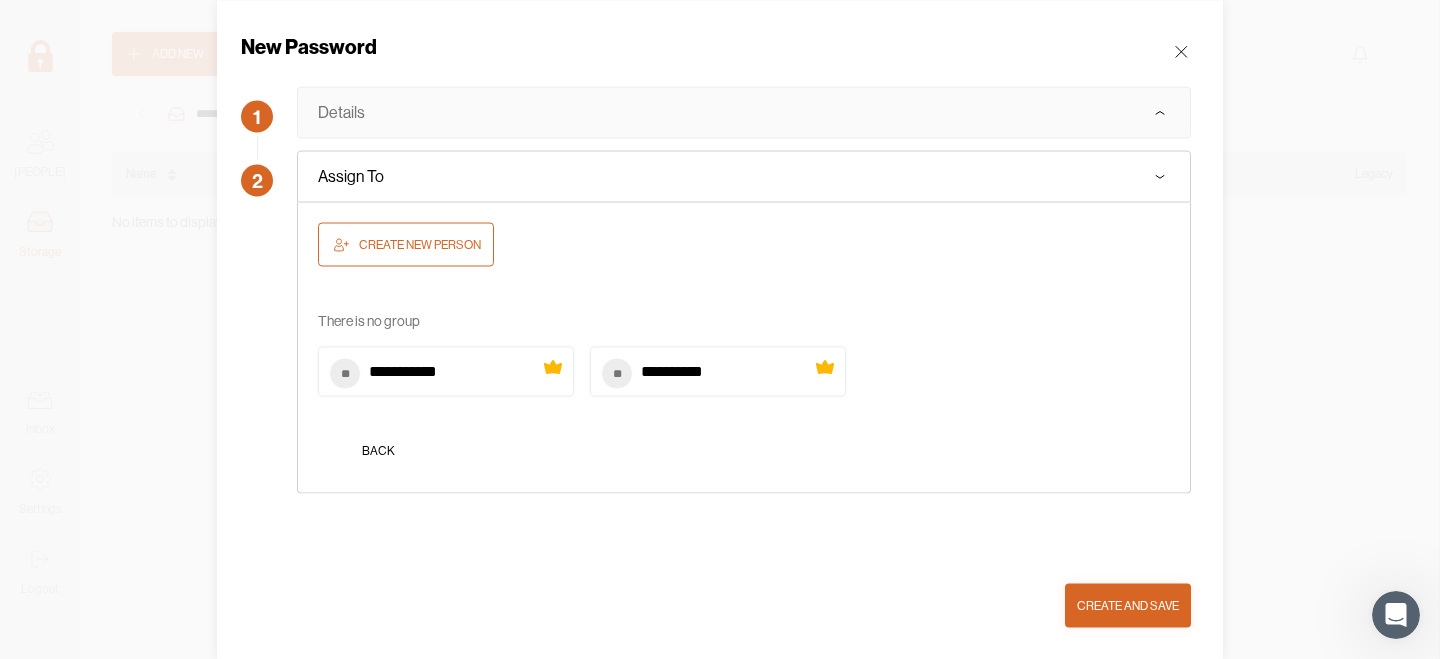 click 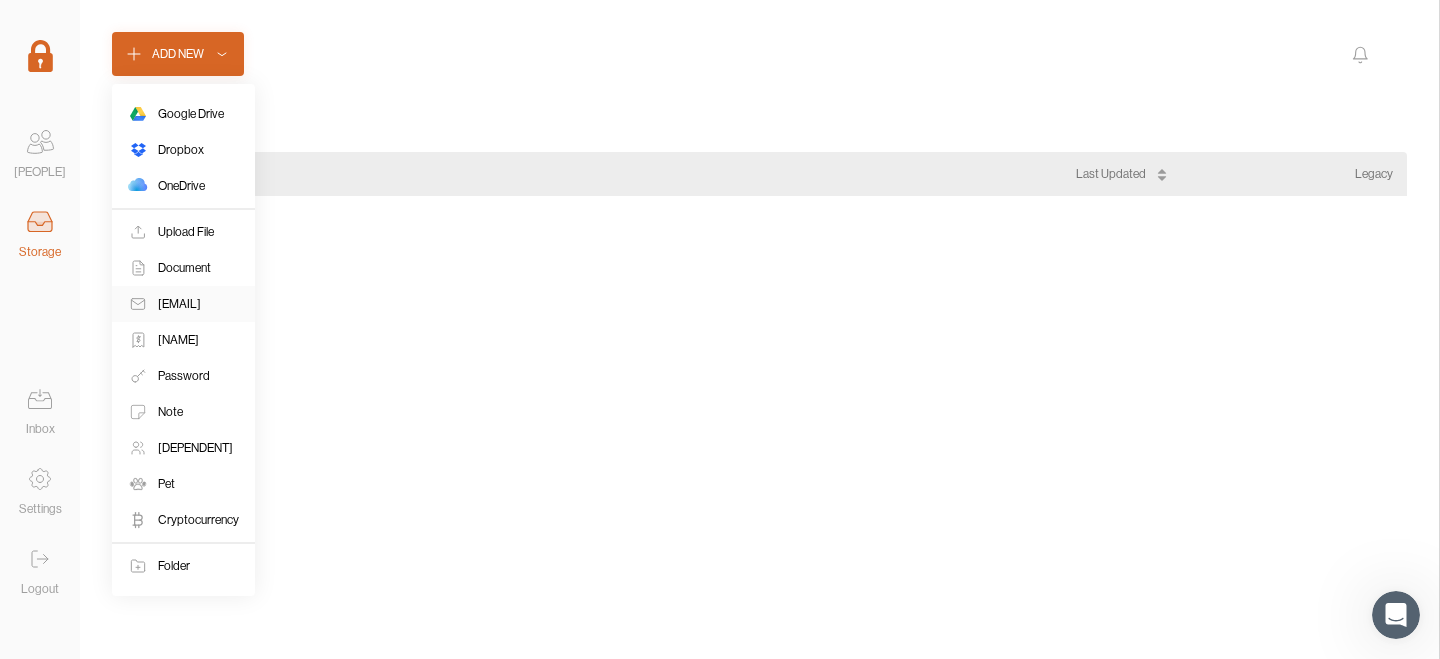 click on "[EMAIL]" at bounding box center (179, 304) 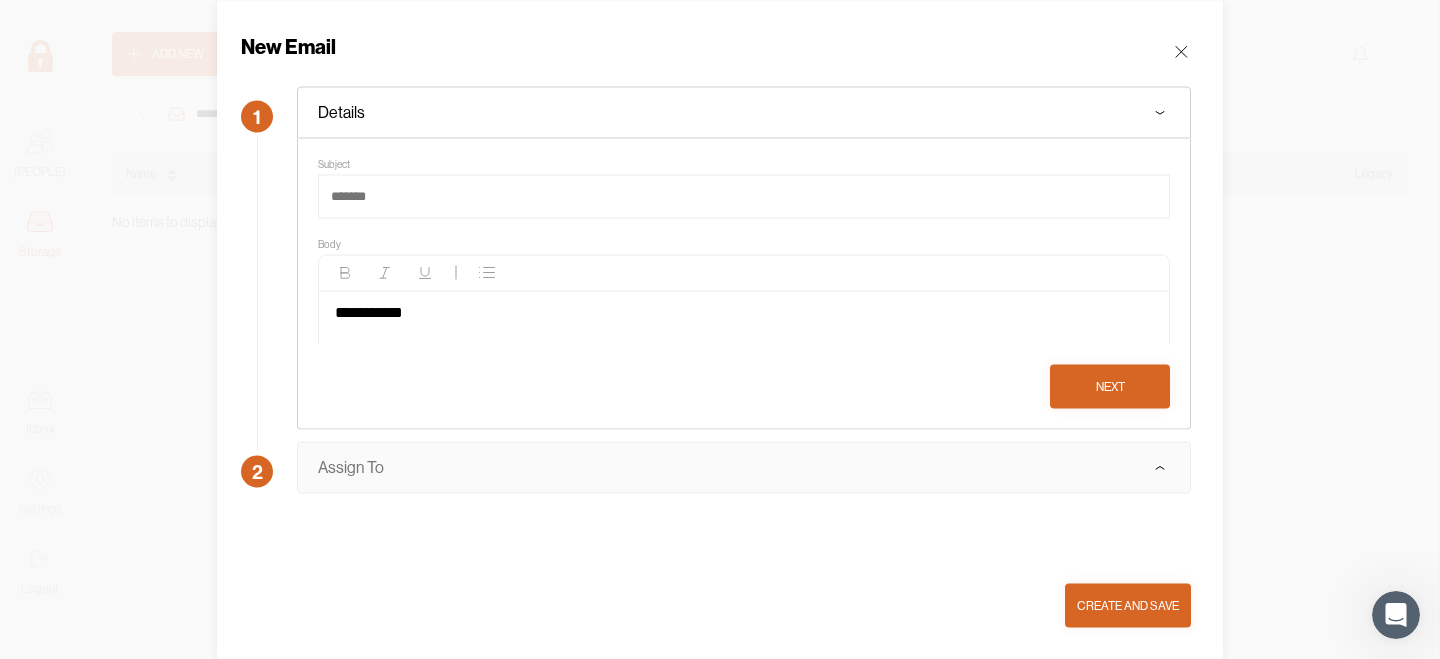 click 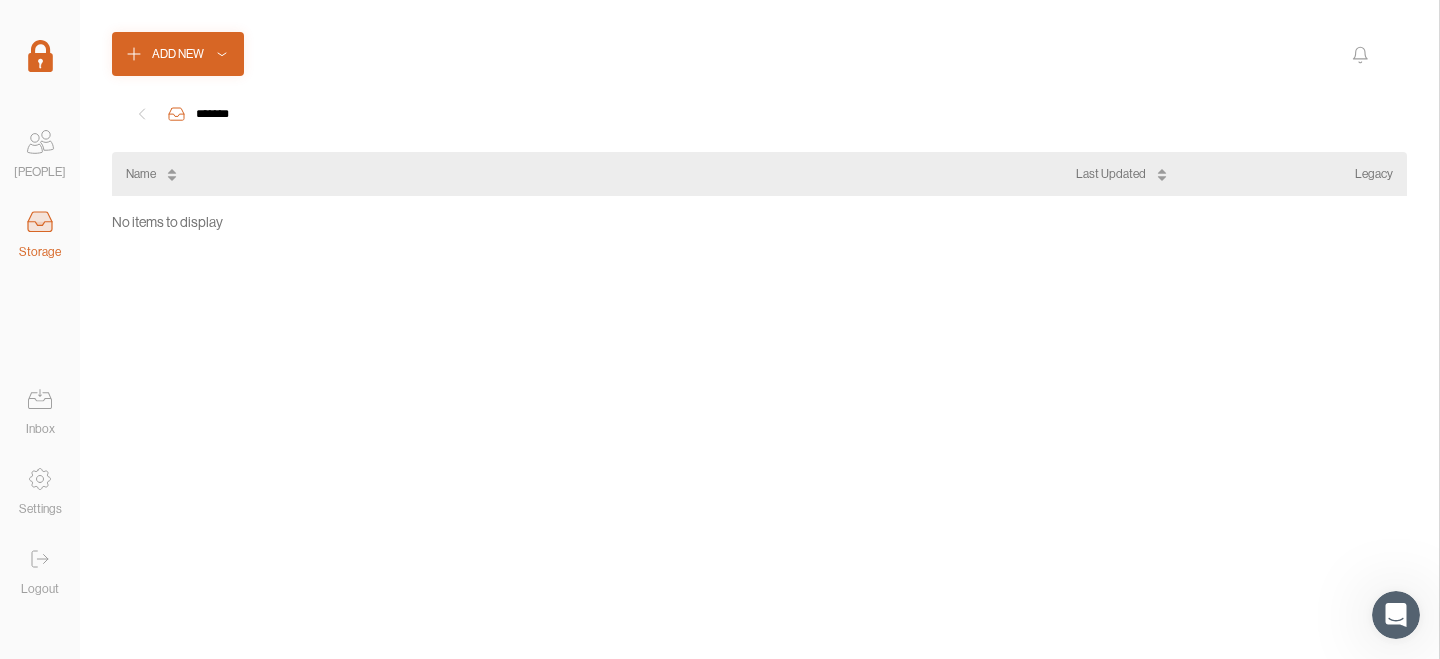 click at bounding box center [40, 56] 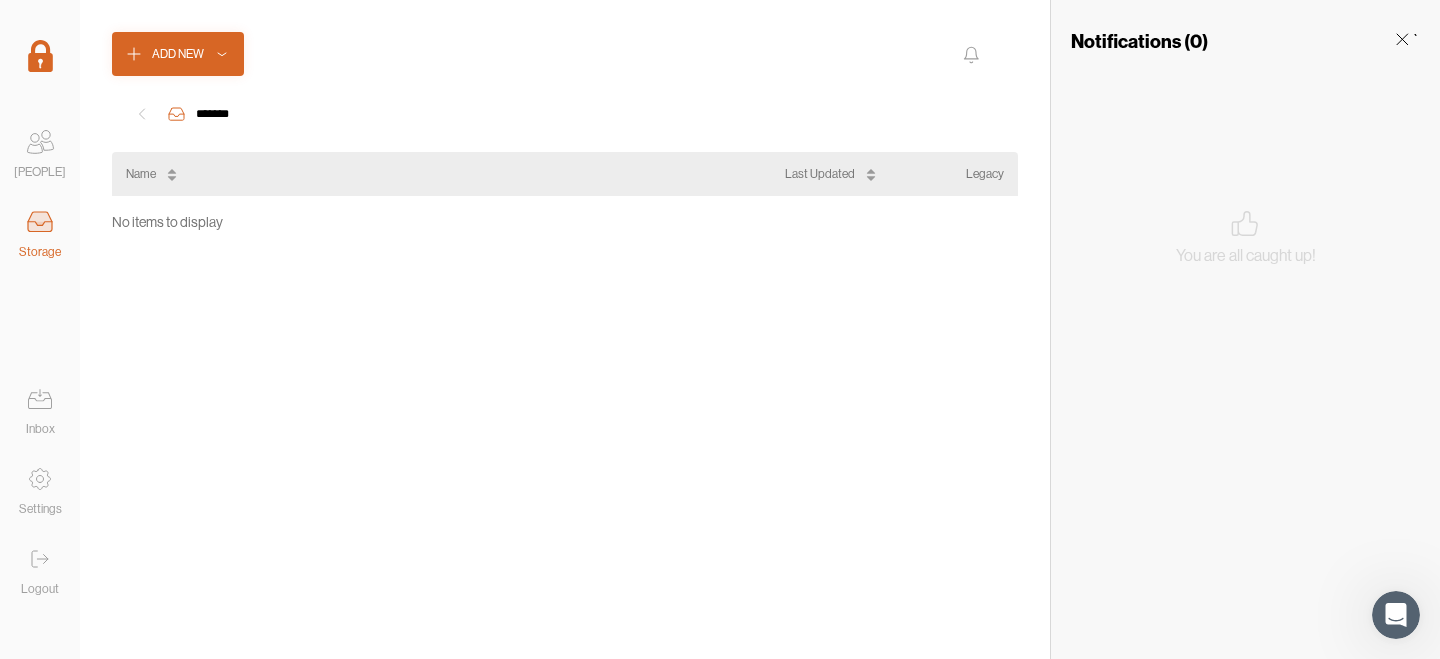 click 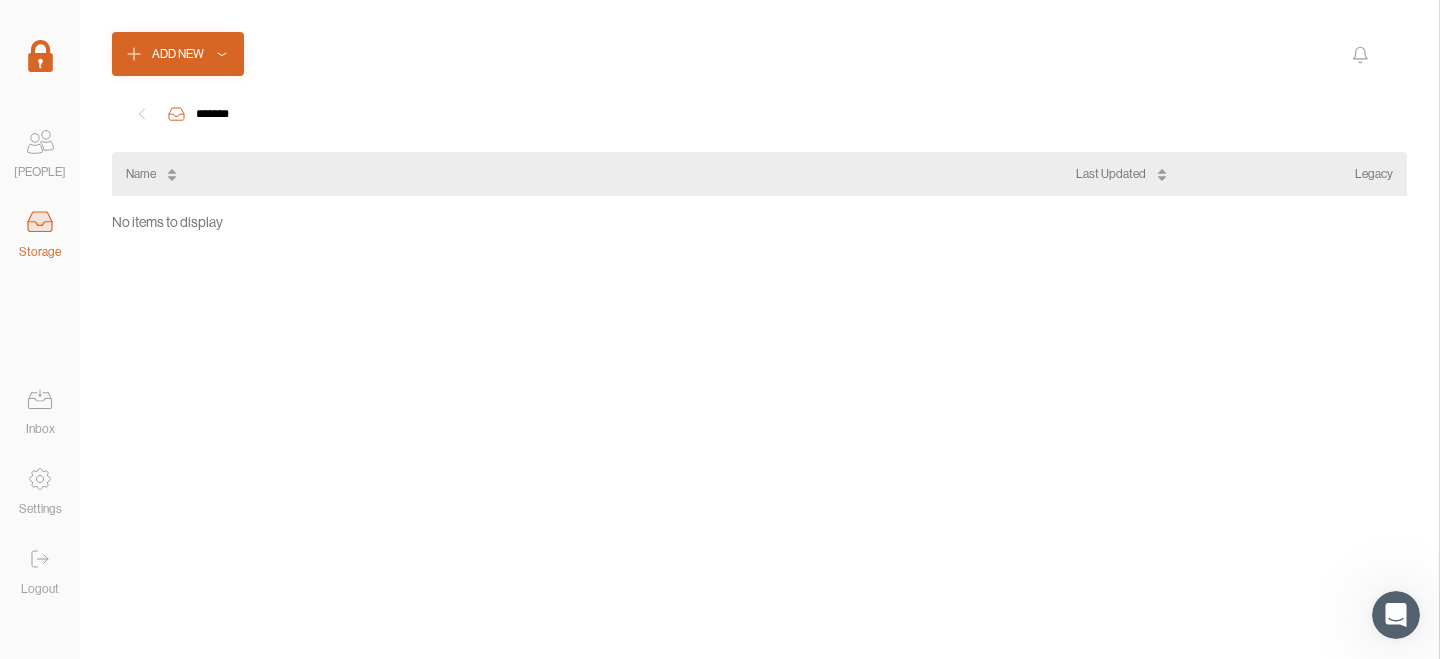 click 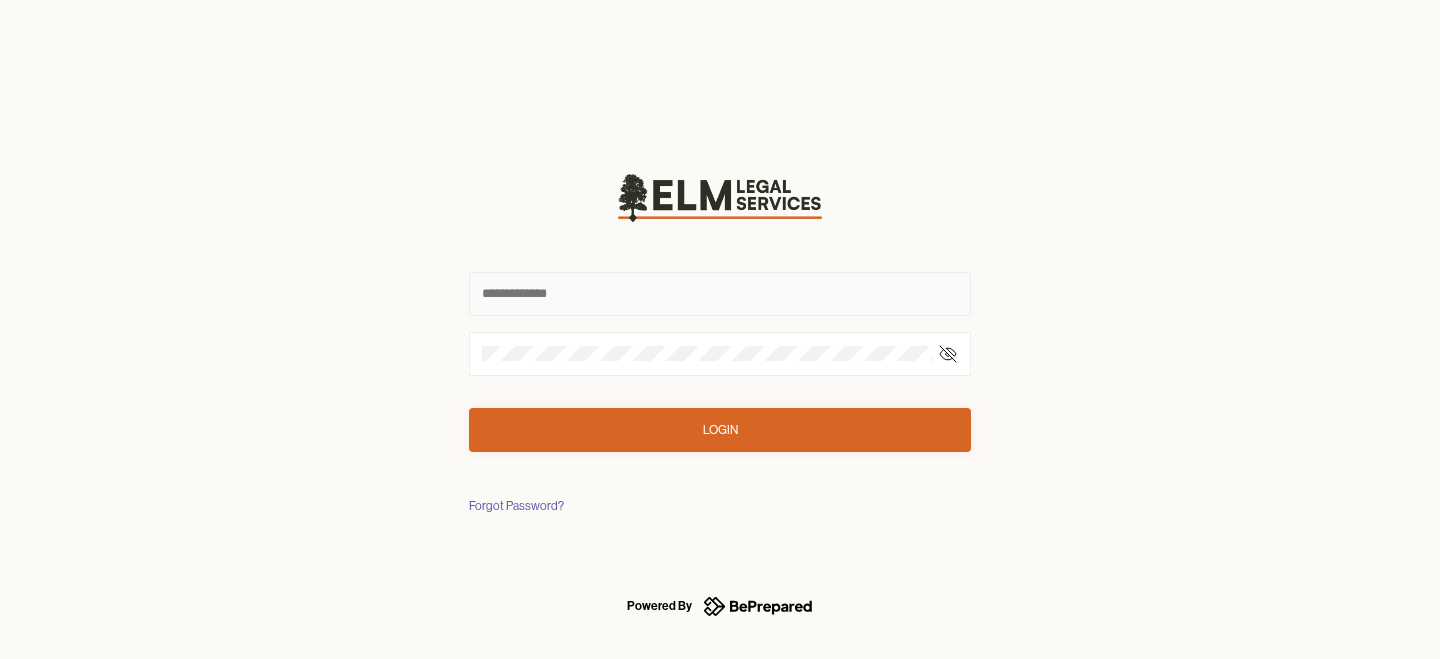 type on "**********" 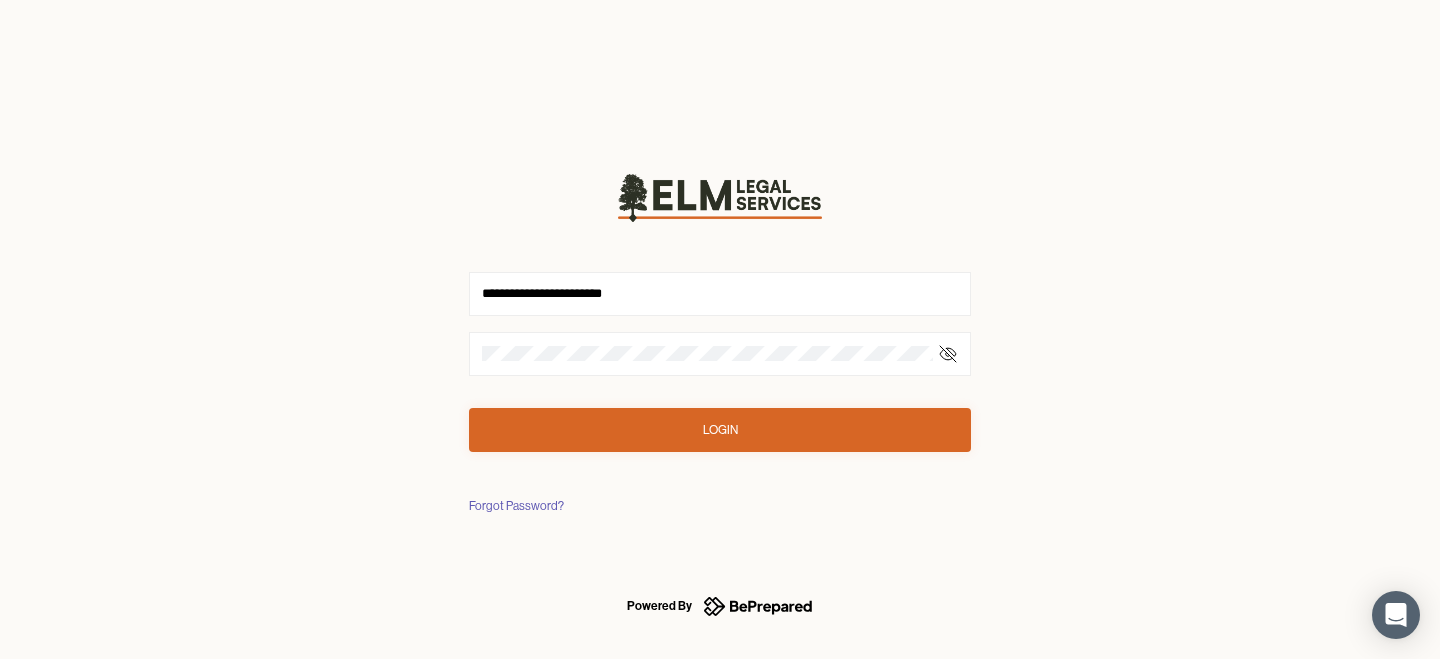 click on "**********" at bounding box center (720, 329) 